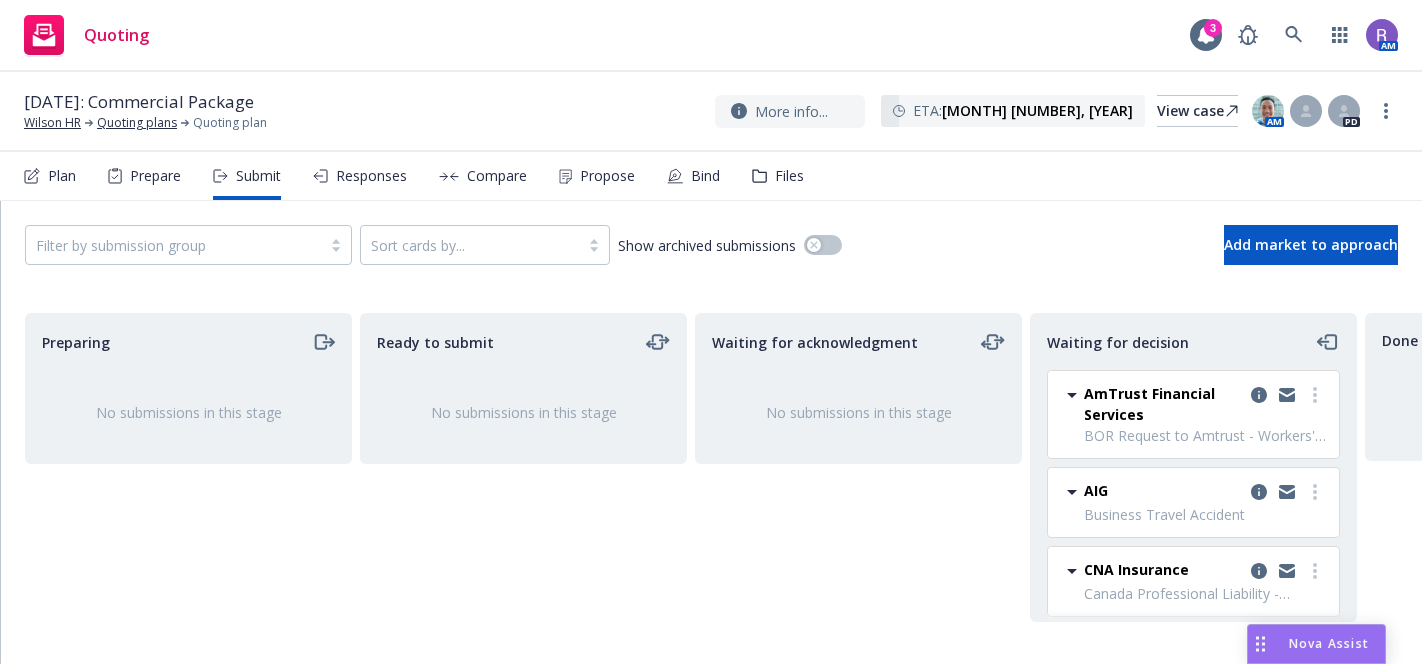 scroll, scrollTop: 0, scrollLeft: 0, axis: both 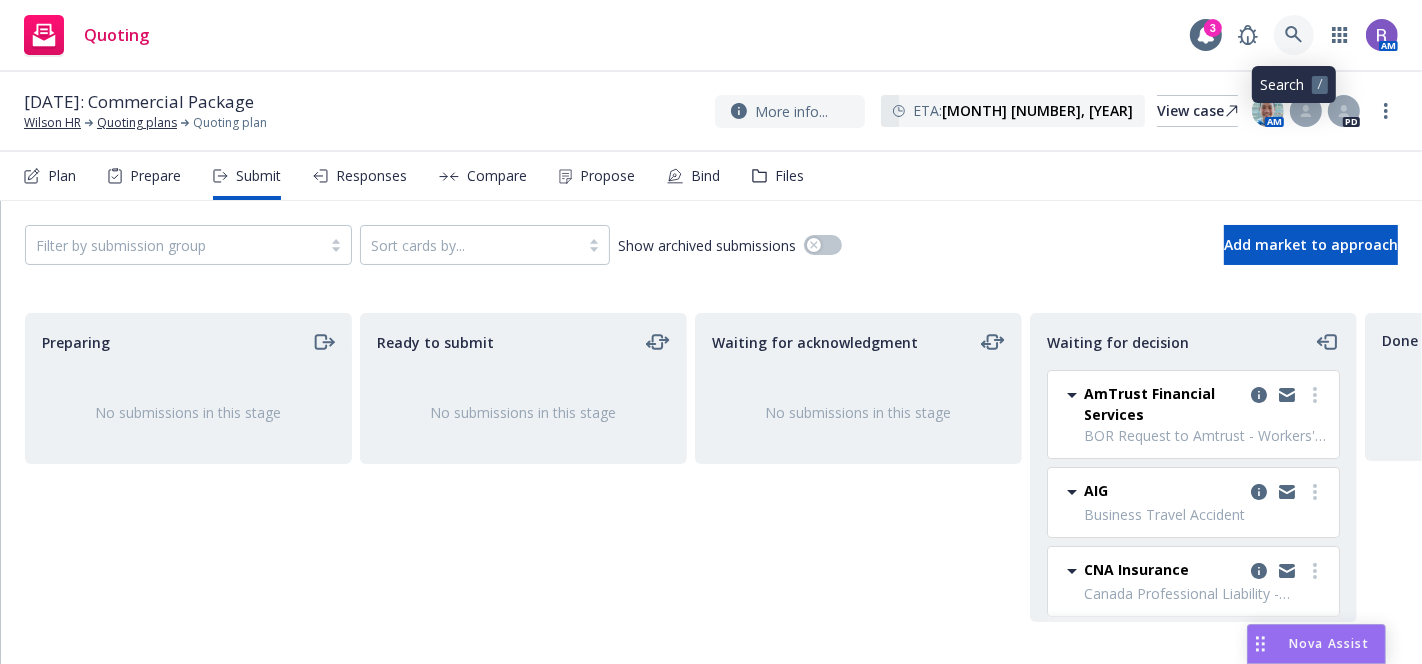 click at bounding box center [1294, 35] 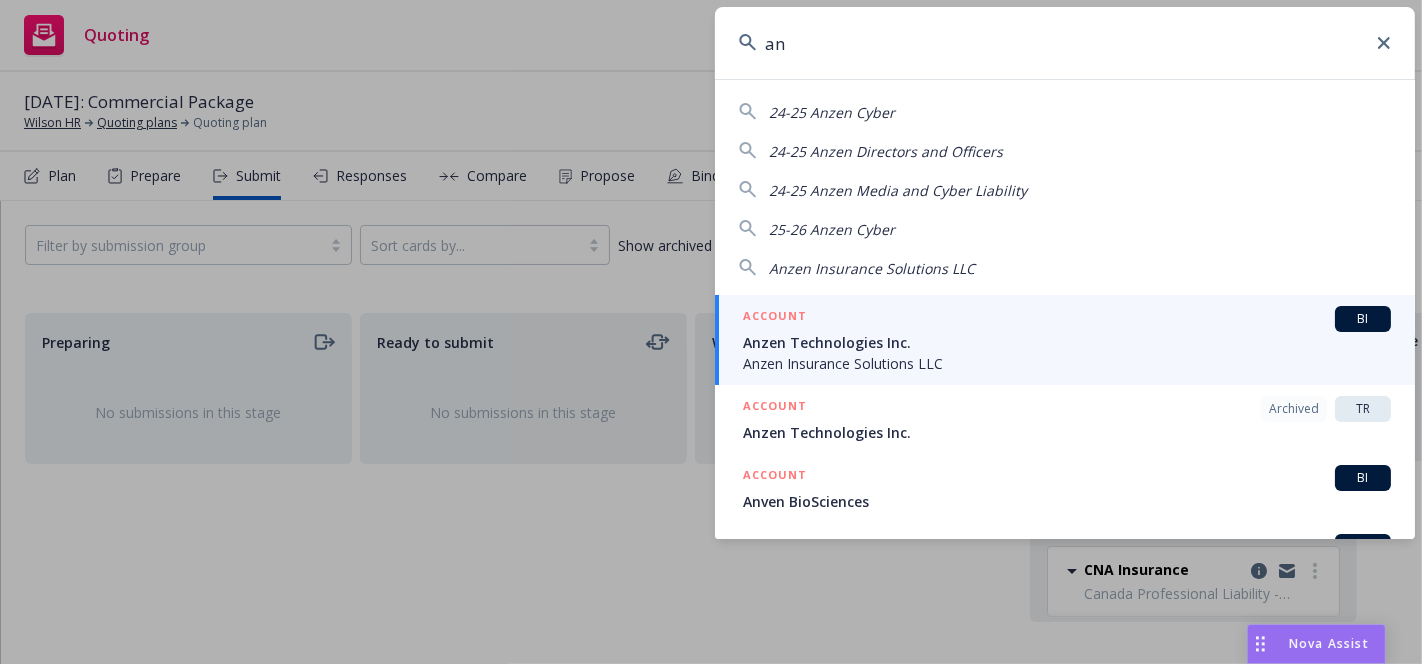 type on "a" 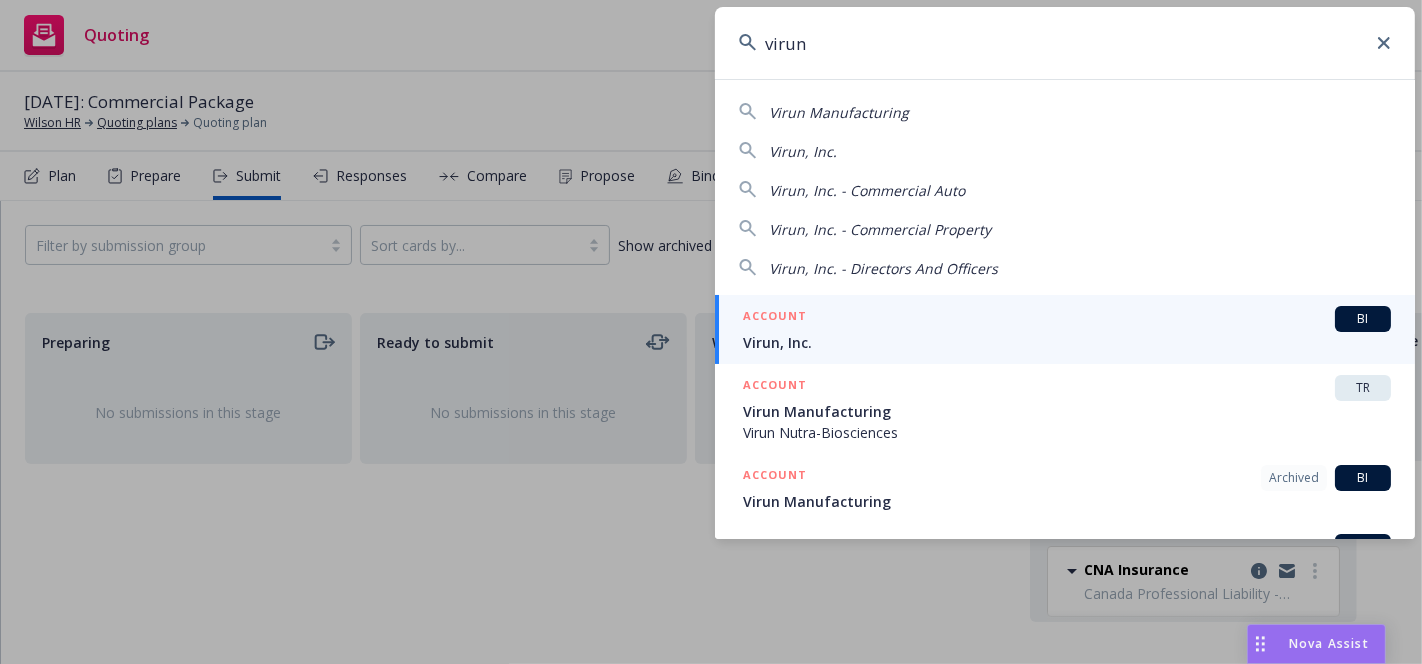 type on "virun" 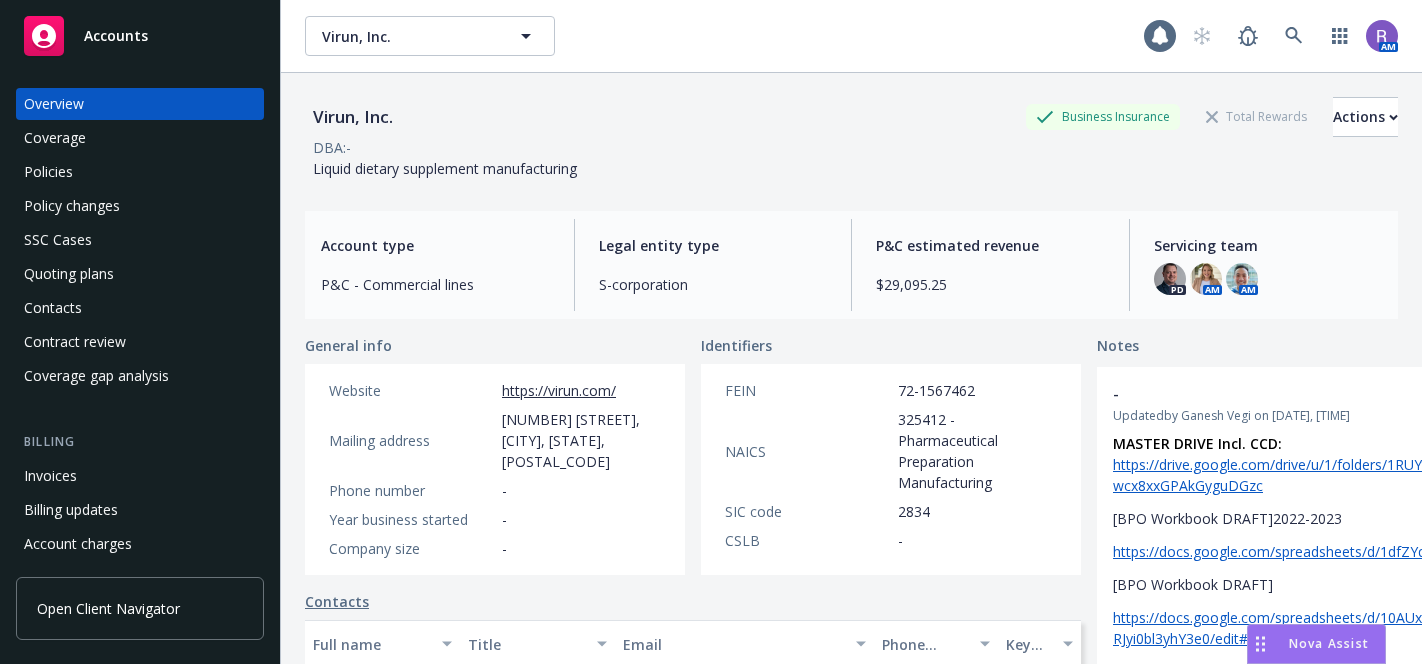 scroll, scrollTop: 0, scrollLeft: 0, axis: both 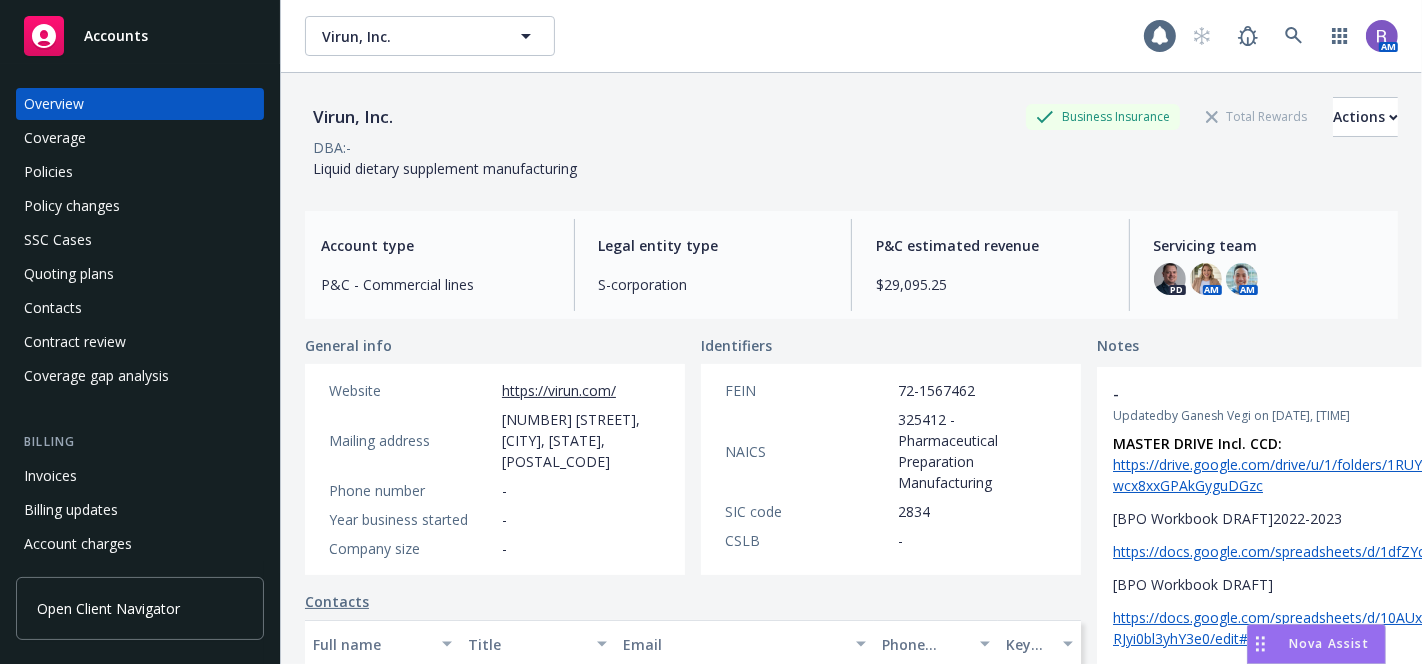 click on "Policies" at bounding box center (140, 172) 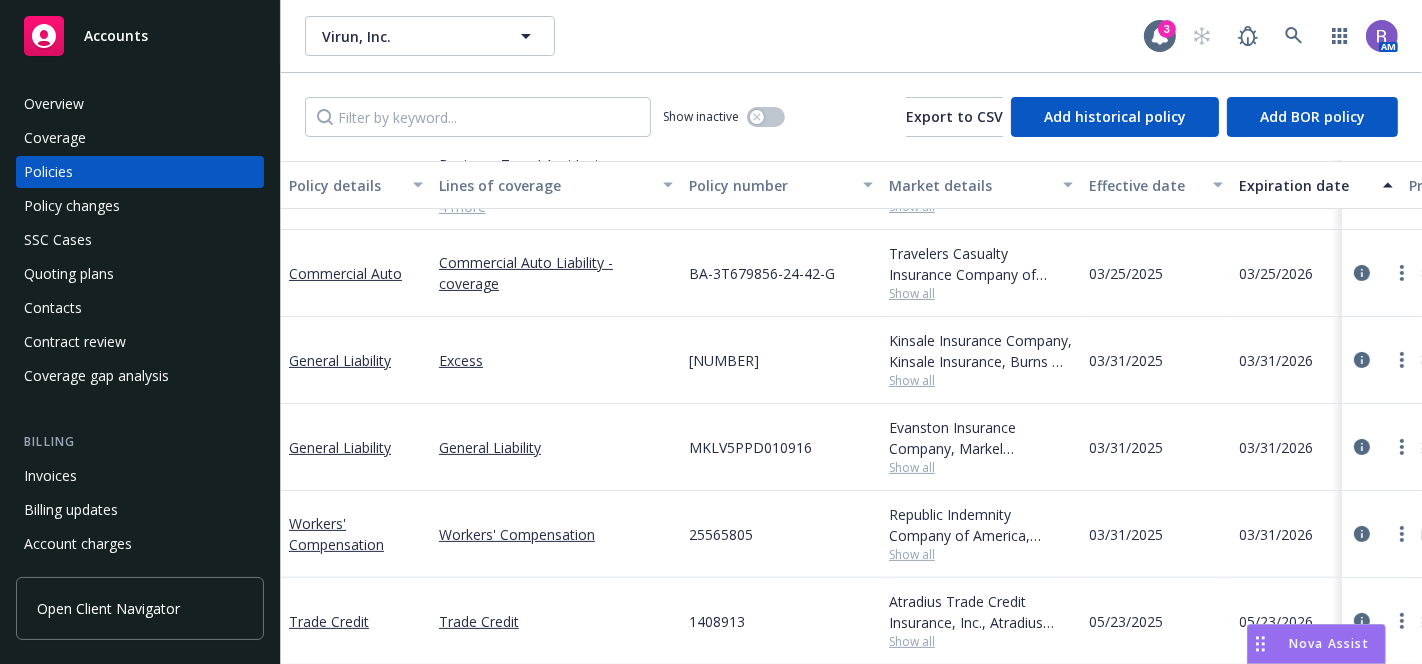 scroll, scrollTop: 401, scrollLeft: 0, axis: vertical 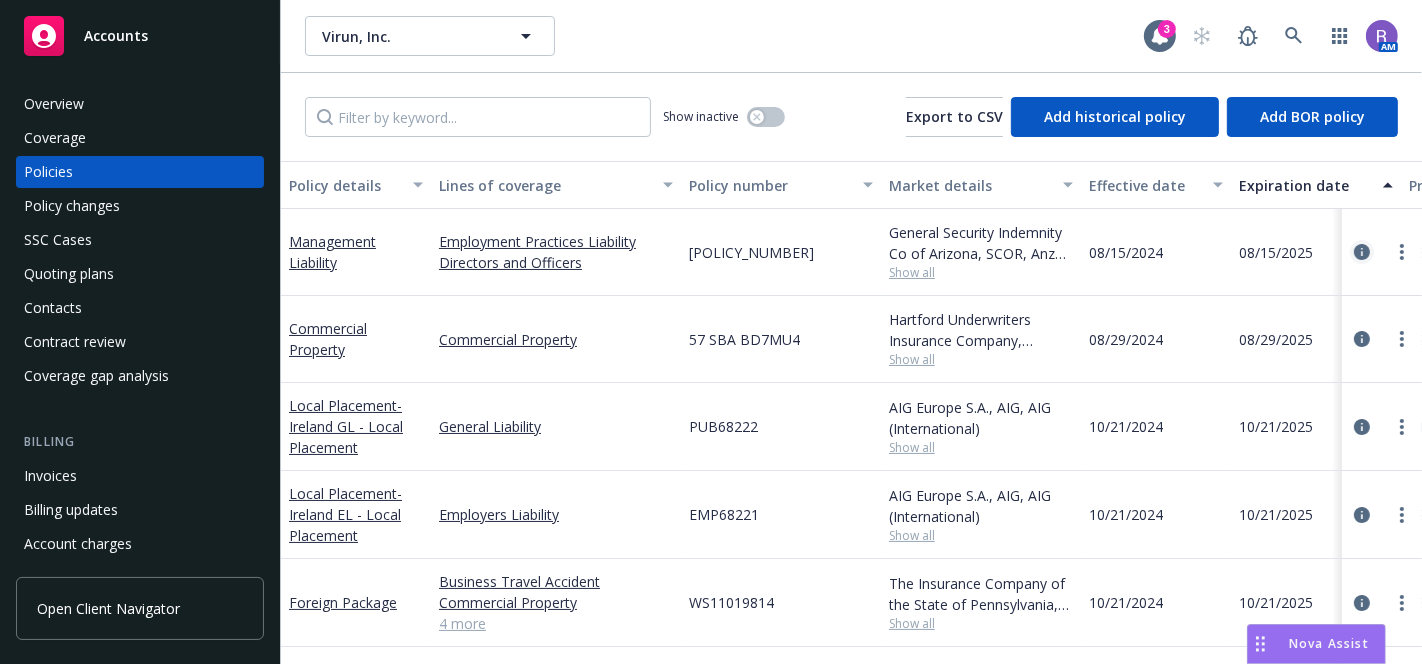click 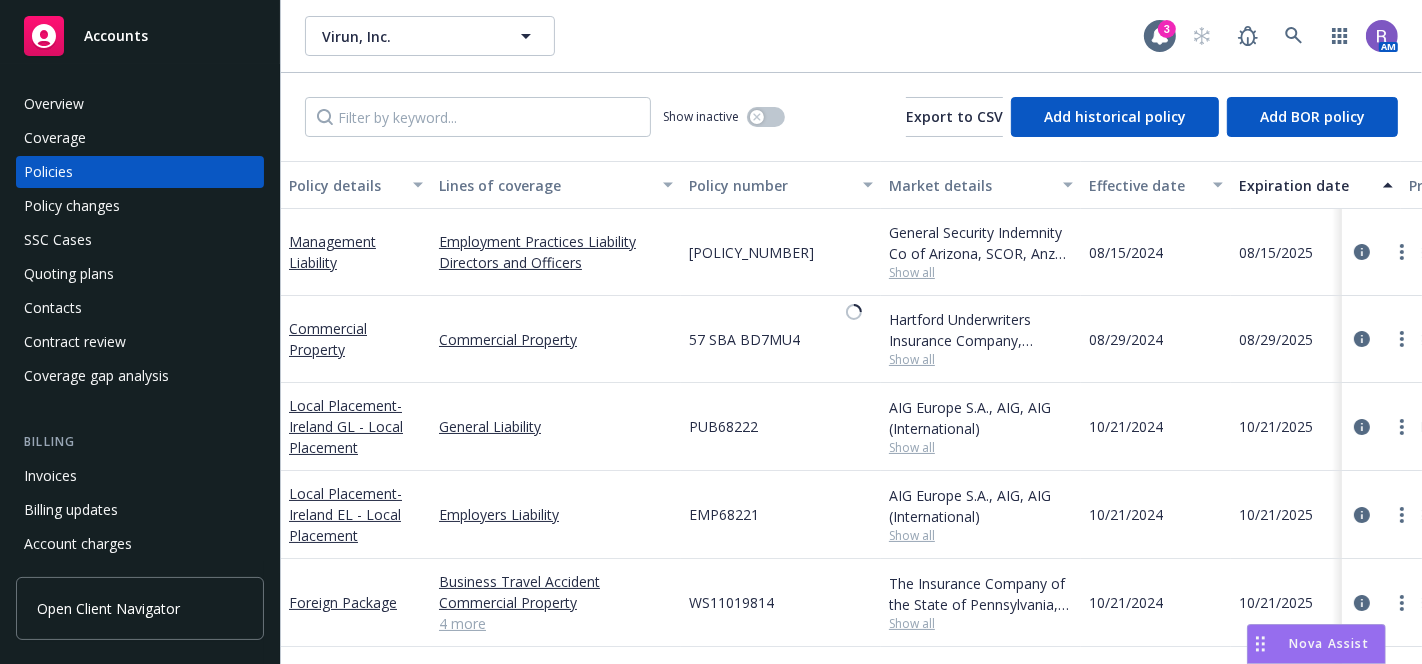 scroll, scrollTop: 0, scrollLeft: 0, axis: both 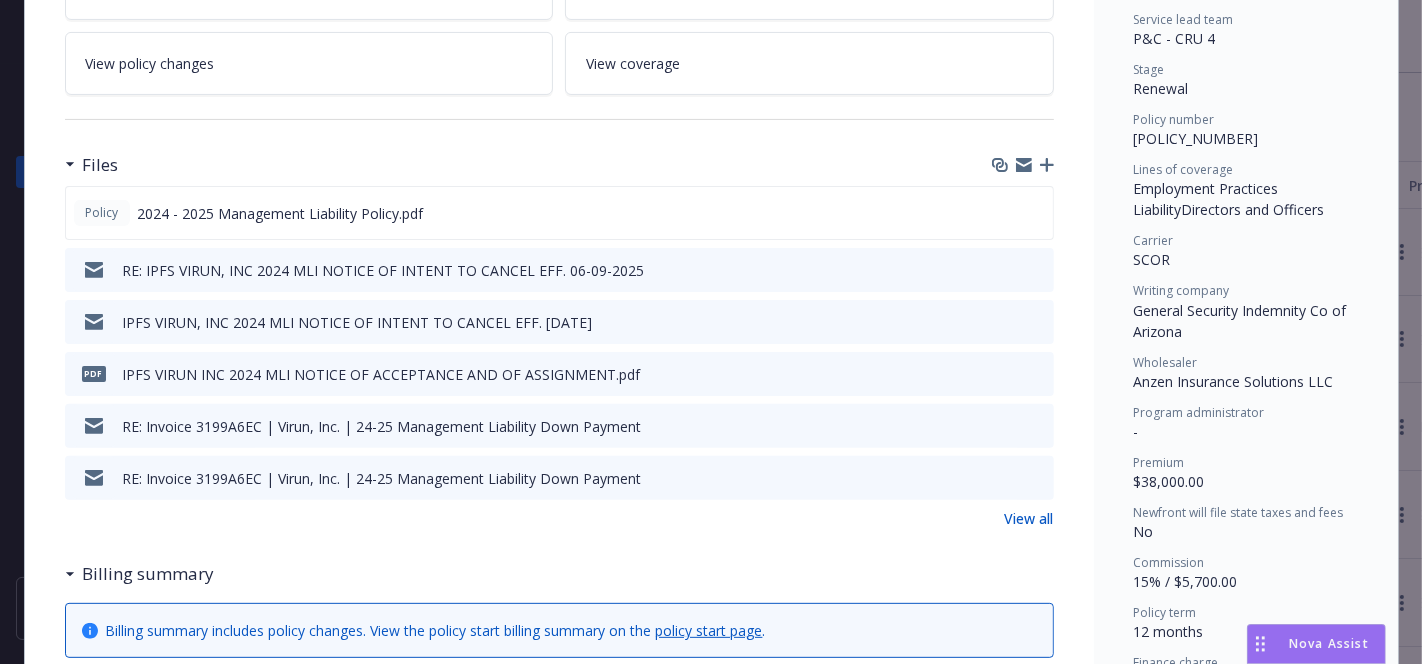 click on "SCOR" at bounding box center [1152, 259] 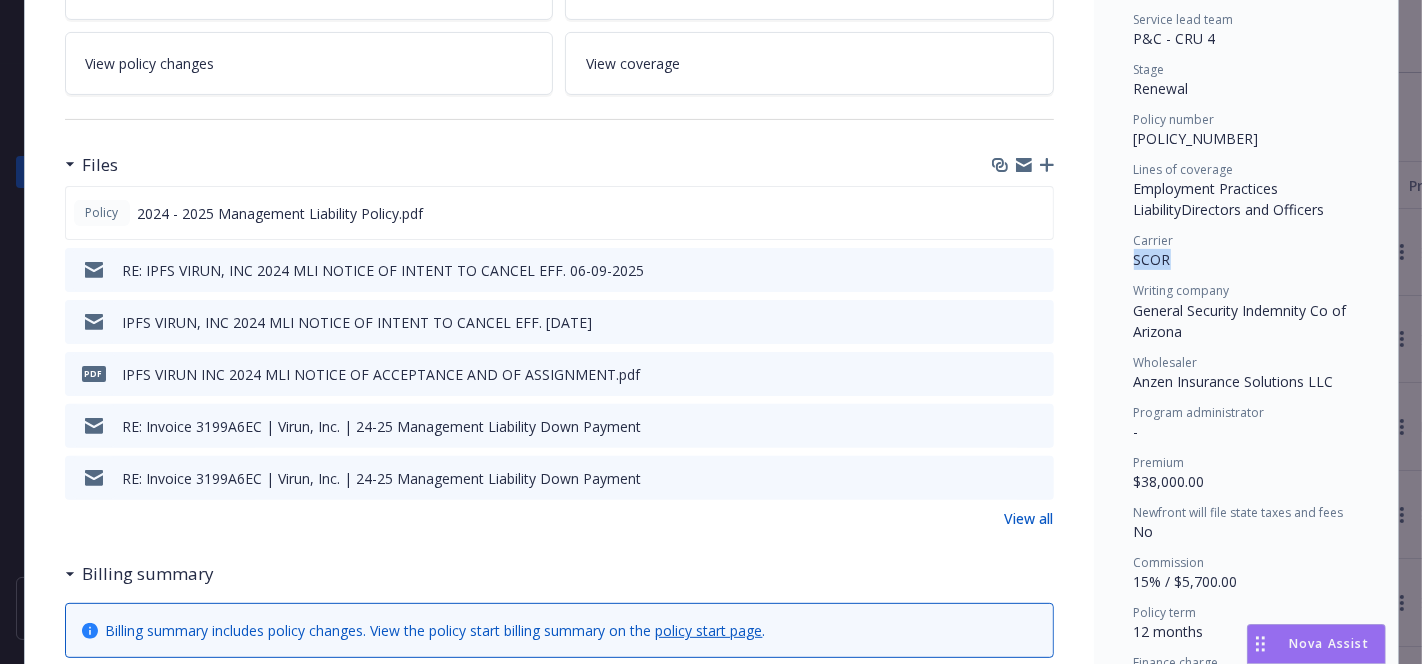 click on "SCOR" at bounding box center (1152, 259) 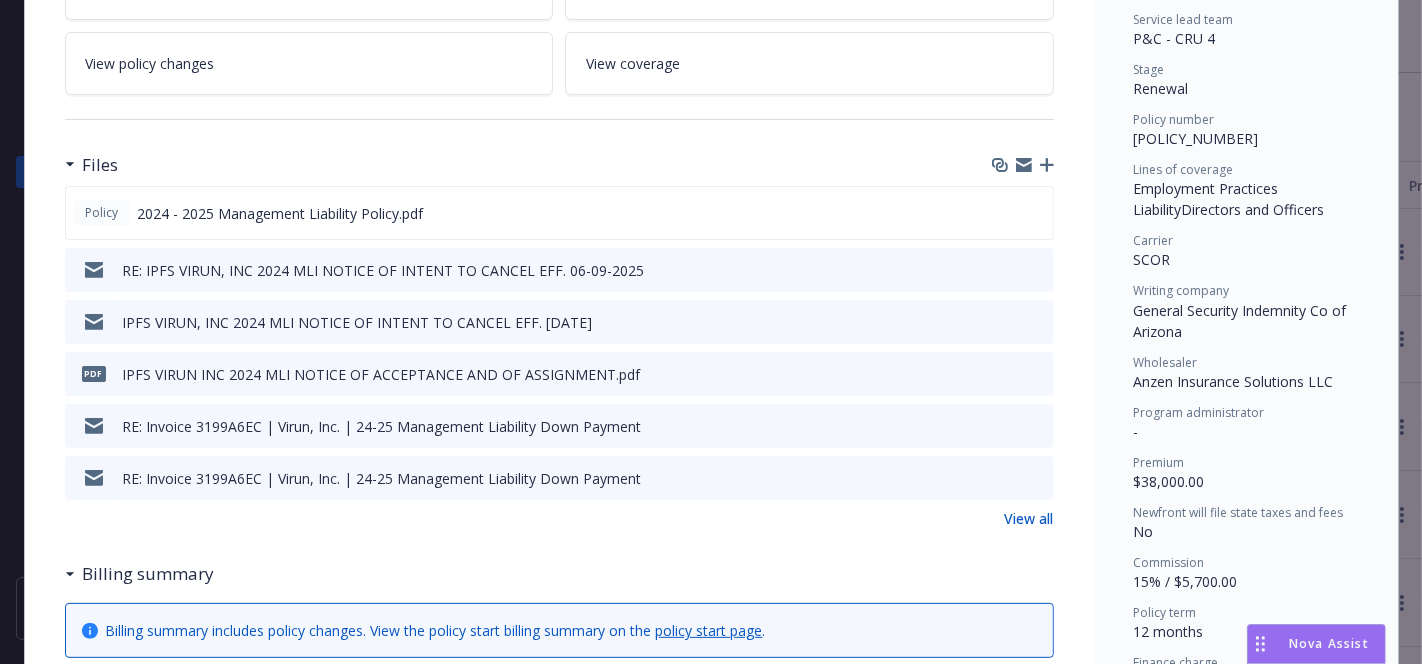 click on "General Security Indemnity Co of Arizona" at bounding box center (1242, 321) 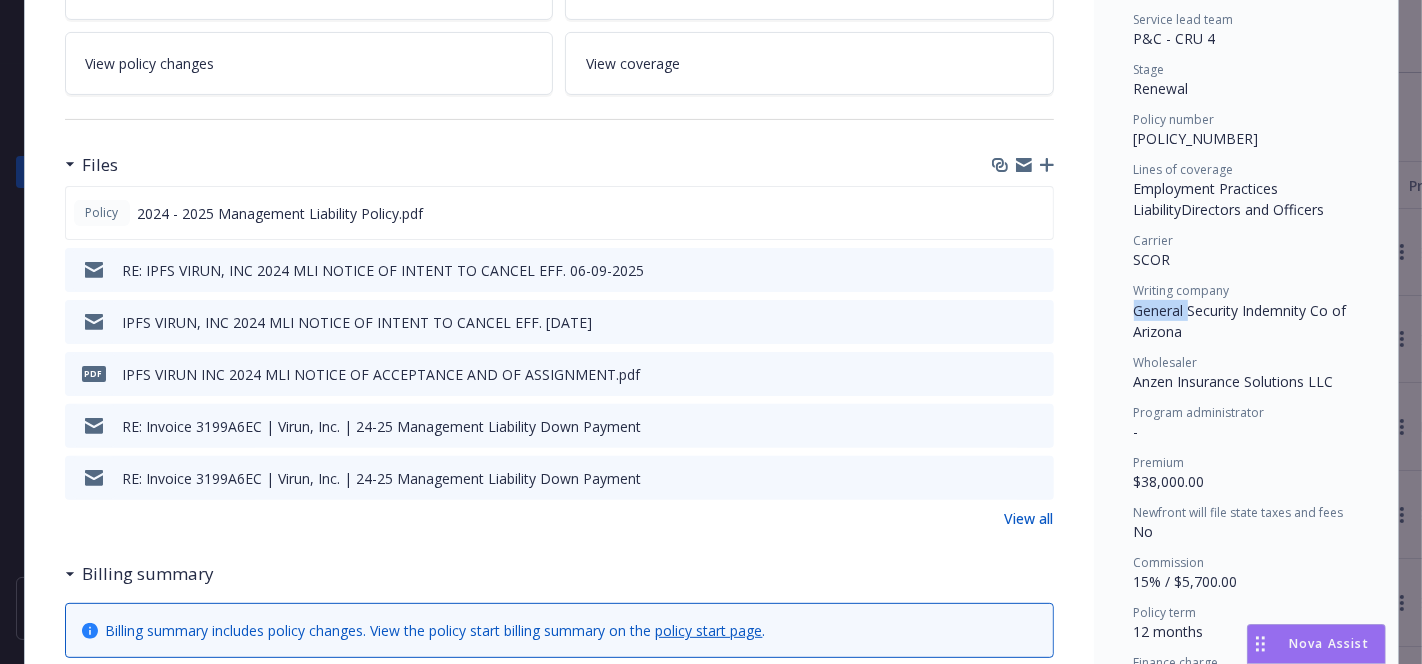 click on "General Security Indemnity Co of Arizona" at bounding box center (1242, 321) 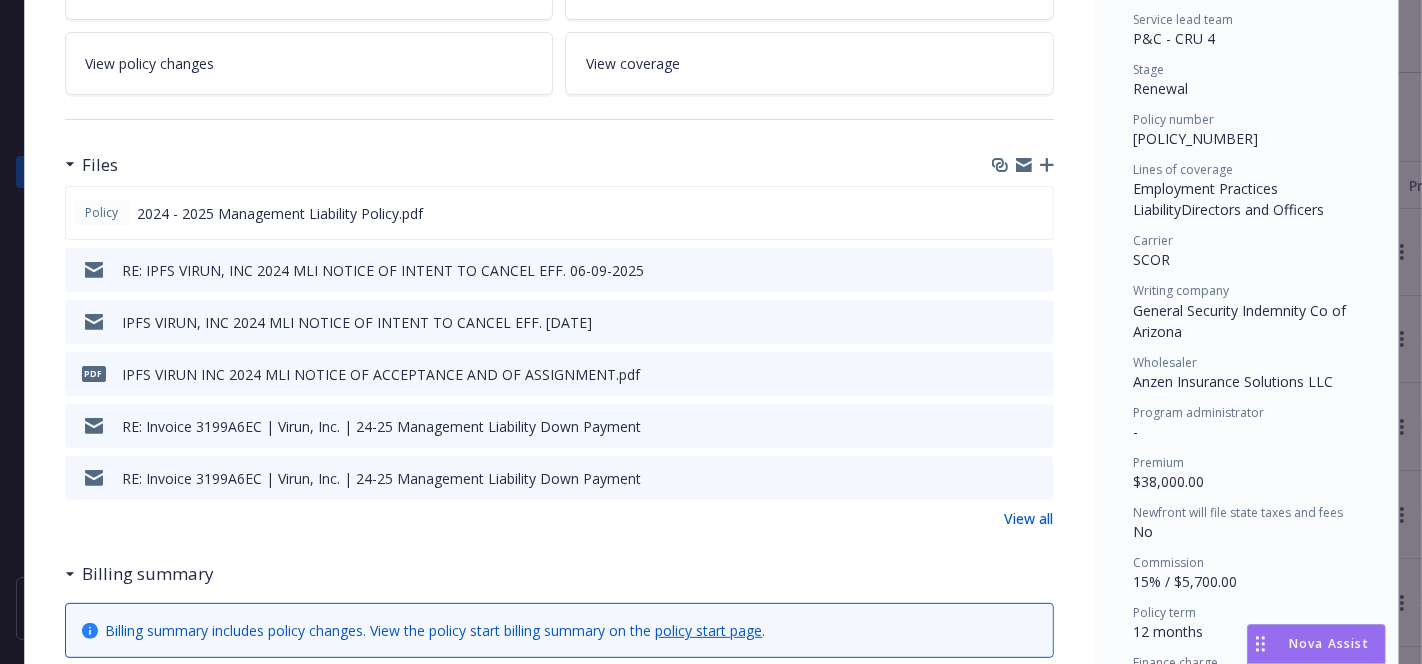 click on "General Security Indemnity Co of Arizona" at bounding box center (1242, 321) 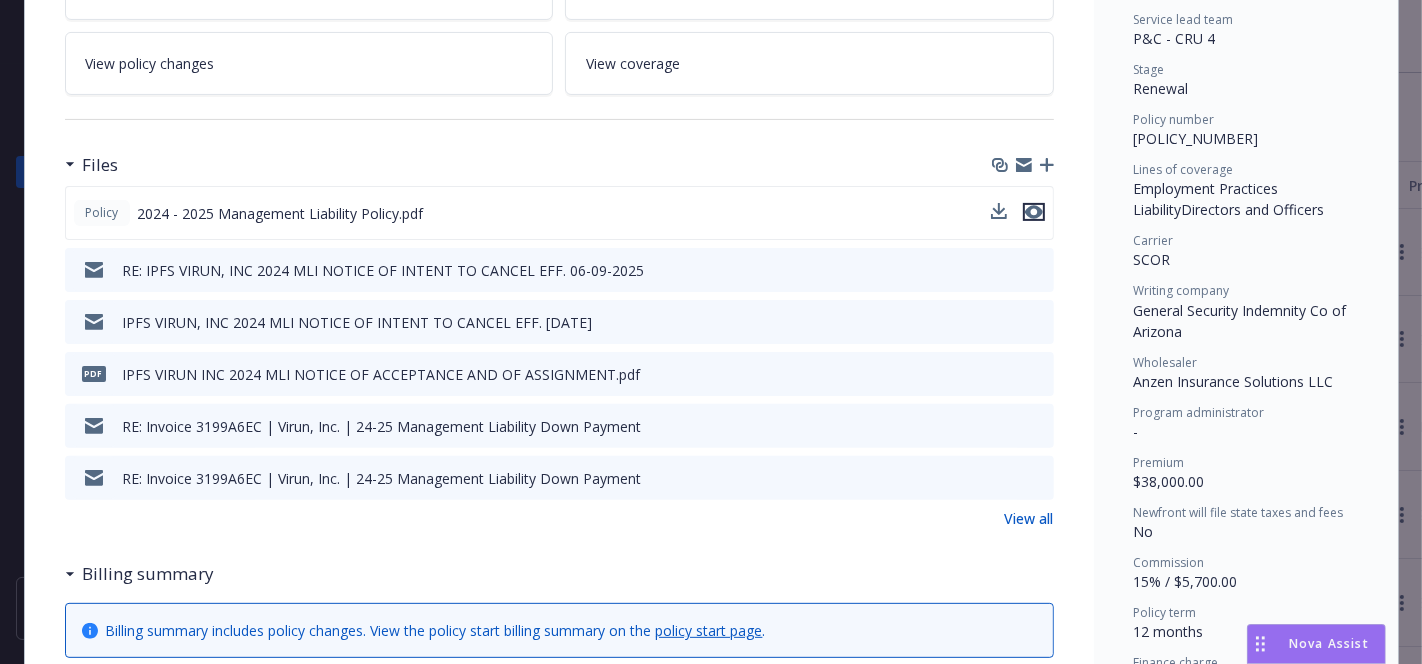 click 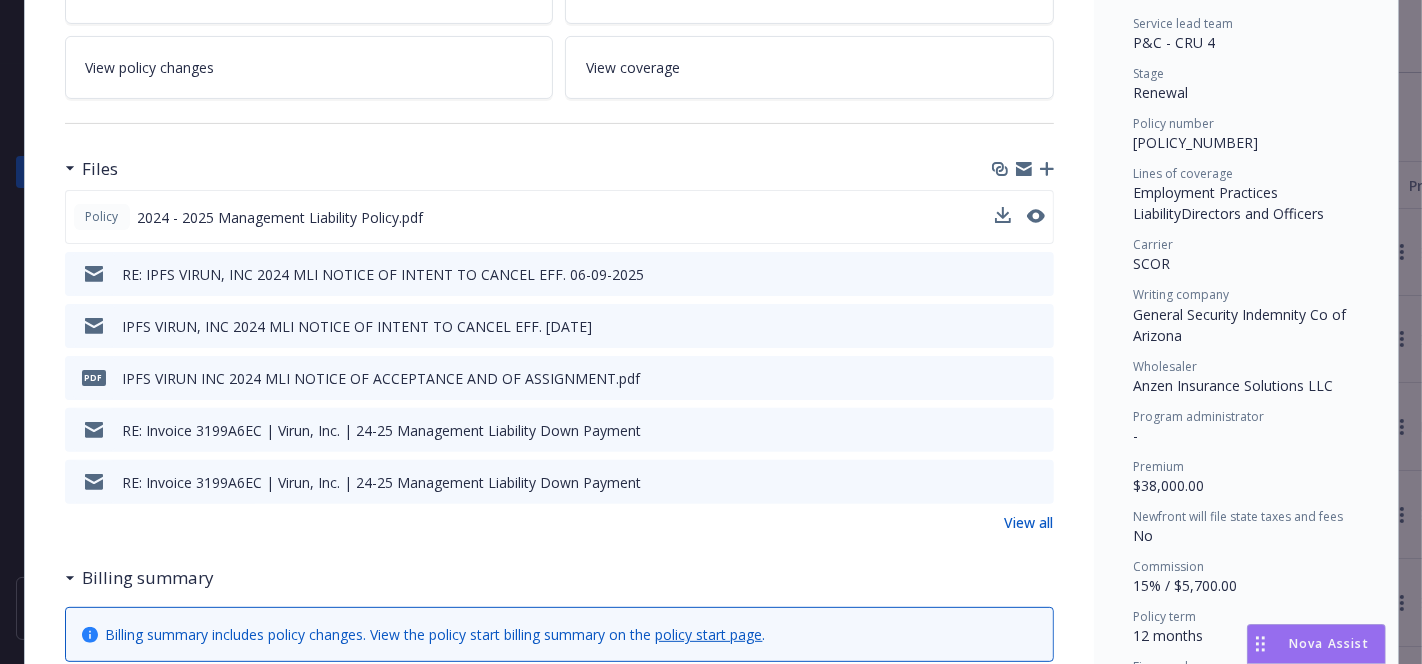 scroll, scrollTop: 0, scrollLeft: 0, axis: both 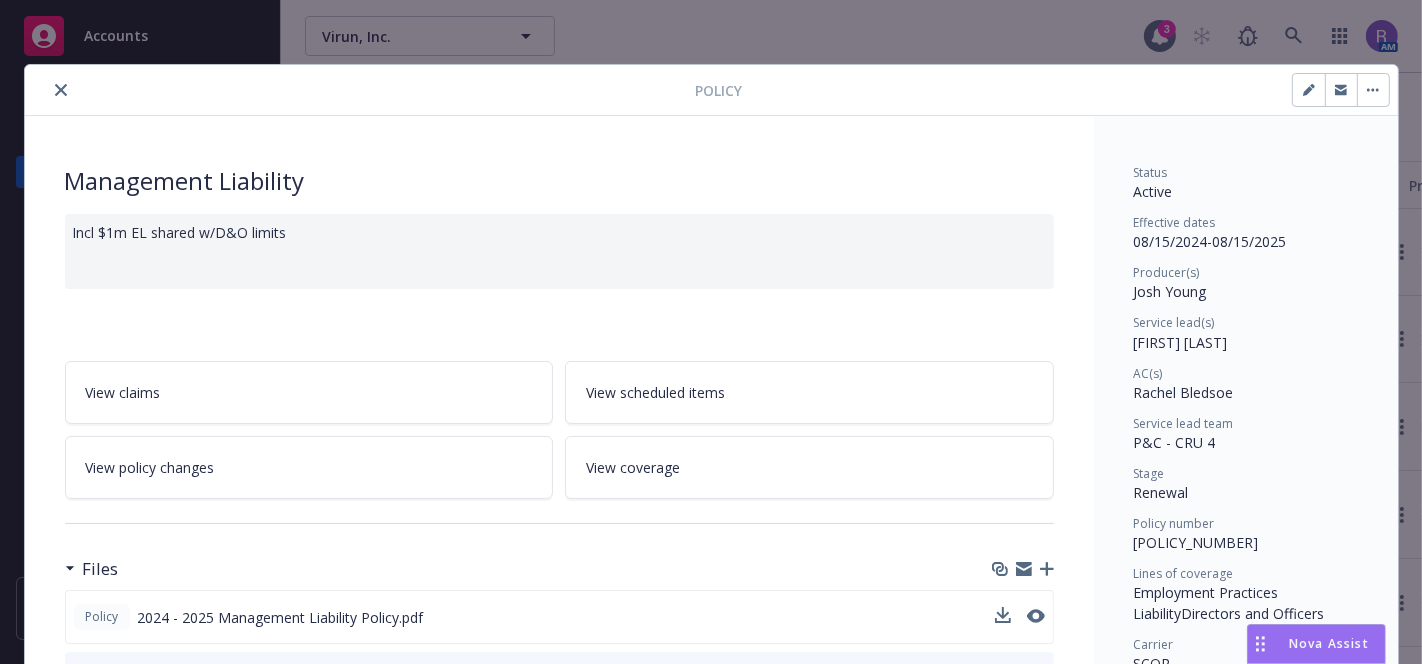 drag, startPoint x: 55, startPoint y: 93, endPoint x: 476, endPoint y: 182, distance: 430.30453 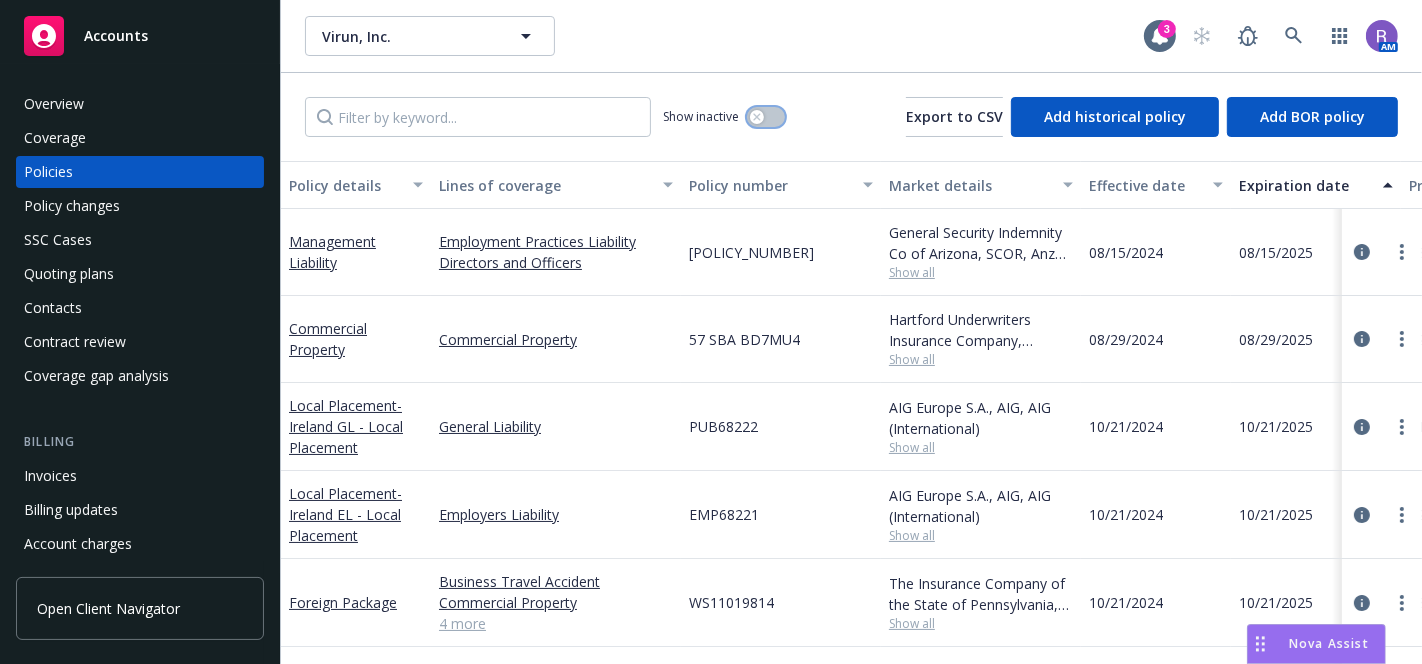 click at bounding box center [766, 117] 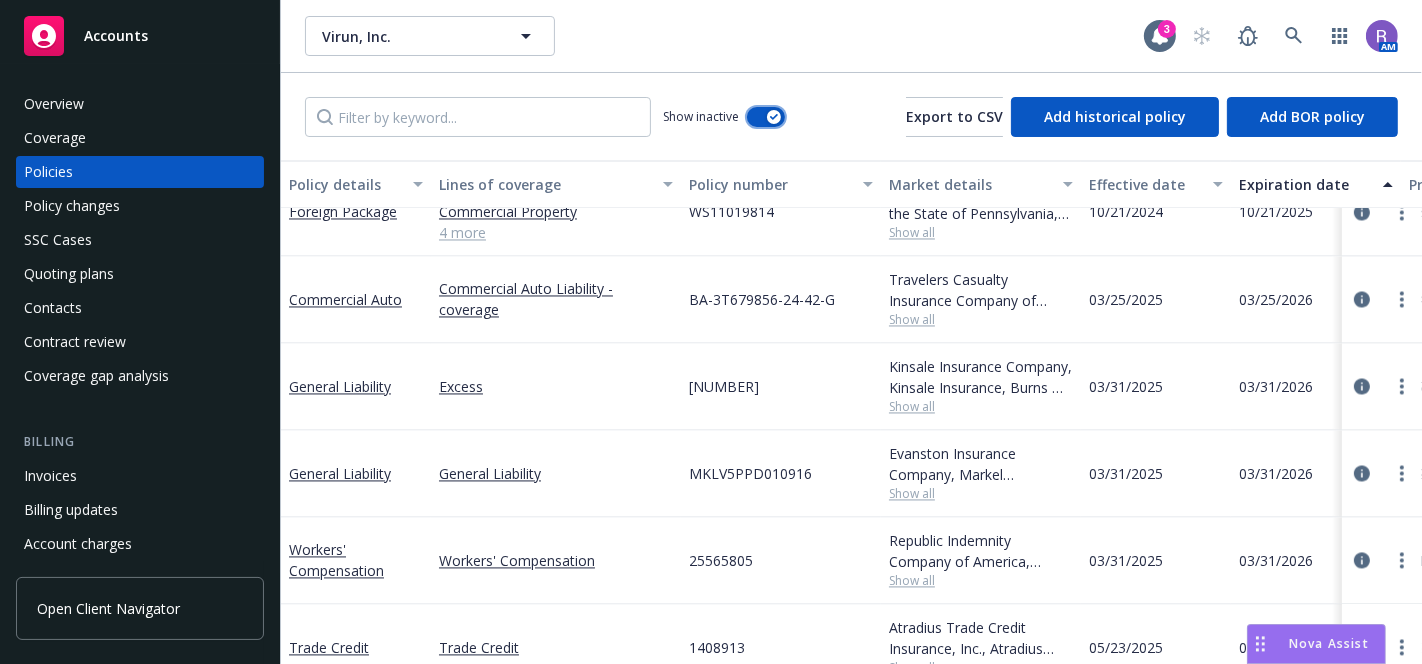 scroll, scrollTop: 3361, scrollLeft: 0, axis: vertical 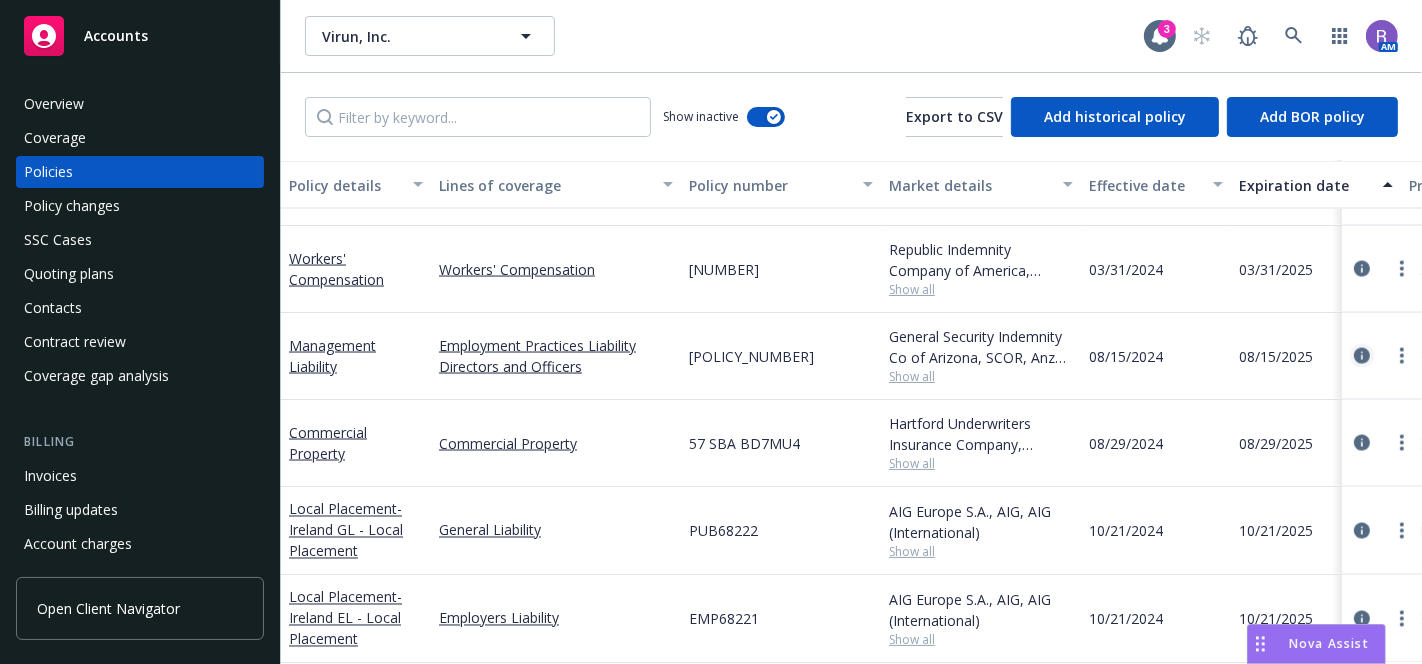 click 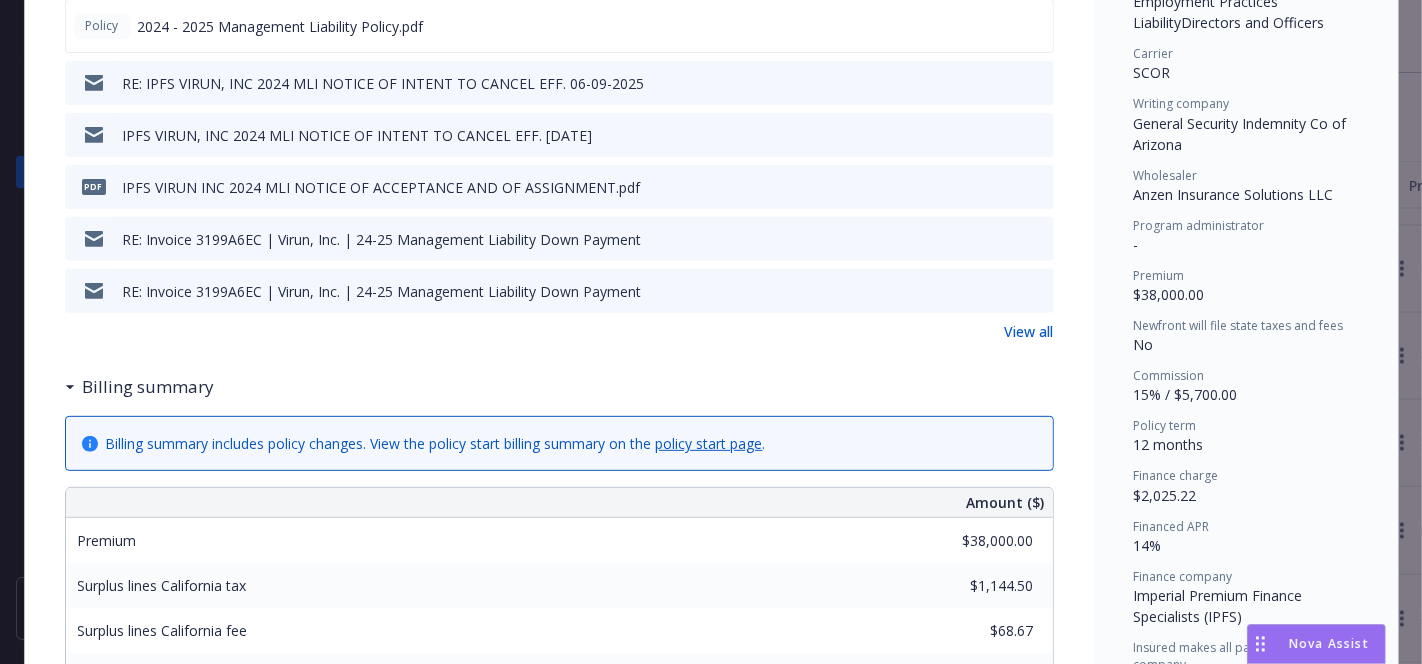 scroll, scrollTop: 0, scrollLeft: 0, axis: both 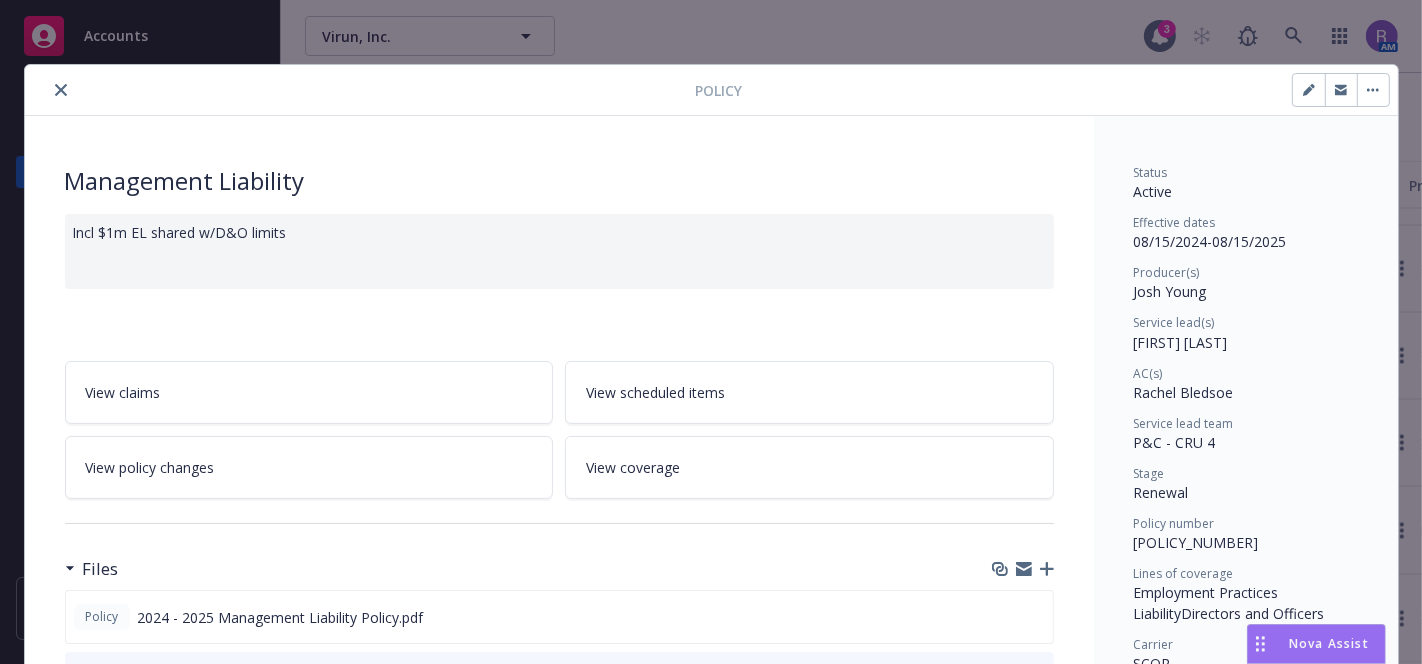 click 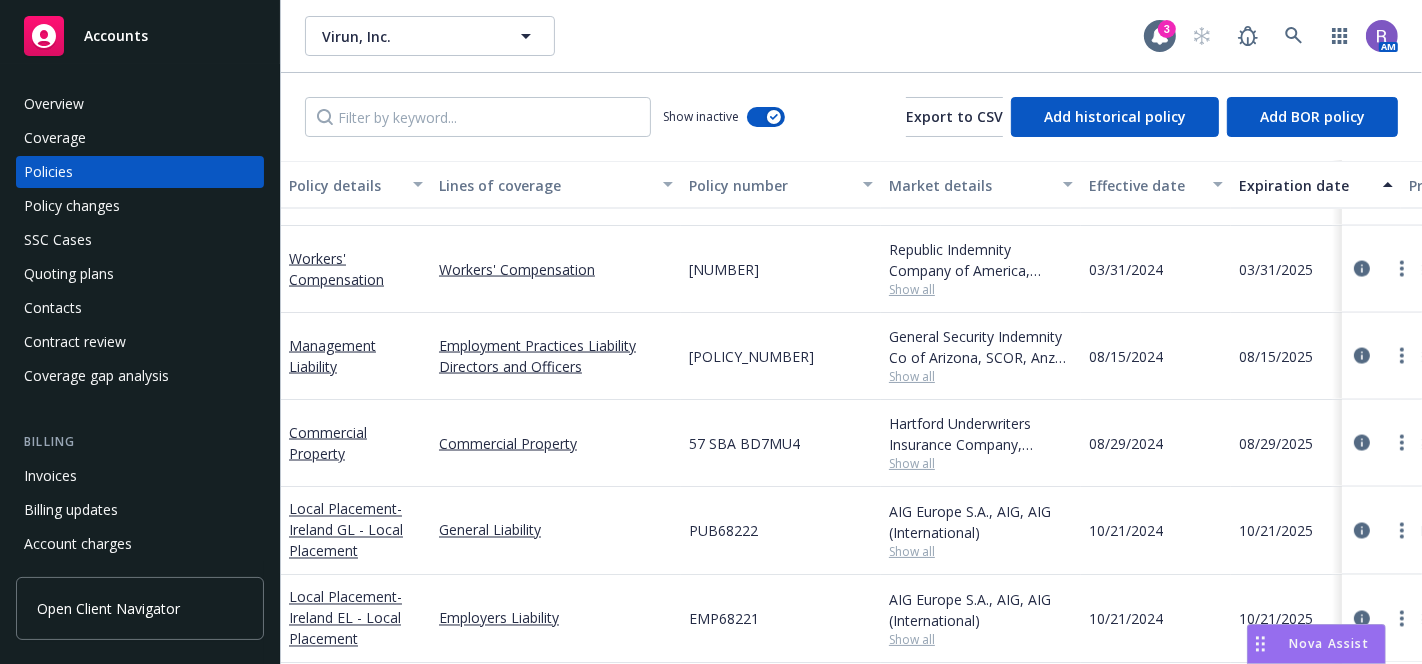 click on "Overview" at bounding box center (140, 104) 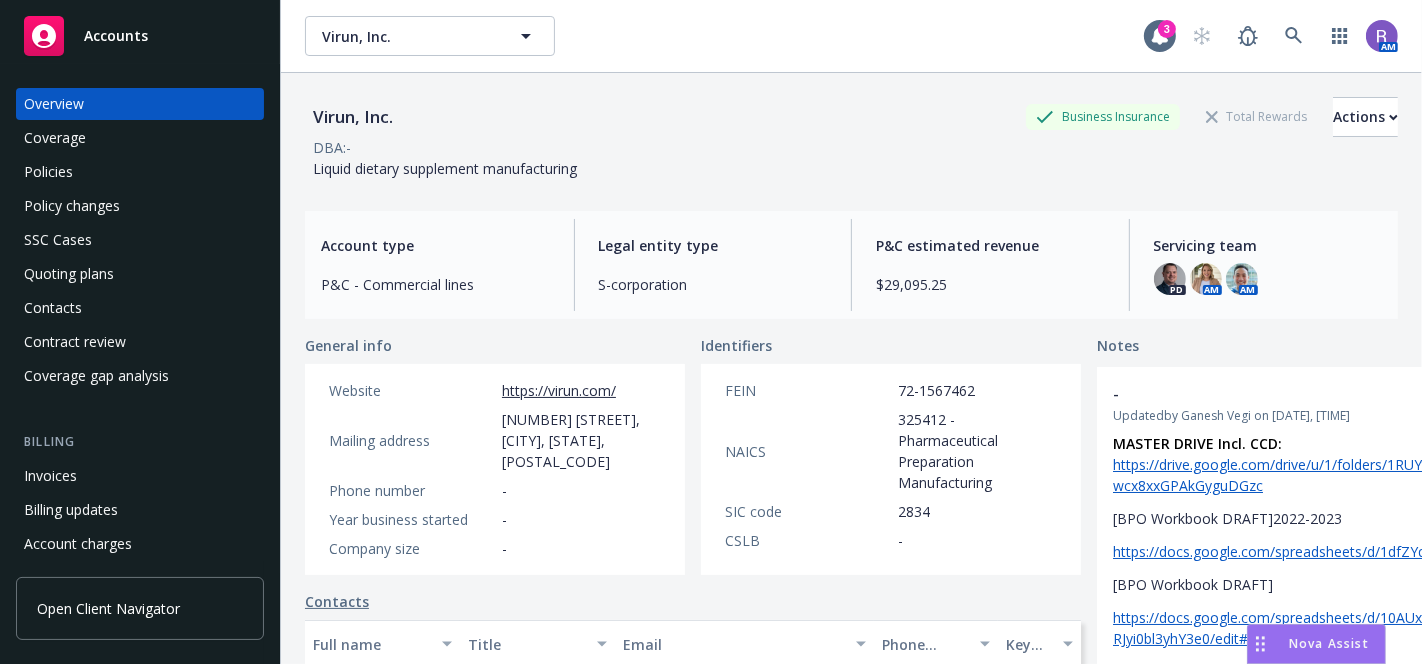 click on "Policies" at bounding box center (48, 172) 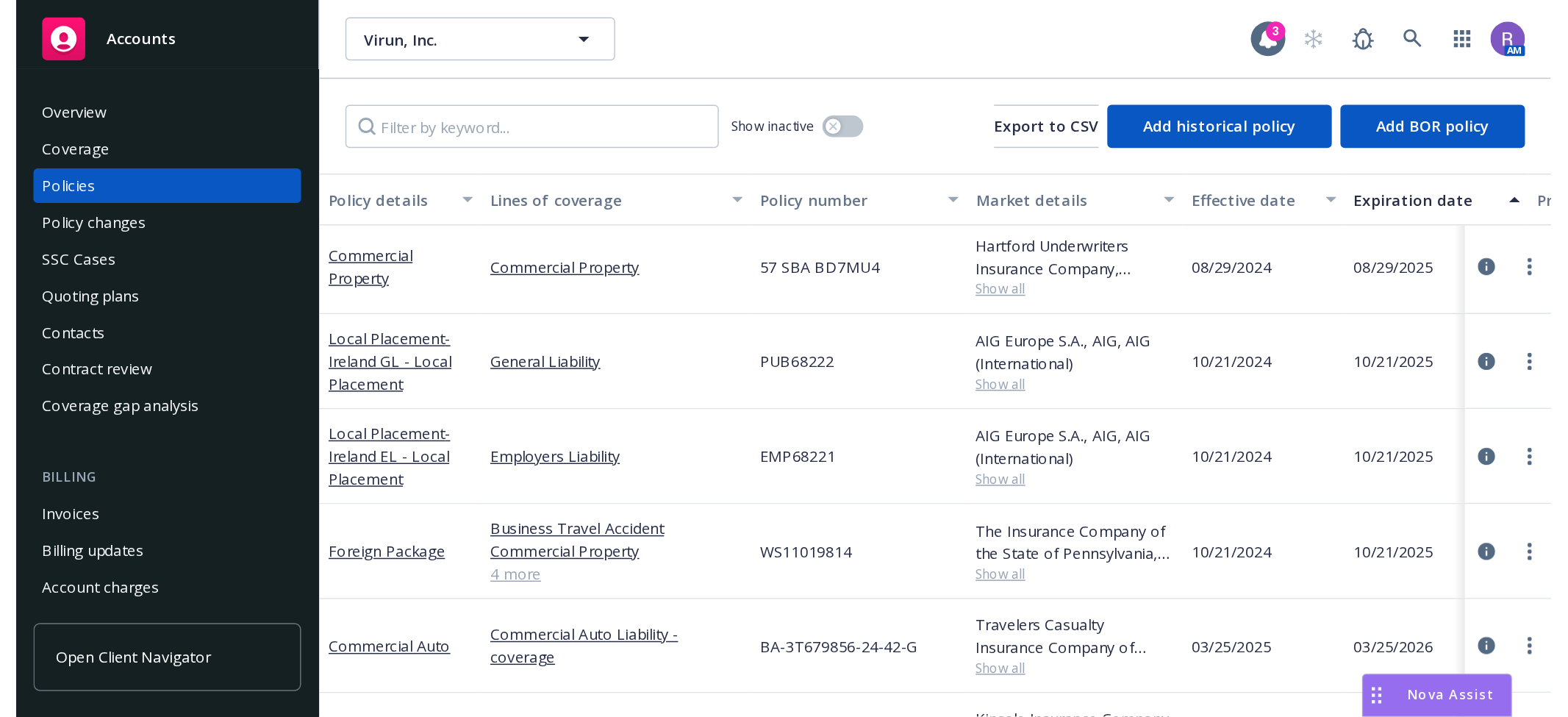 scroll, scrollTop: 0, scrollLeft: 0, axis: both 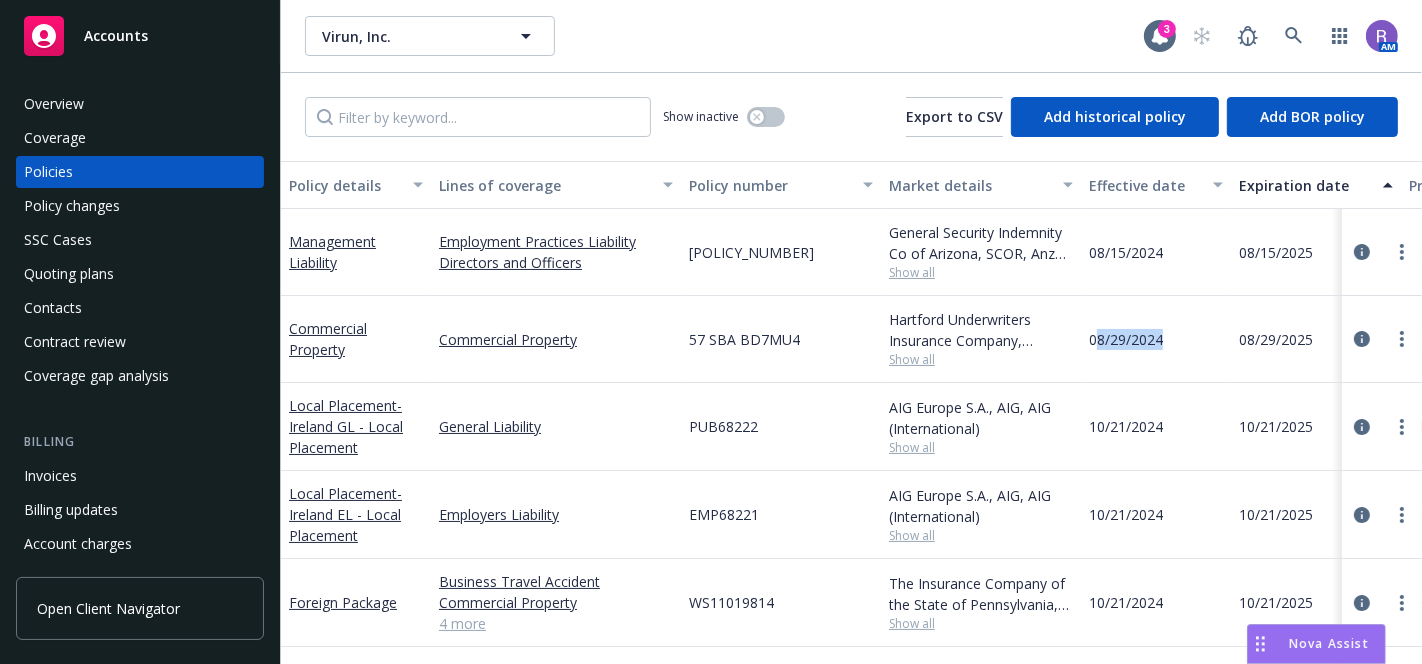 drag, startPoint x: 1096, startPoint y: 335, endPoint x: 1167, endPoint y: 340, distance: 71.17584 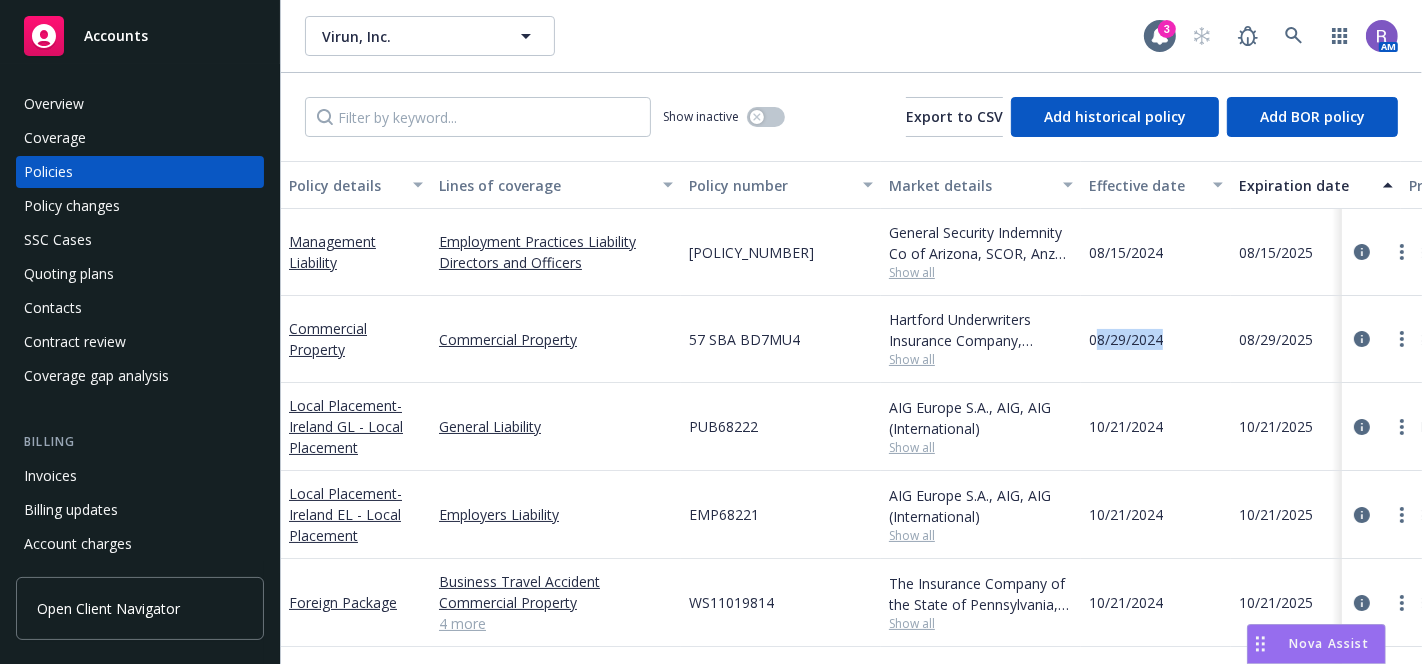 click on "08/29/2024" at bounding box center [1126, 339] 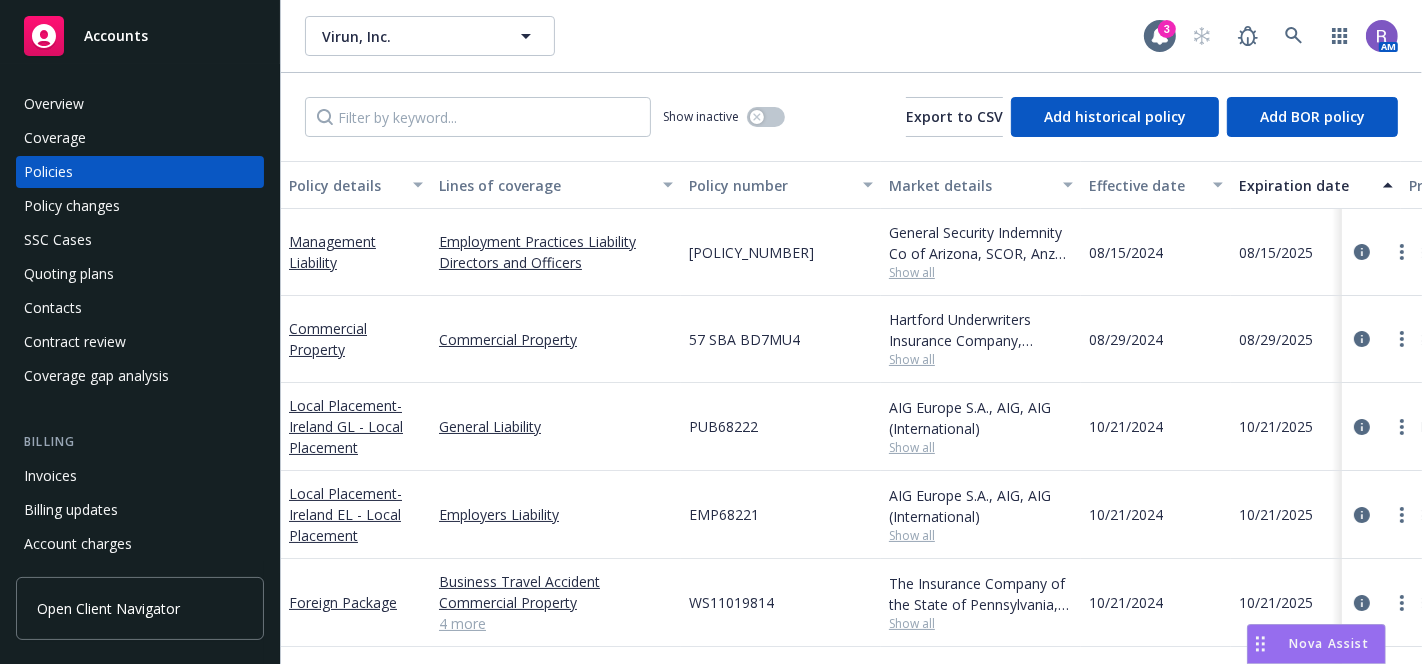 click on "08/29/2024" at bounding box center (1126, 339) 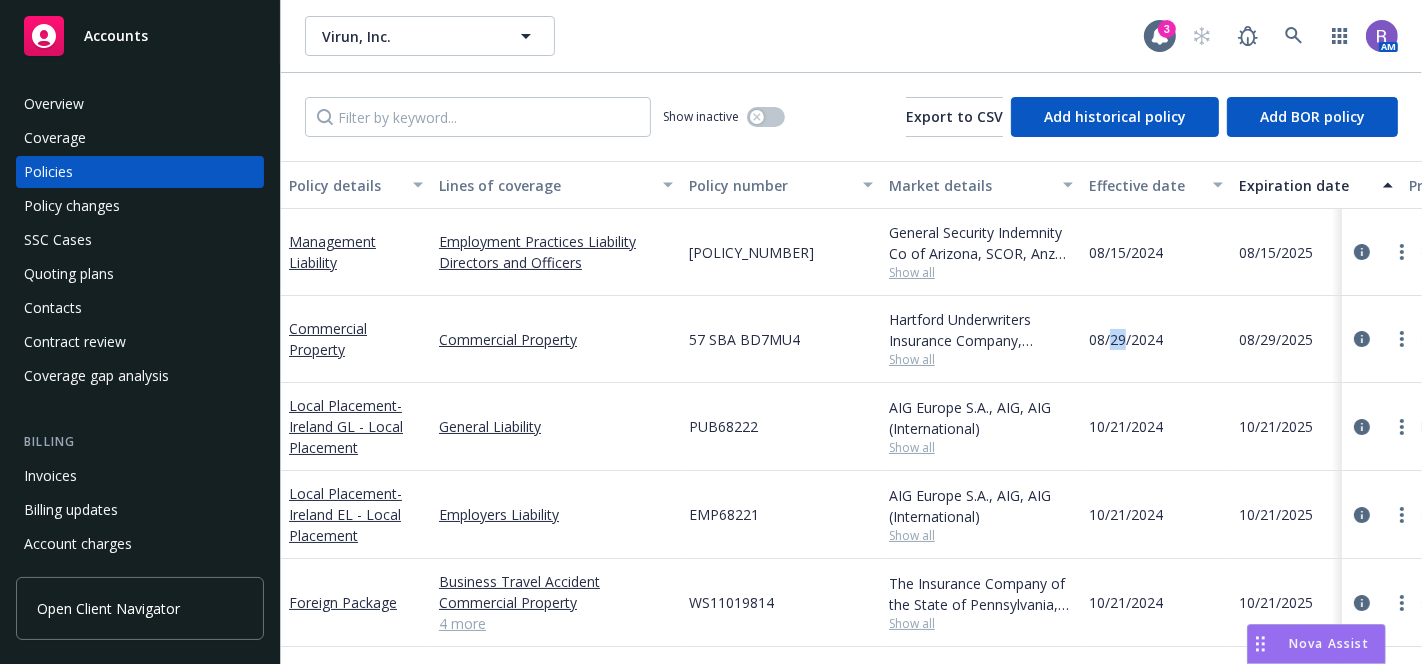 click on "08/29/2024" at bounding box center (1126, 339) 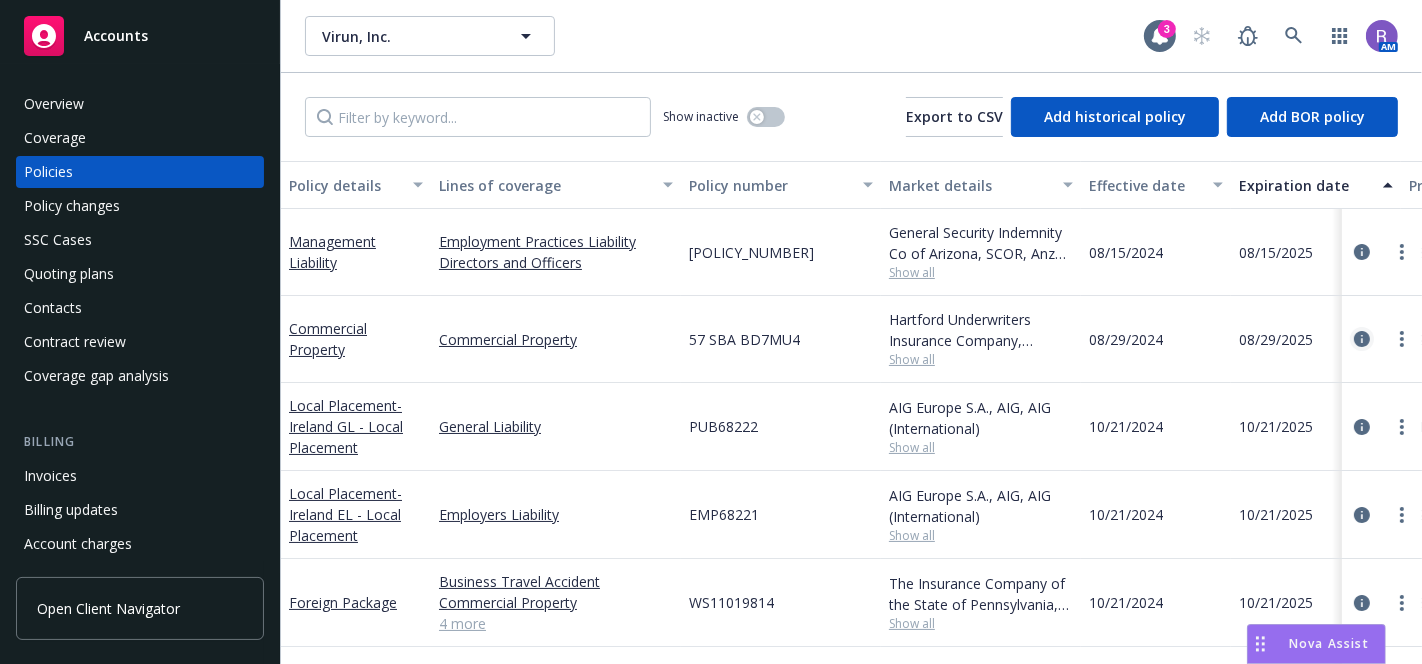 click 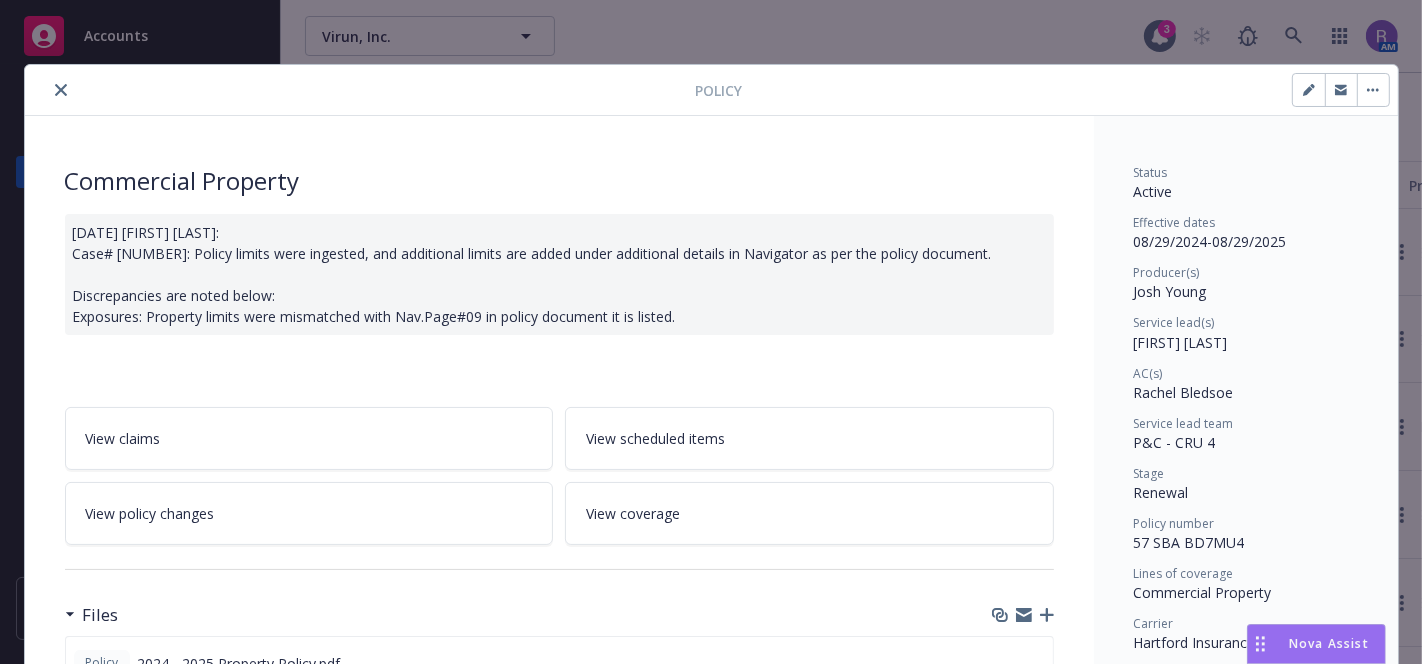 click at bounding box center (61, 90) 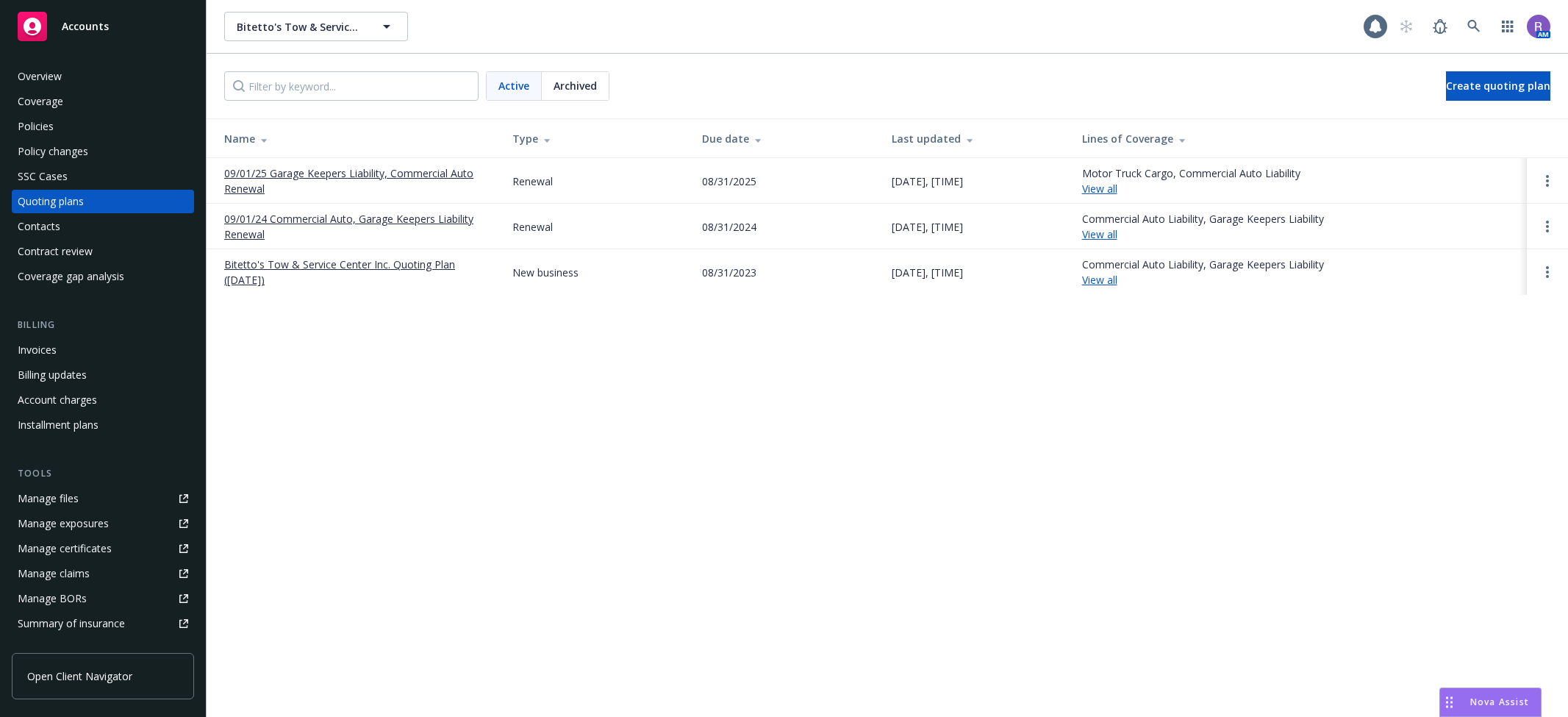 scroll, scrollTop: 0, scrollLeft: 0, axis: both 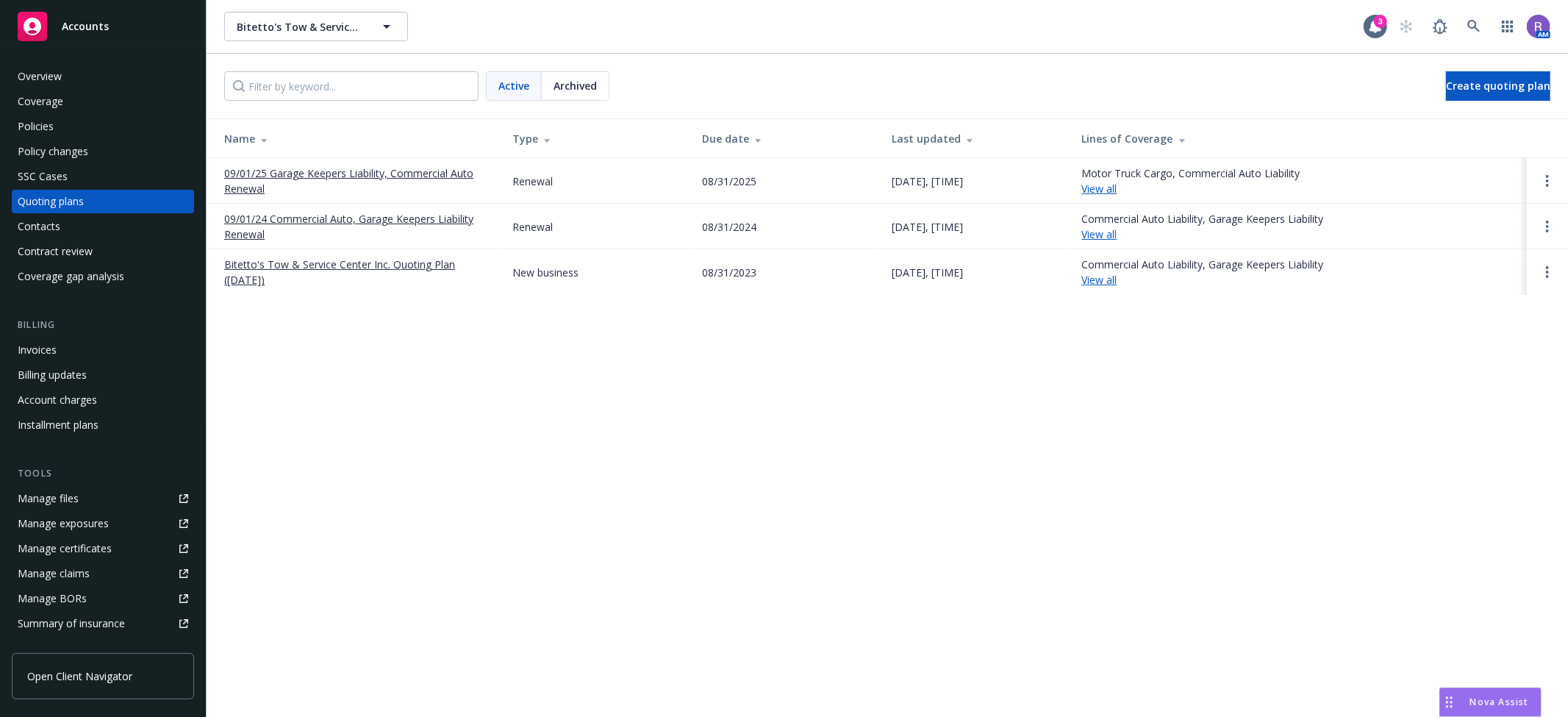 click on "09/01/25 Garage Keepers Liability, Commercial Auto Renewal" at bounding box center [357, 181] 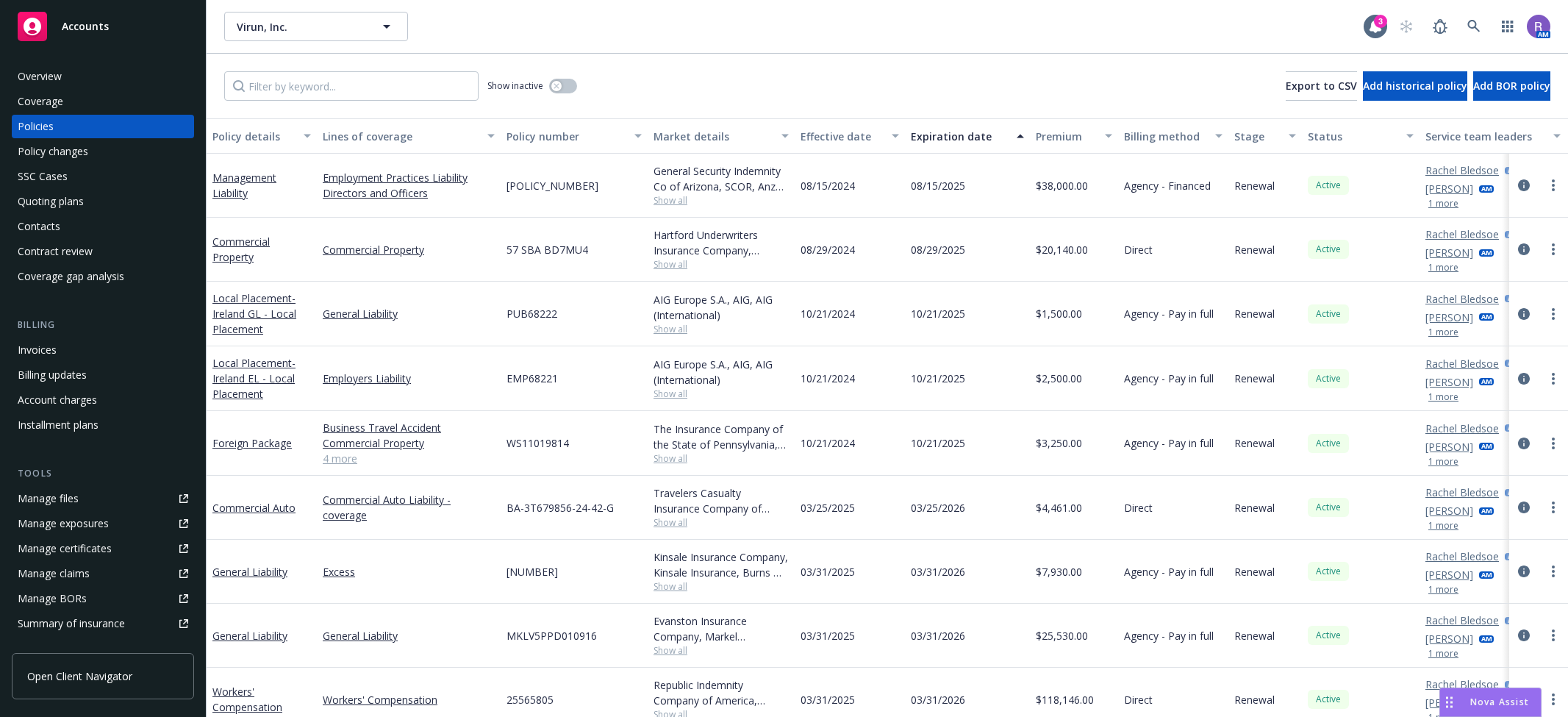 scroll, scrollTop: 0, scrollLeft: 0, axis: both 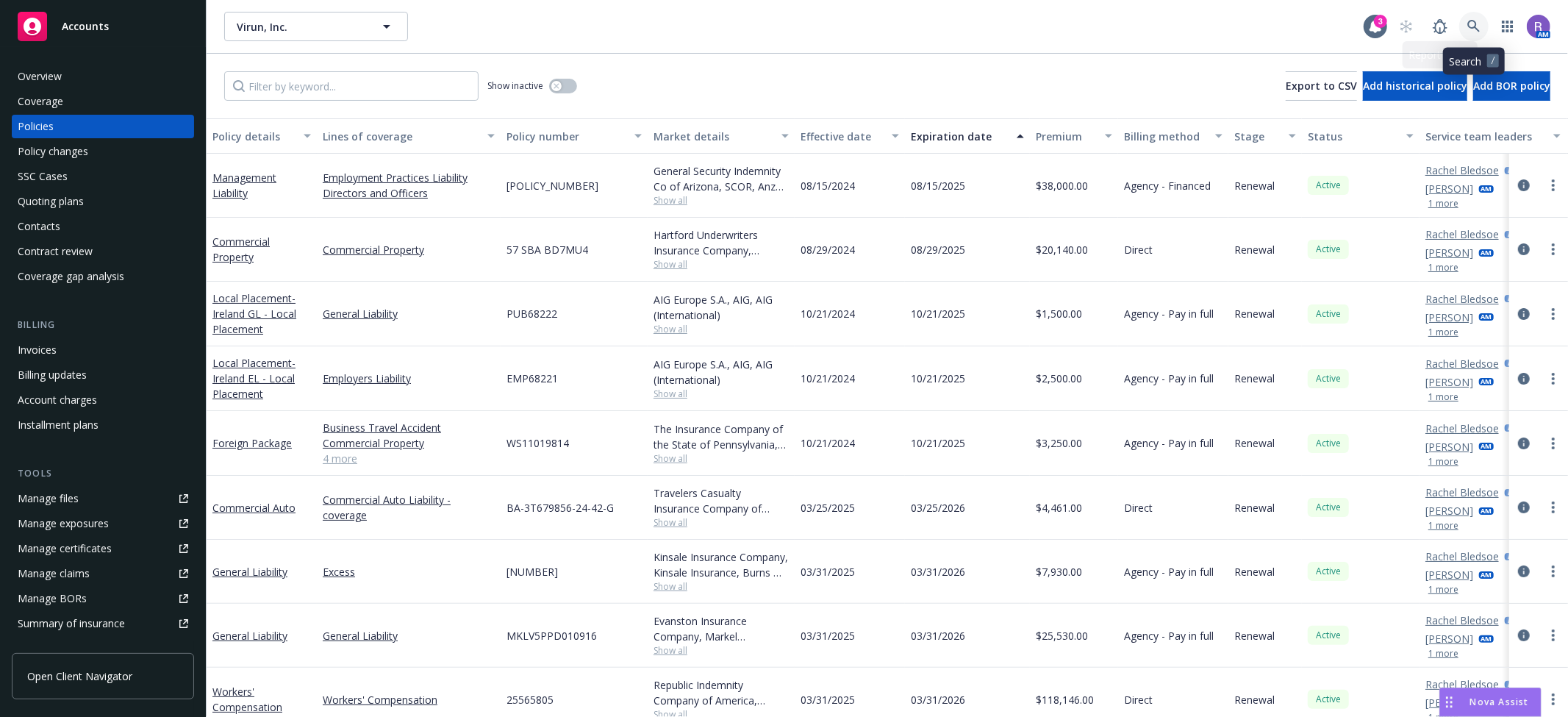 click at bounding box center (1474, 26) 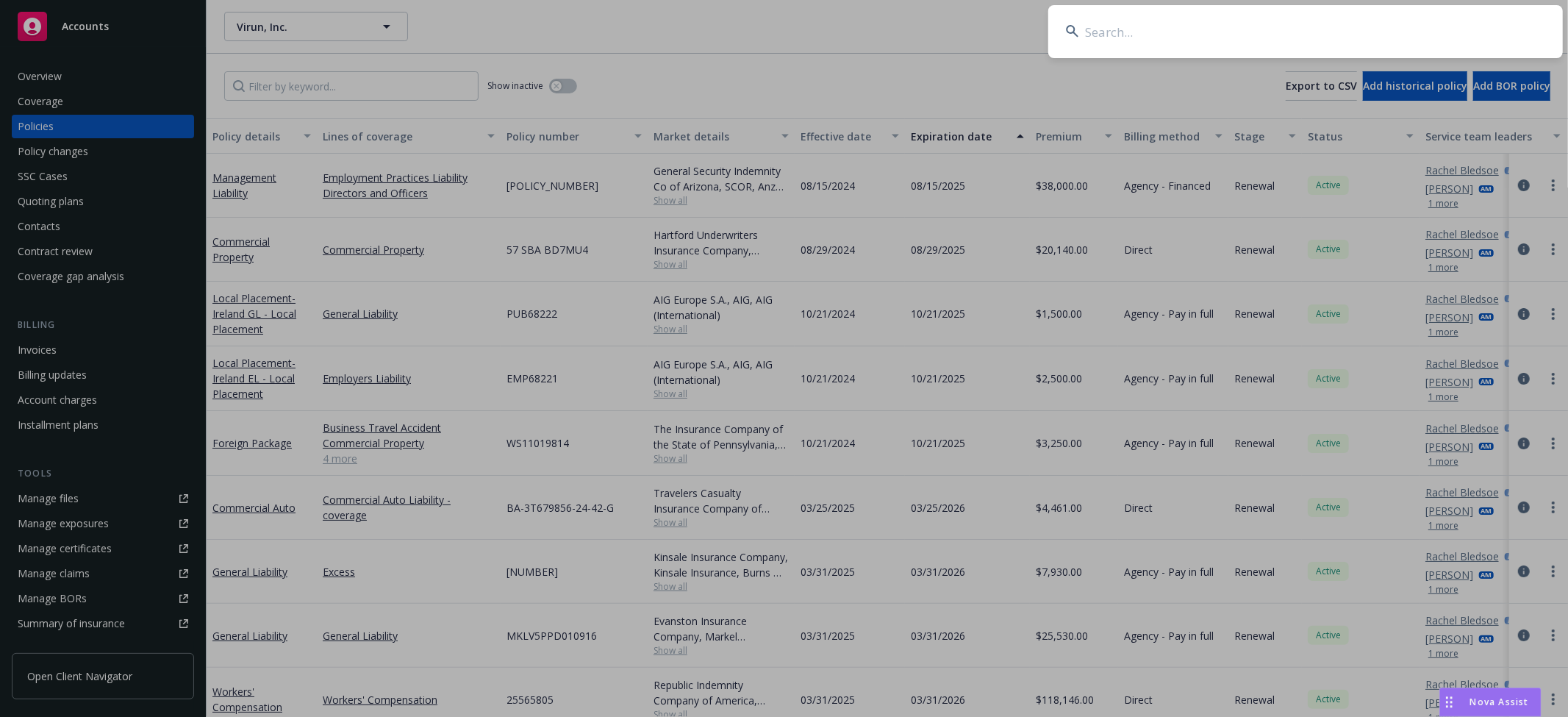 click at bounding box center (1306, 32) 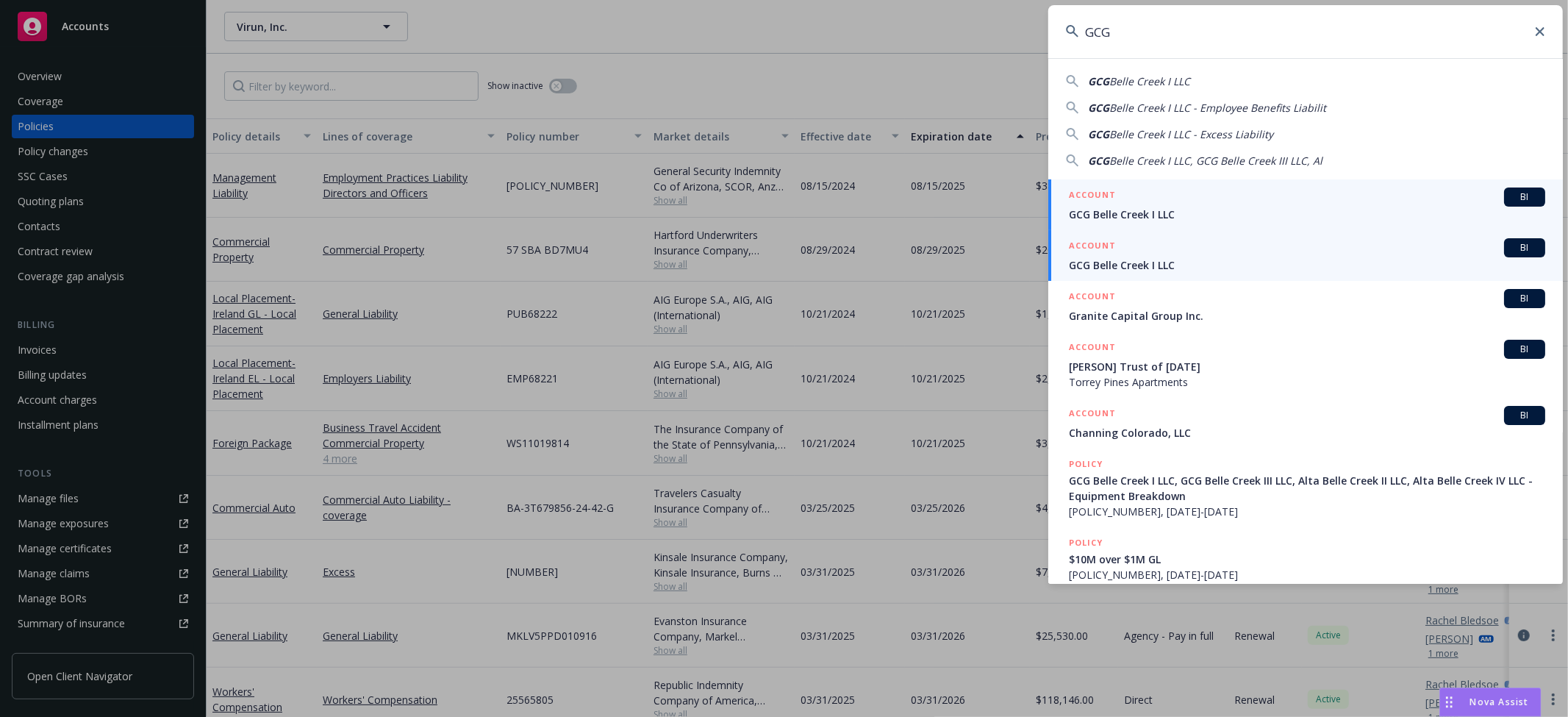type on "GCG" 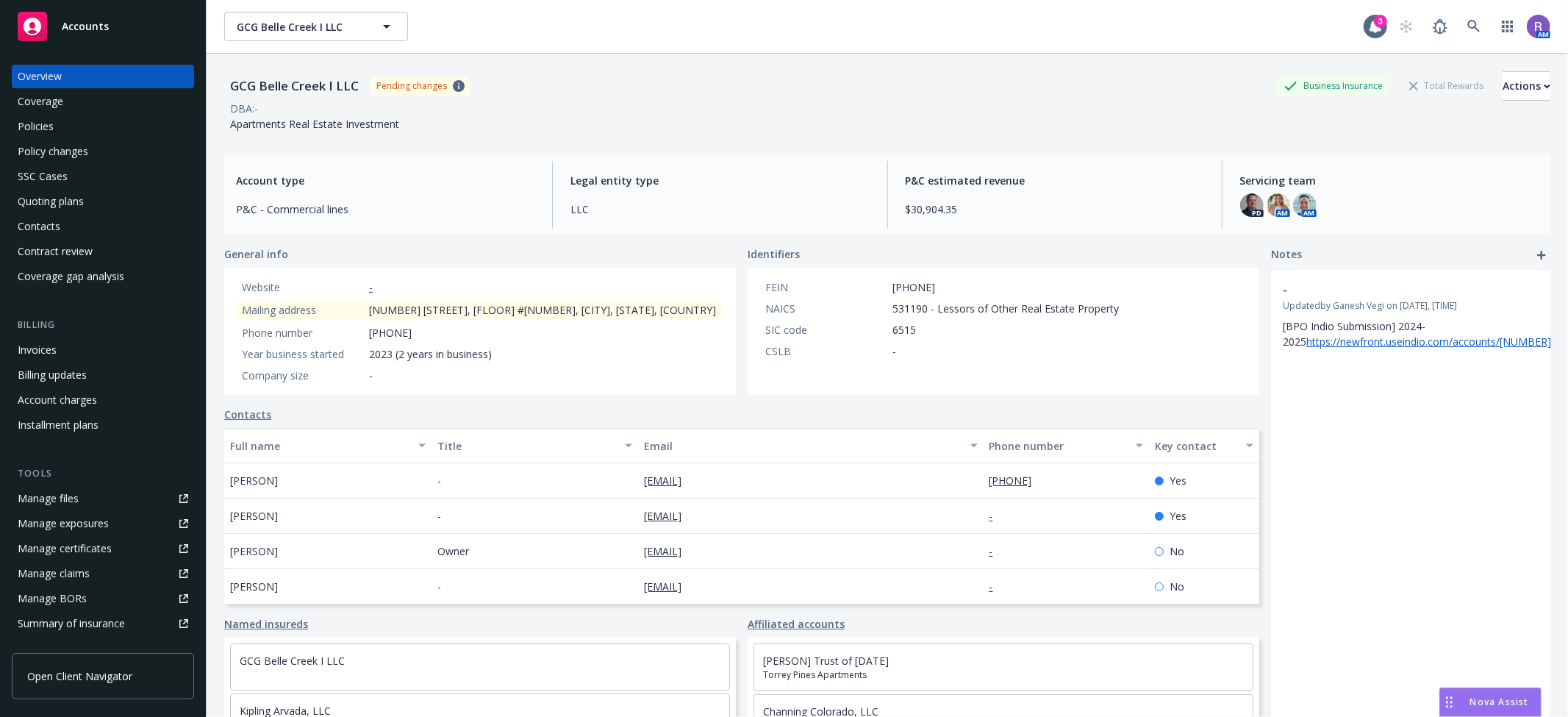 click on "Policies" at bounding box center (103, 126) 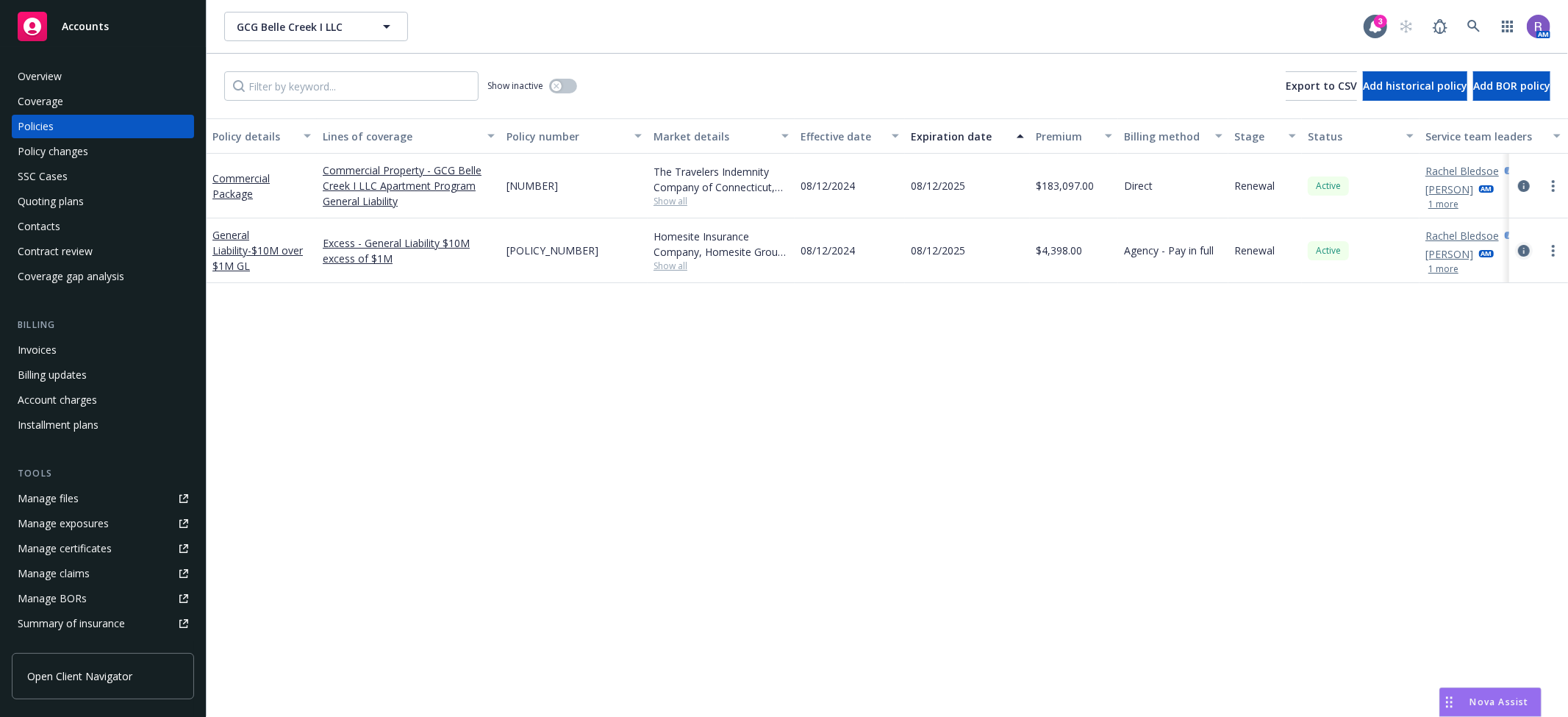 click 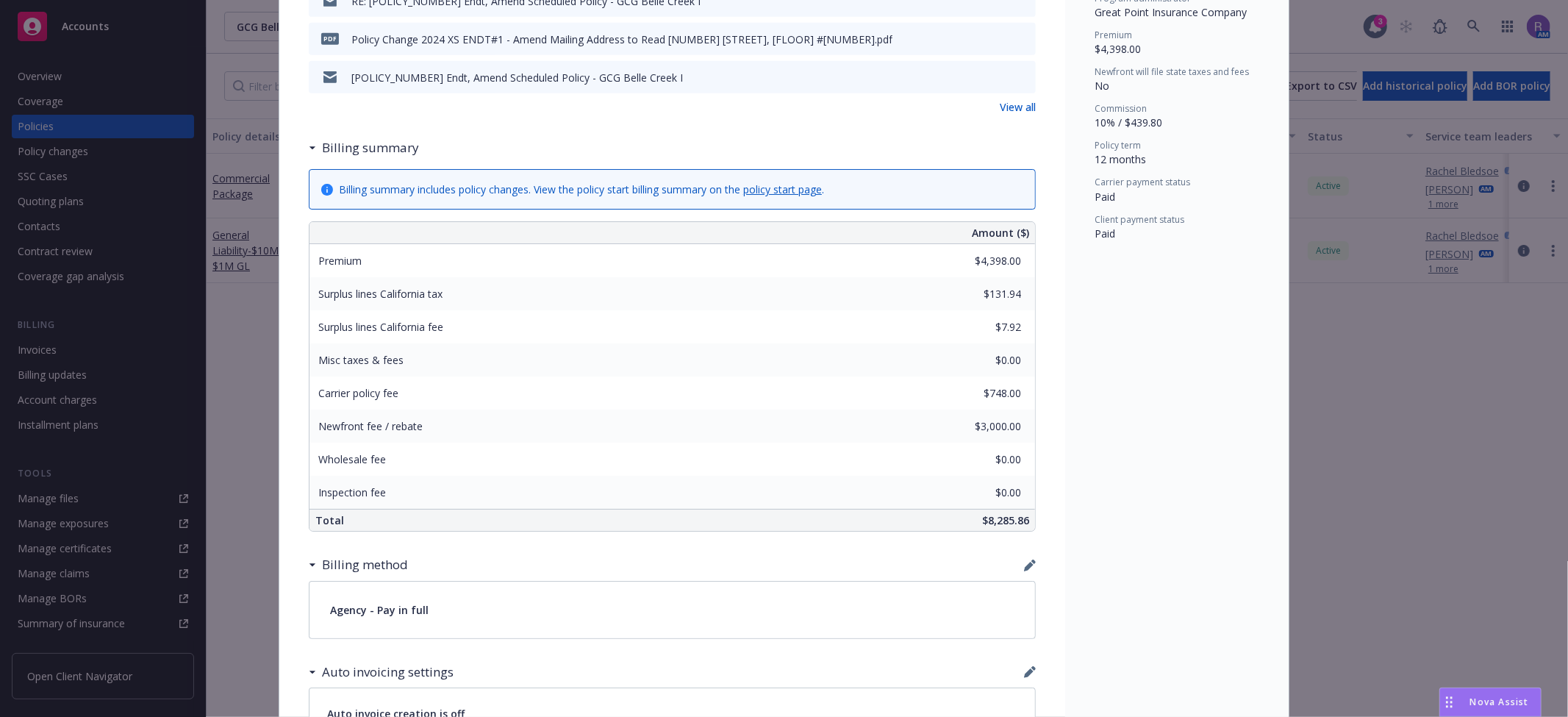 scroll, scrollTop: 490, scrollLeft: 0, axis: vertical 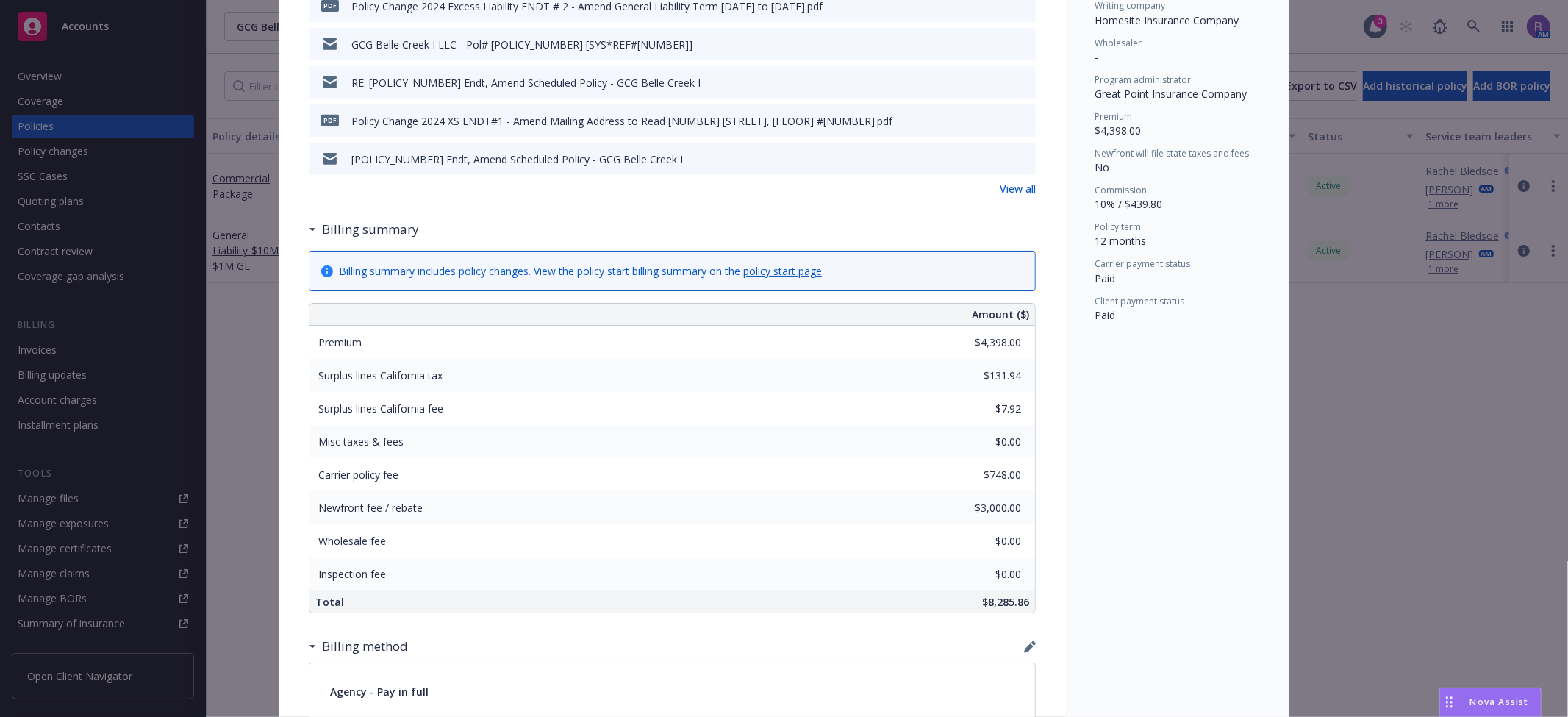 click on "Policy General Liability   - $10M over $1M GL Add internal notes here... View claims View scheduled items View policy changes View coverage Files Policy 2024 - 2025 Excess Liability Policy.pdf pdf Policy Change 2024 Excess Liability ENDT # 2 -  Amend General Liability Term 8-12-2024 to 8-12-2025.pdf GCG Belle Creek I LLC - Pol# PRP-253288001-00-2972173 [SYS*REF#10204343] RE: PRP-253288001-00-2972173 Endt, Amend Scheduled Policy - GCG Belle Creek I pdf Policy Change 2024 XS ENDT#1 - Amend Mailing Address to Read 351 Paseo Nuevo, 2nd Floor #1009.pdf PRP-253288001-00-2972173 Endt, Amend Scheduled Policy - GCG Belle Creek I View all Billing summary Billing summary includes policy changes. View the policy start billing summary on the   policy start page . Amount ($) Premium $4,398.00 Surplus lines California tax $131.94 Surplus lines California fee $7.92 Misc taxes & fees $0.00 Carrier policy fee $748.00 Newfront fee / rebate $3,000.00 Wholesale fee $0.00 Inspection fee $0.00 Total $8,285.86 Billing method - Paid" at bounding box center (784, 358) 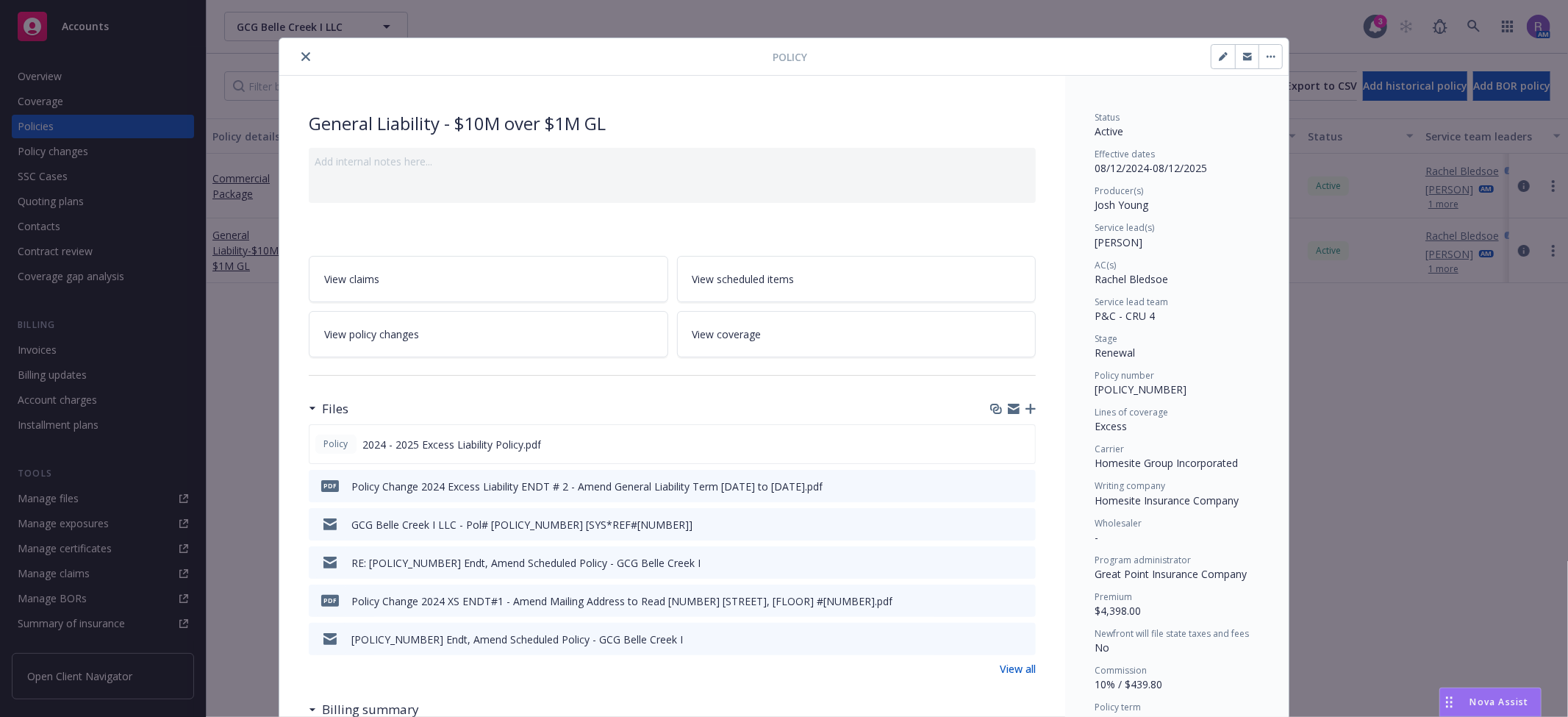scroll, scrollTop: 0, scrollLeft: 0, axis: both 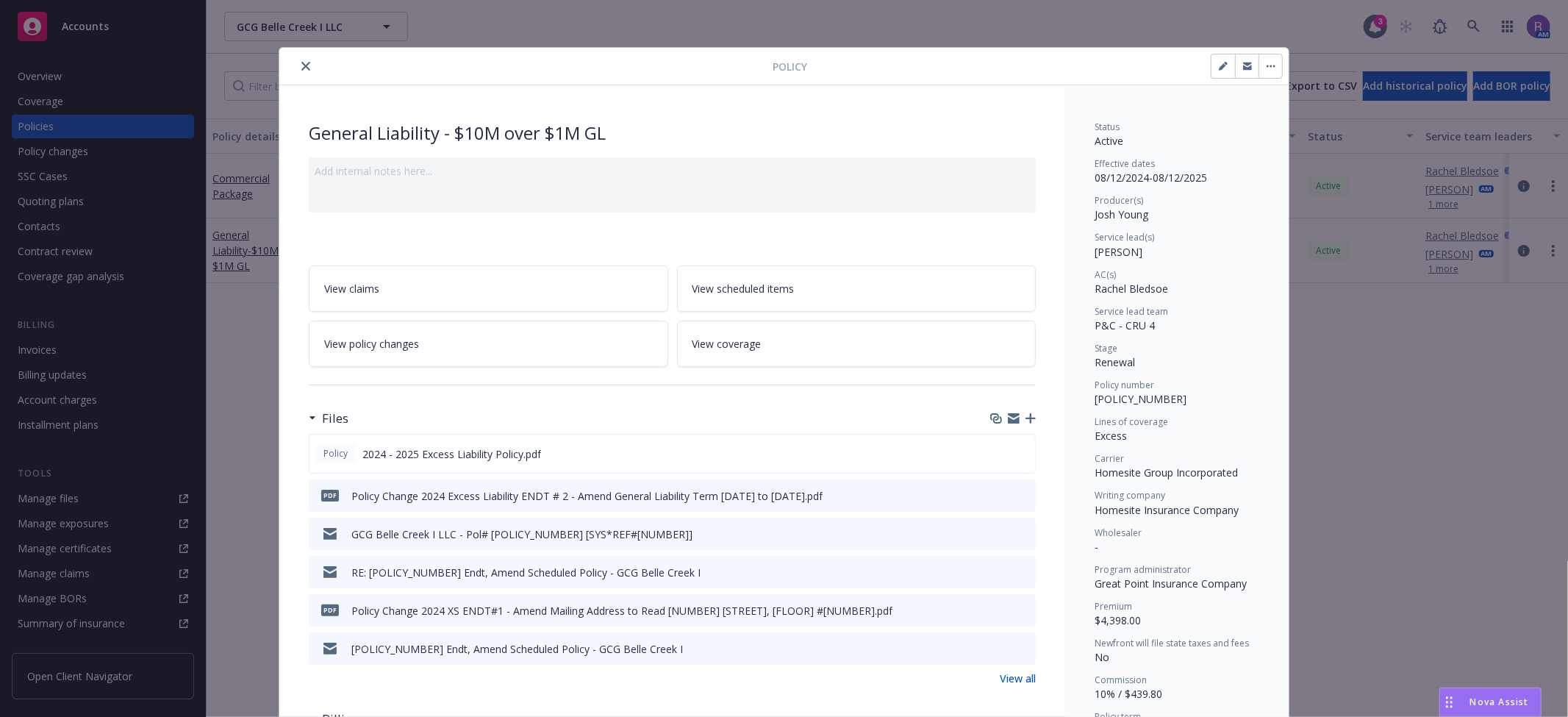 click 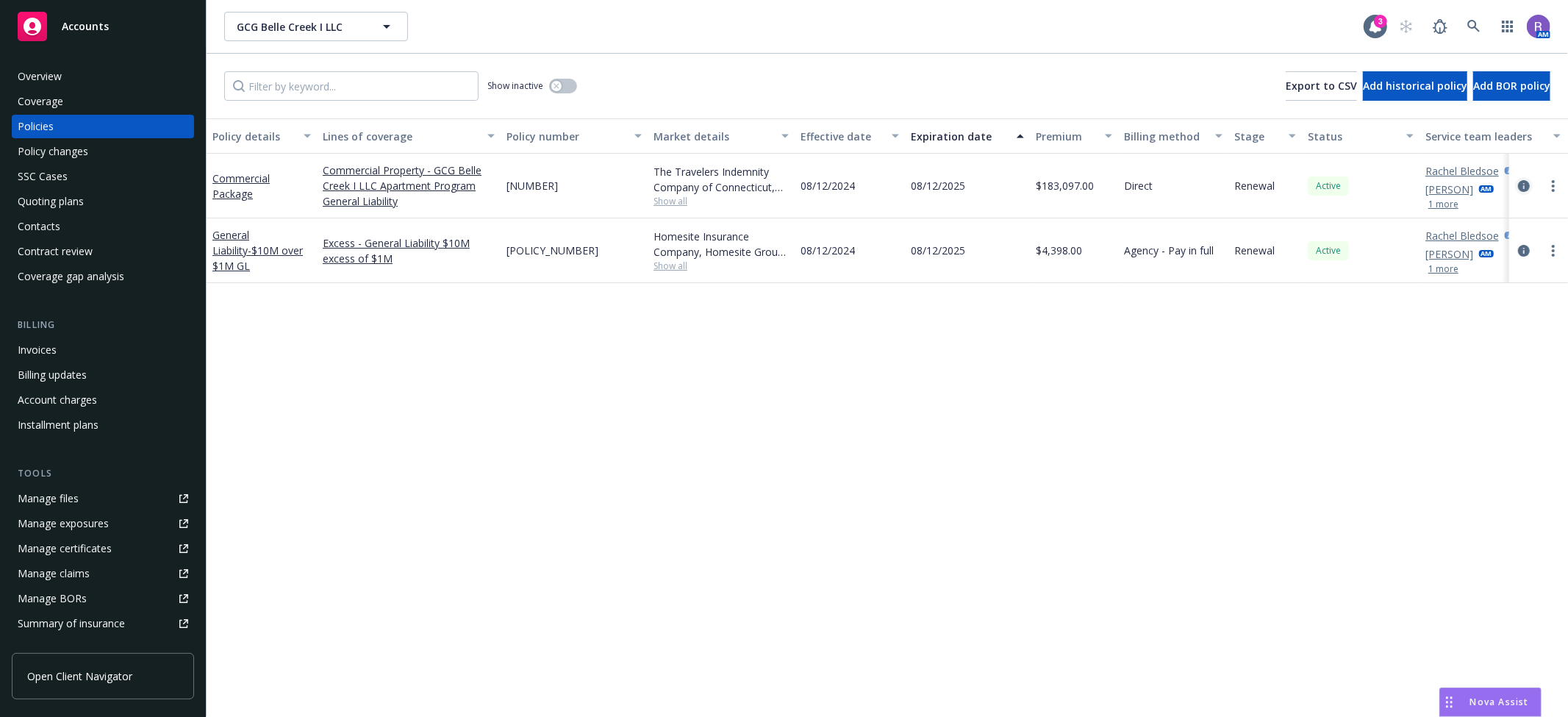 click 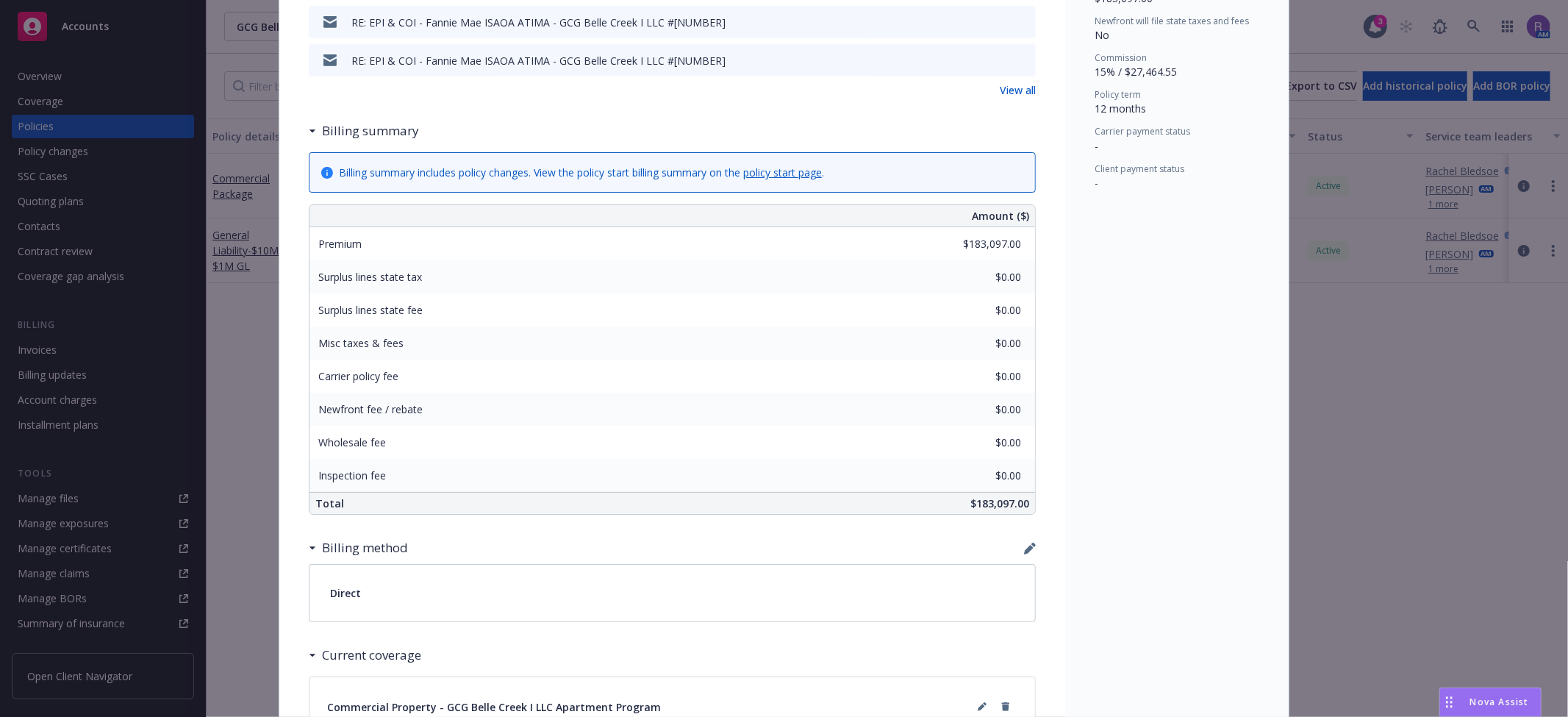 scroll, scrollTop: 1144, scrollLeft: 0, axis: vertical 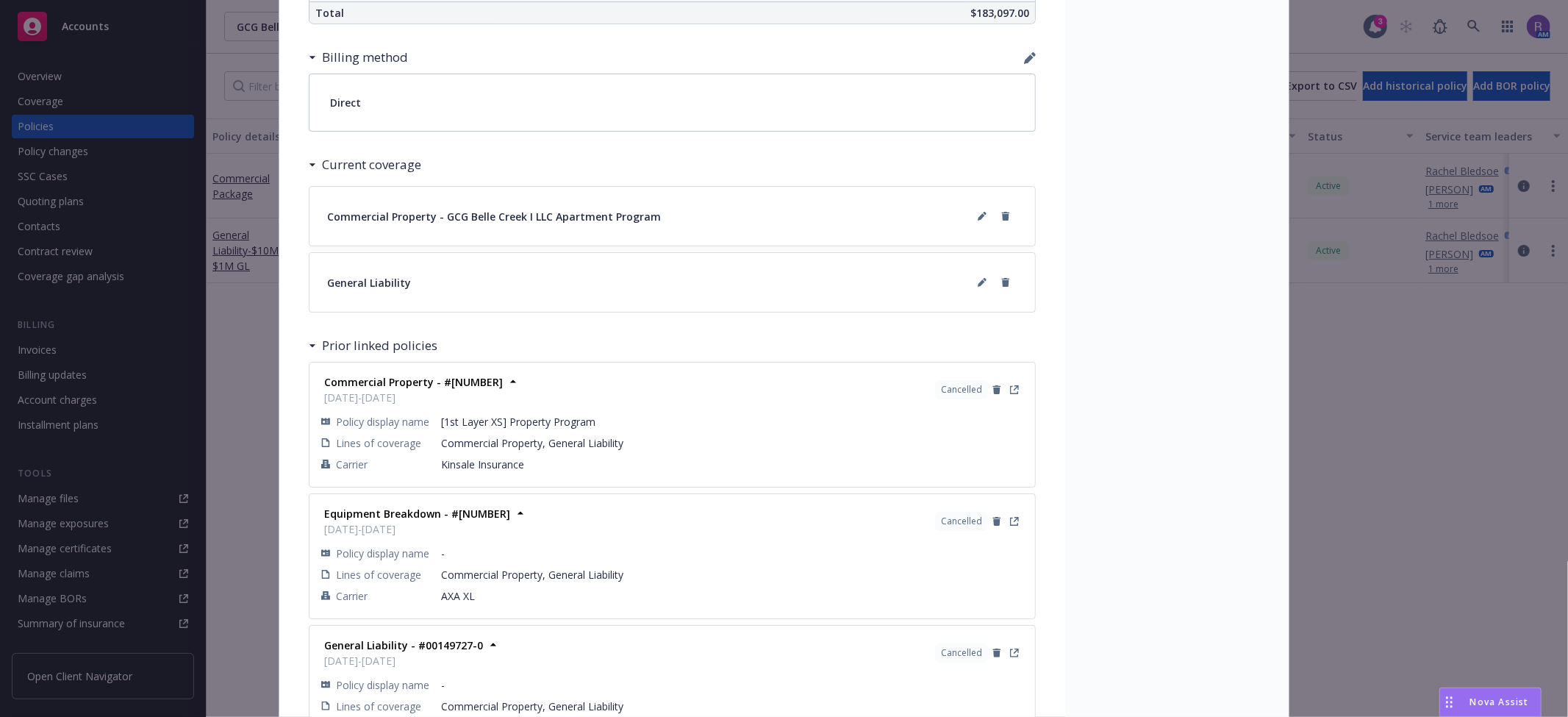 click on "Policy Commercial Package   09/19/2024 - Siva
Case #01257415
Policy limits were ingested and discrepancies notated below
Discrepancies:
Exposures: Property - Building limits is mismatched with Nav.
General liability - class code info not listed in Nav.
View claims View scheduled items View policy changes View coverage Files Policy 2024 Travellers Commercial Package - Policy.pdf RE: Insurance Deficiency Notice - 200392788 RE: EPI & COI - Fannie Mae ISAOA ATIMA - GCG Belle Creek I LLC #200392788 Re: EPI & COI - Fannie Mae ISAOA ATIMA - GCG Belle Creek I LLC #200392788 RE: EPI & COI - Fannie Mae ISAOA ATIMA - GCG Belle Creek I LLC #200392788 RE: EPI & COI - Fannie Mae ISAOA ATIMA - GCG Belle Creek I LLC #200392788 View all Billing summary Billing summary includes policy changes. View the policy start billing summary on the   policy start page . Amount ($) Premium $183,097.00 Surplus lines state tax $0.00 Surplus lines state fee $0.00 Misc taxes & fees $0.00 Carrier policy fee $0.00 $0.00 -" at bounding box center [784, 358] 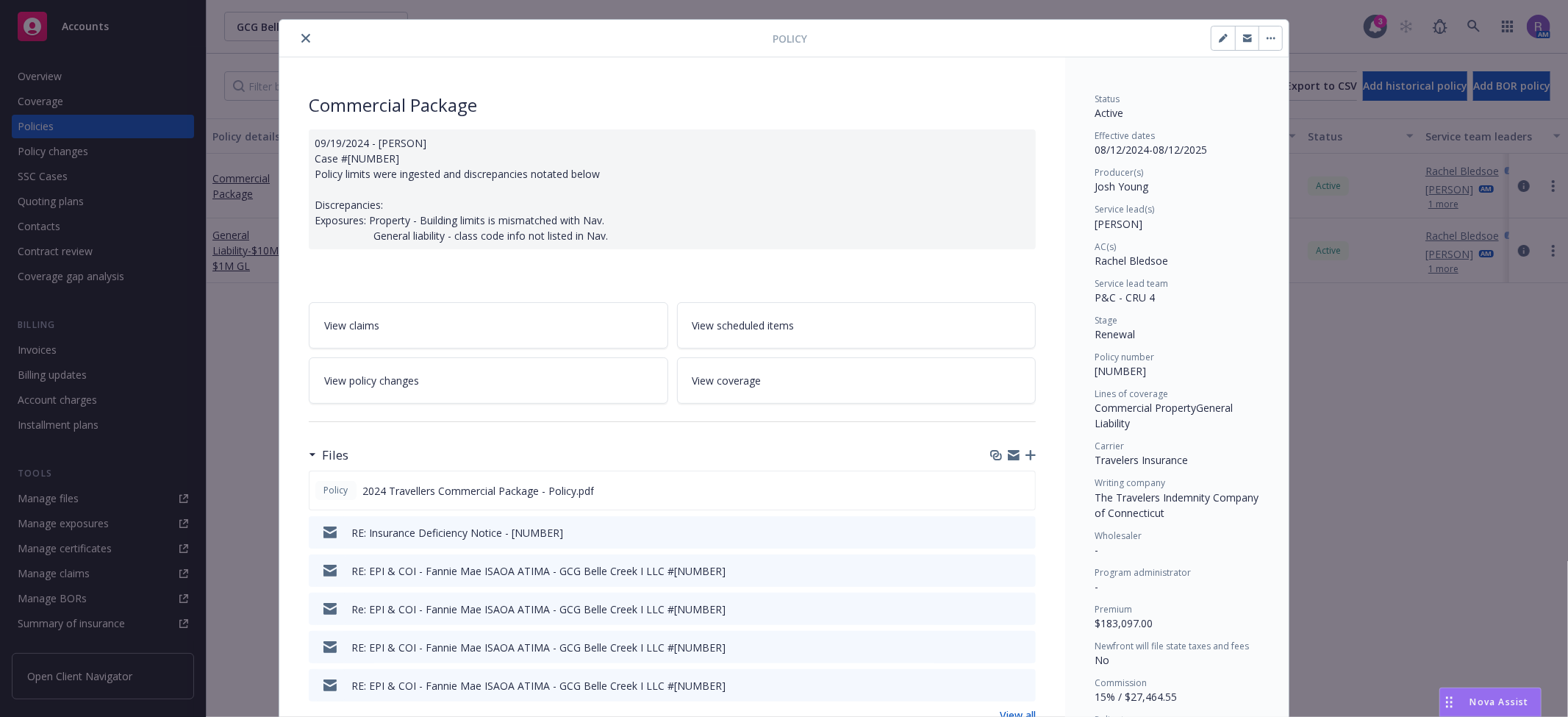 scroll, scrollTop: 0, scrollLeft: 0, axis: both 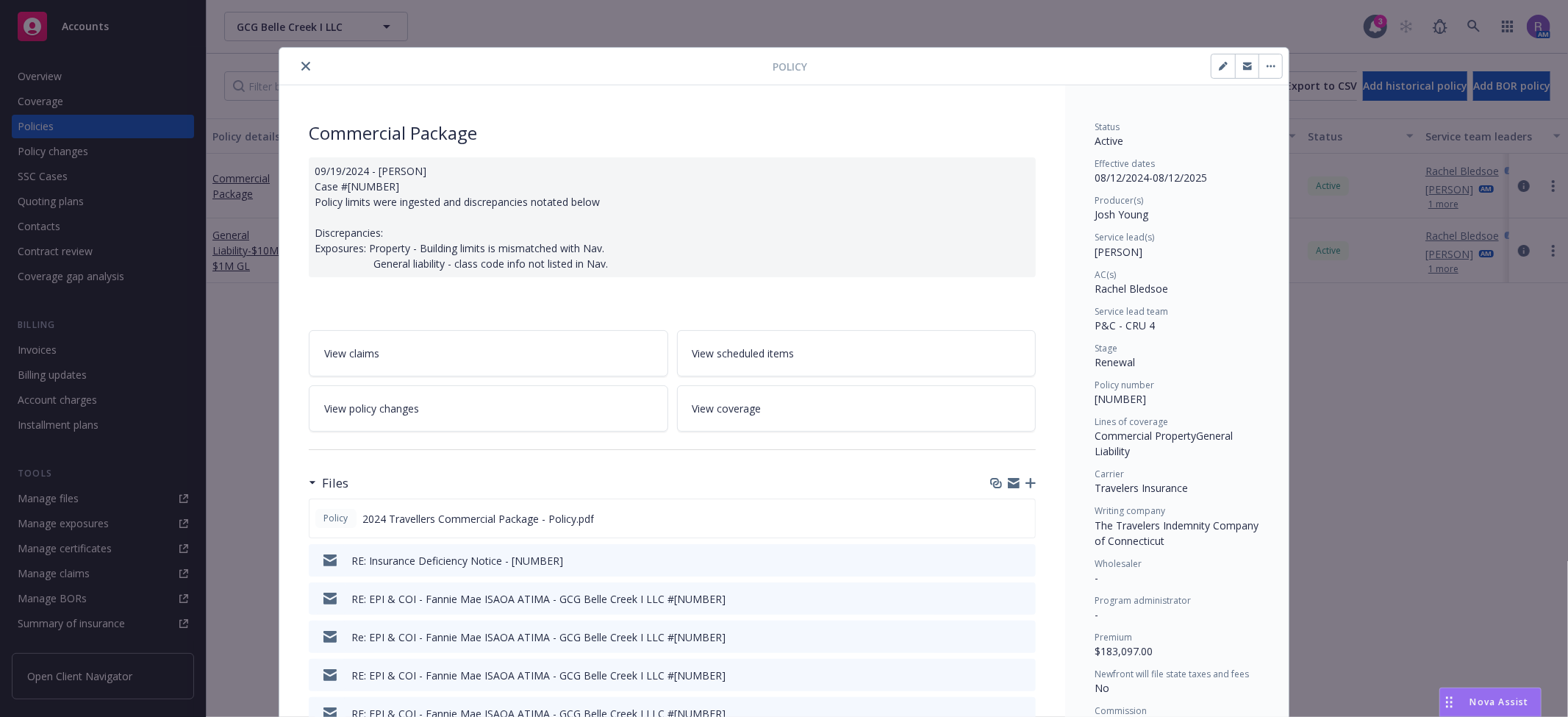 click 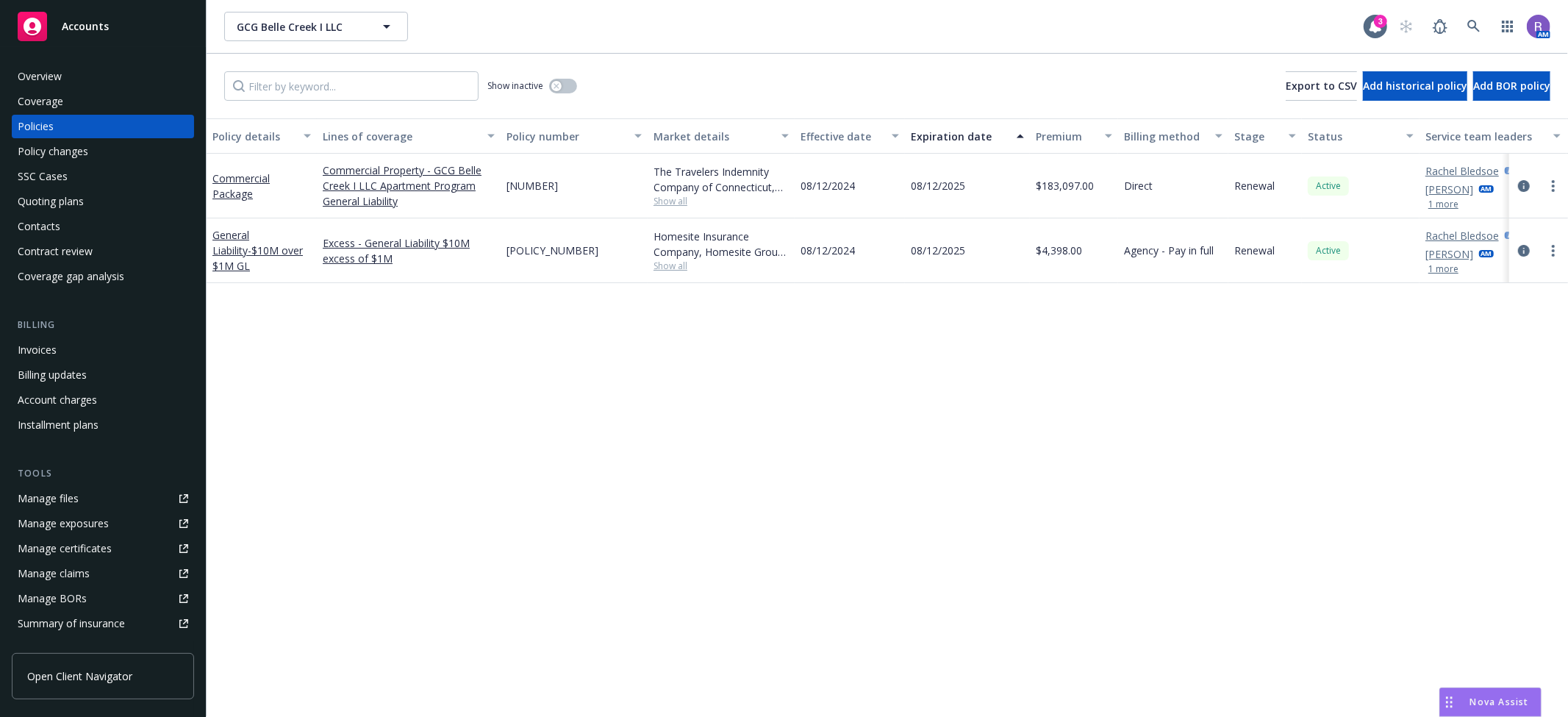 click on "Policy details Lines of coverage Policy number Market details Effective date Expiration date Premium Billing method Stage Status Service team leaders Commercial Package Commercial Property - GCG Belle Creek I LLC Apartment Program General Liability 630-7Y562976 The Travelers Indemnity Company of Connecticut, Travelers Insurance Show all 08/12/2024 08/12/2025 $183,097.00 Direct Renewal Active Rachel Bledsoe AC Riley Pok AM 1 more General Liability  -  $10M over $1M GL Excess - General Liability $10M excess of $1M PRP-253288001-00-2972173 Homesite Insurance Company, Homesite Group Incorporated, Great Point Insurance Company Show all 08/12/2024 08/12/2025 $4,398.00 Agency - Pay in full Renewal Active Rachel Bledsoe AC Riley Pok AM 1 more" at bounding box center [887, 418] 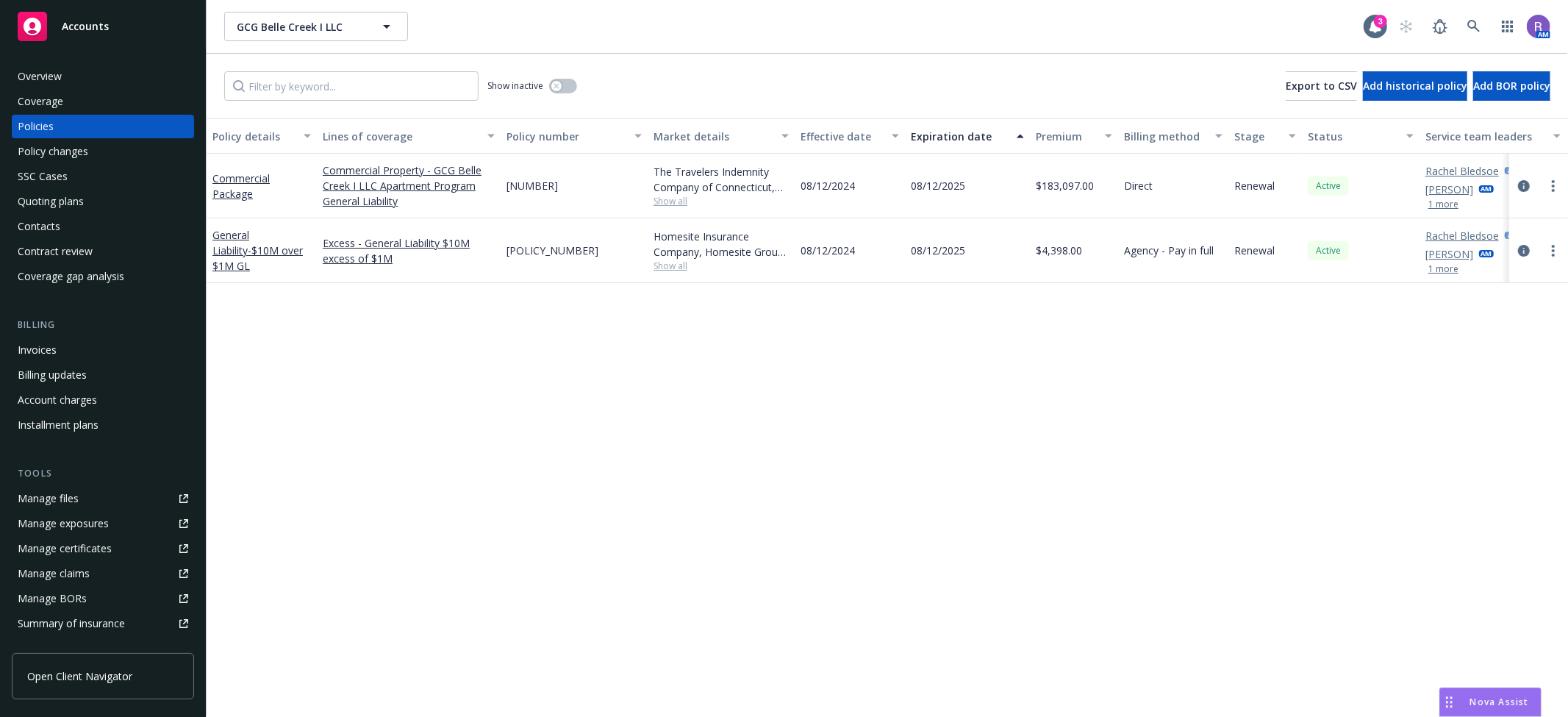 click on "Quoting plans" at bounding box center (51, 201) 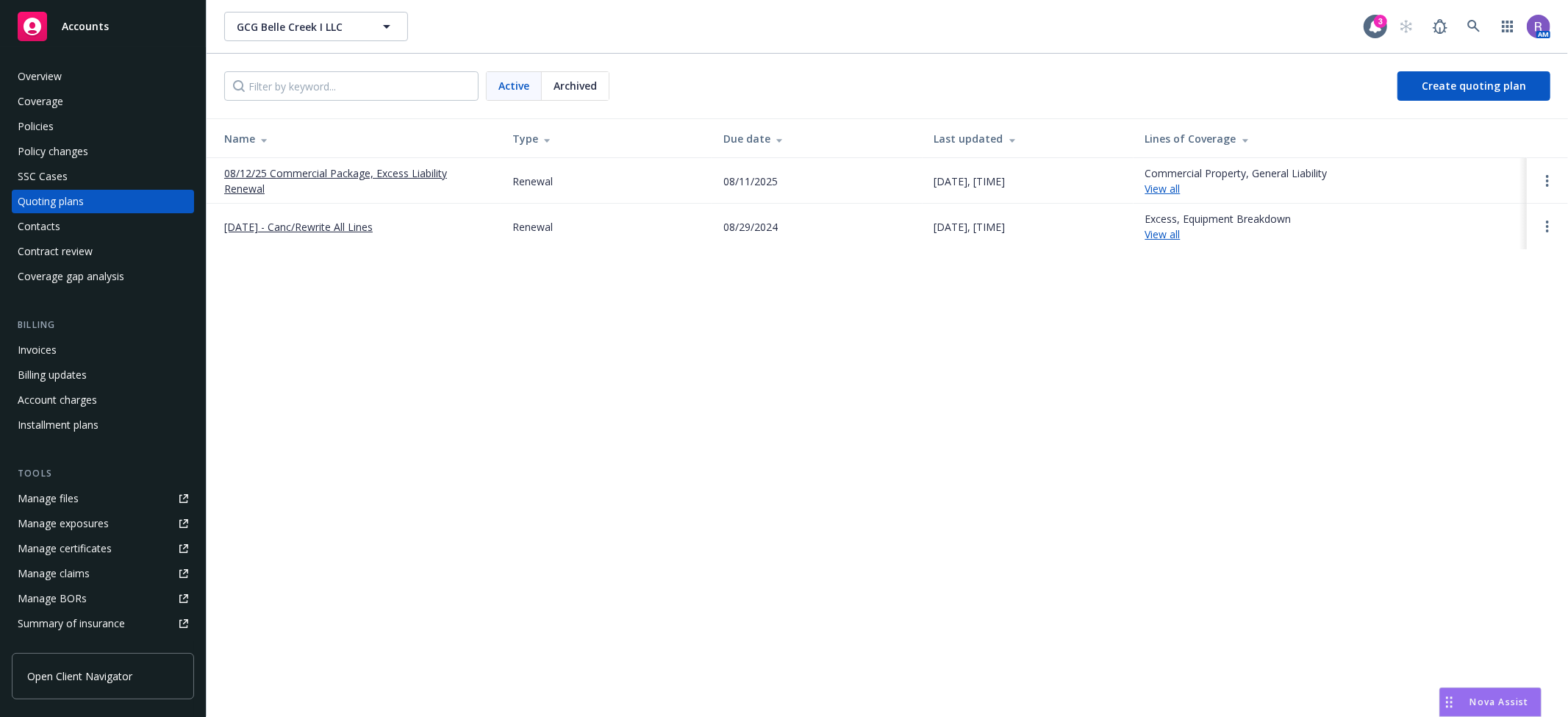 click on "08/12/25 Commercial Package, Excess Liability Renewal" at bounding box center (357, 181) 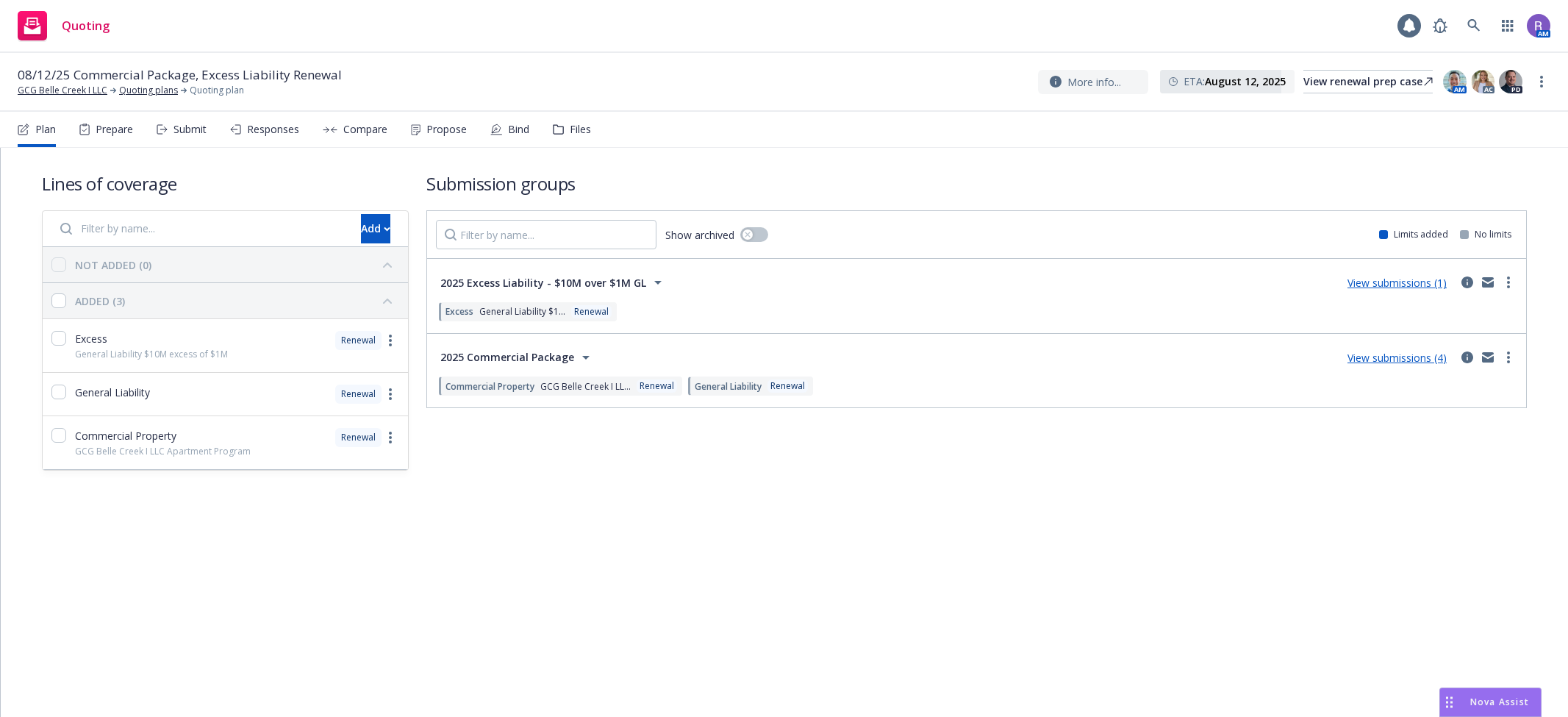 scroll, scrollTop: 0, scrollLeft: 0, axis: both 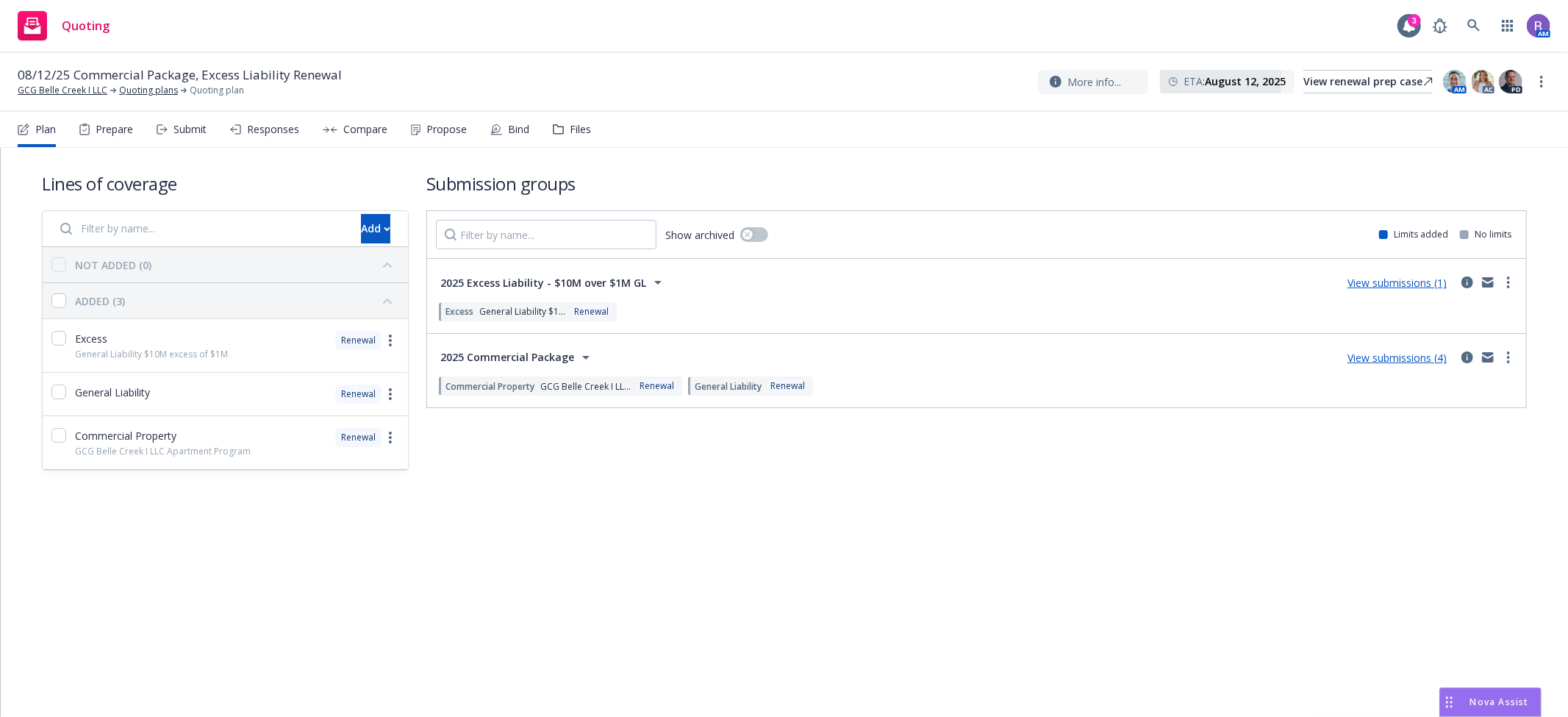 click on "Lines of coverage Add NOT ADDED (0) ADDED (3) Excess General Liability $10M excess of $1M Renewal General Liability Renewal Commercial Property GCG Belle Creek I LLC Apartment Program Renewal Submission groups Show archived Limits added No limits 2025 Excess Liability - $10M over $1M GL View submissions (1) Excess General Liability $1... Renewal Line of coverage Excess General Liability $10M excess of $1M Renewal LOC details copied 03/15/2025 Prior term policy GCG Belle Creek I LLC - Excess Liability Premium $4,398.00 Effective date 08/12/2024 Carrier Homesite Group Incorporated 2025 Commercial Package View submissions (4) Commercial Property GCG Belle Creek I LL... Renewal General Liability Renewal Line of coverage Commercial Property GCG Belle Creek I LLC Apartment Program Renewal LOC details copied 03/15/2025 Prior term policy GCG Belle Creek I LLC - Employee Benefits Liability Premium $183,097.00 Effective date 08/12/2024 Carrier Travelers Insurance Line of coverage General Liability Renewal 03/15/2025" at bounding box center [784, 432] 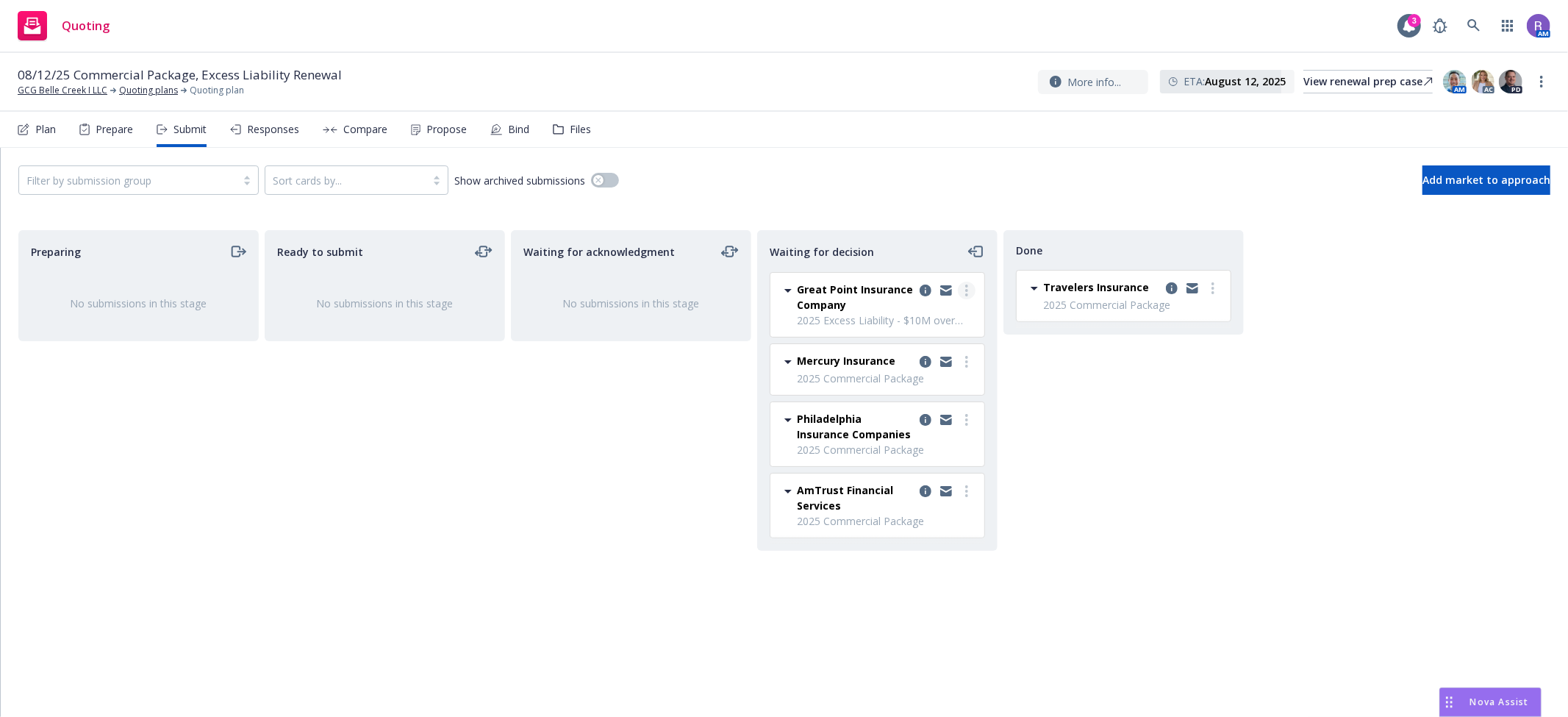 click 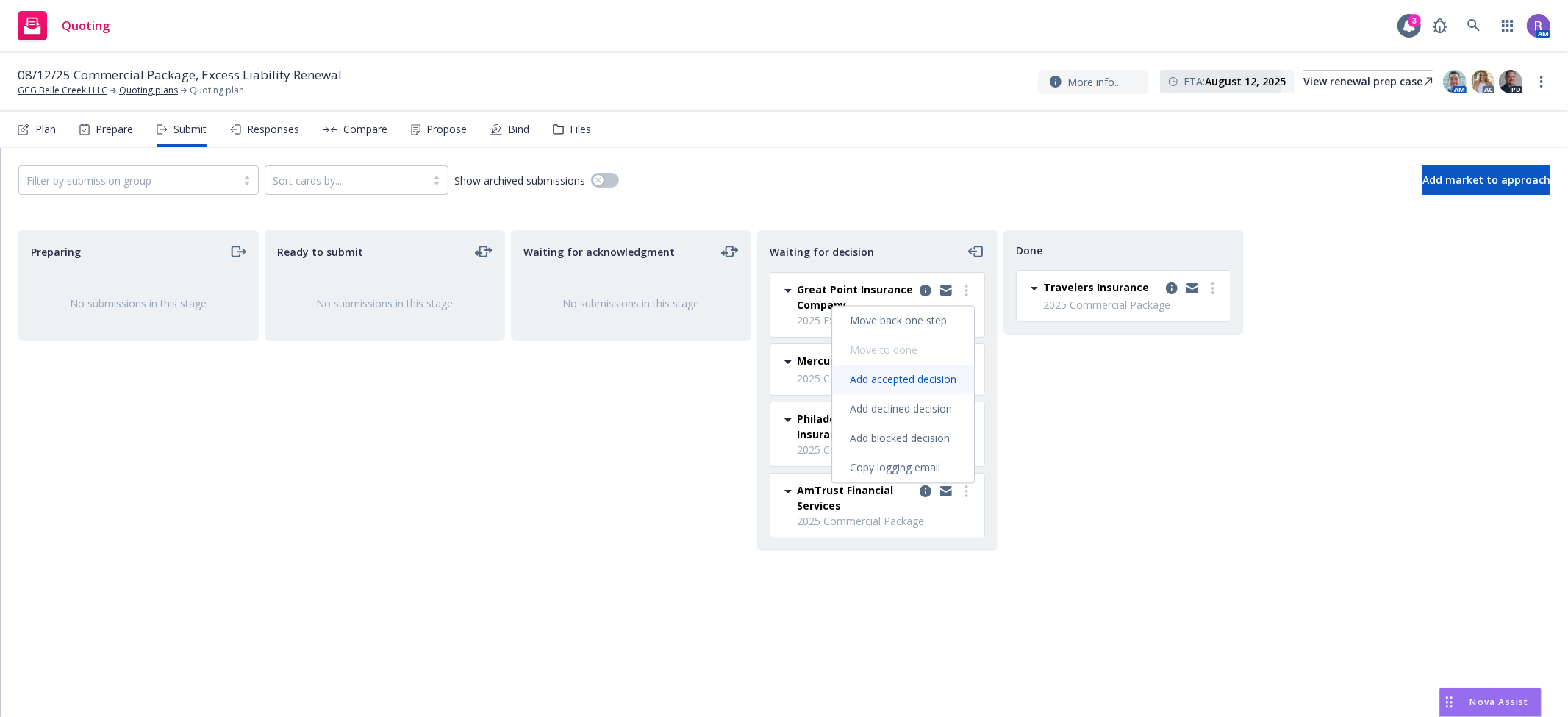 click on "Add accepted decision" at bounding box center (903, 379) 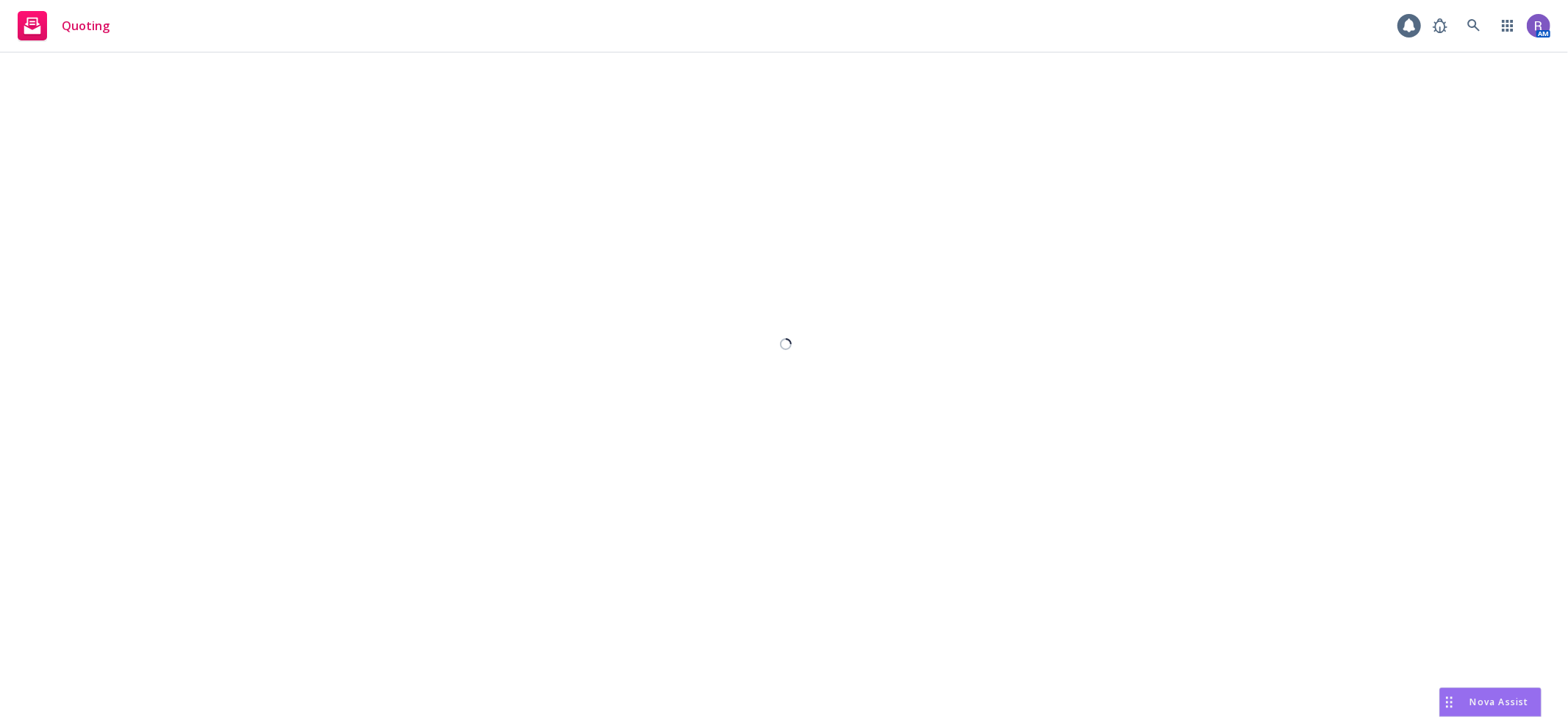 select on "12" 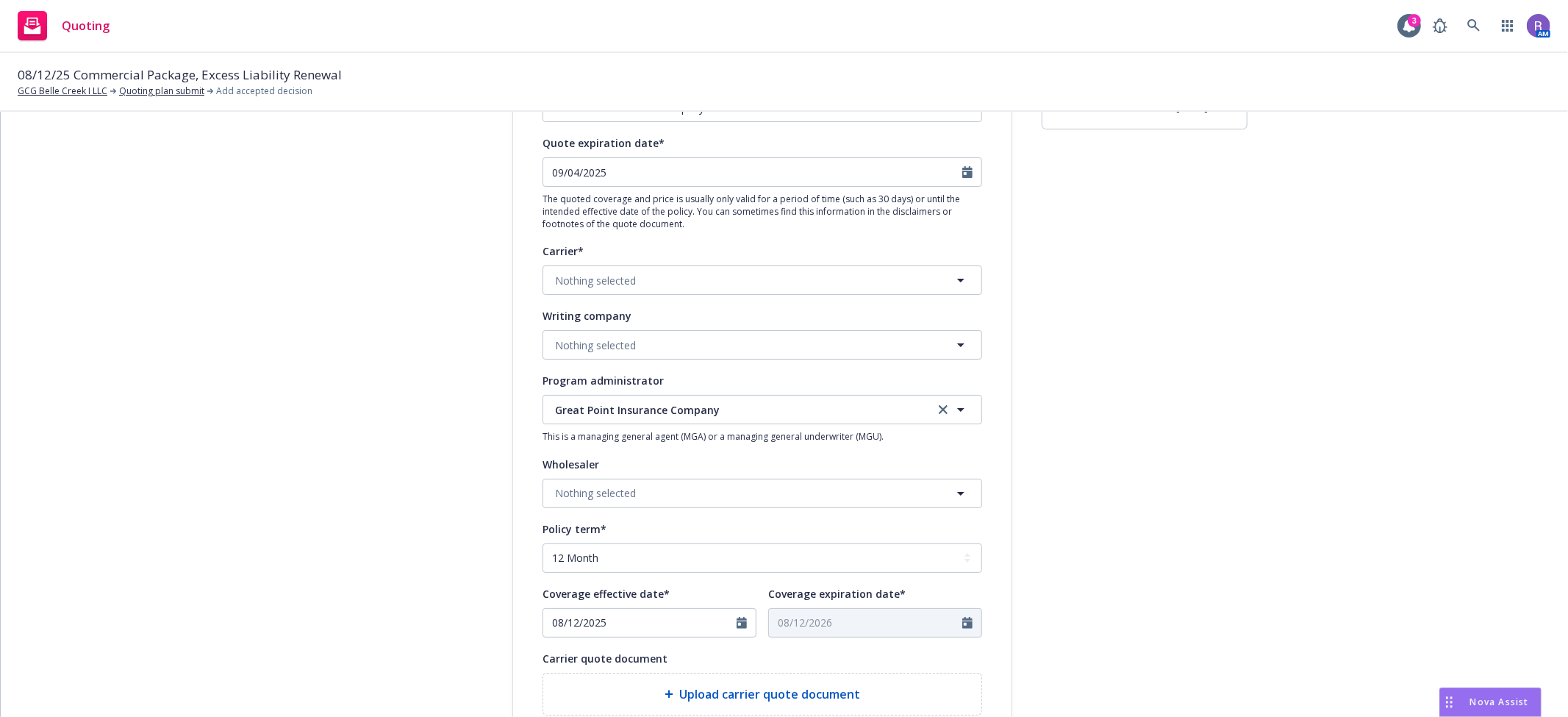 scroll, scrollTop: 82, scrollLeft: 0, axis: vertical 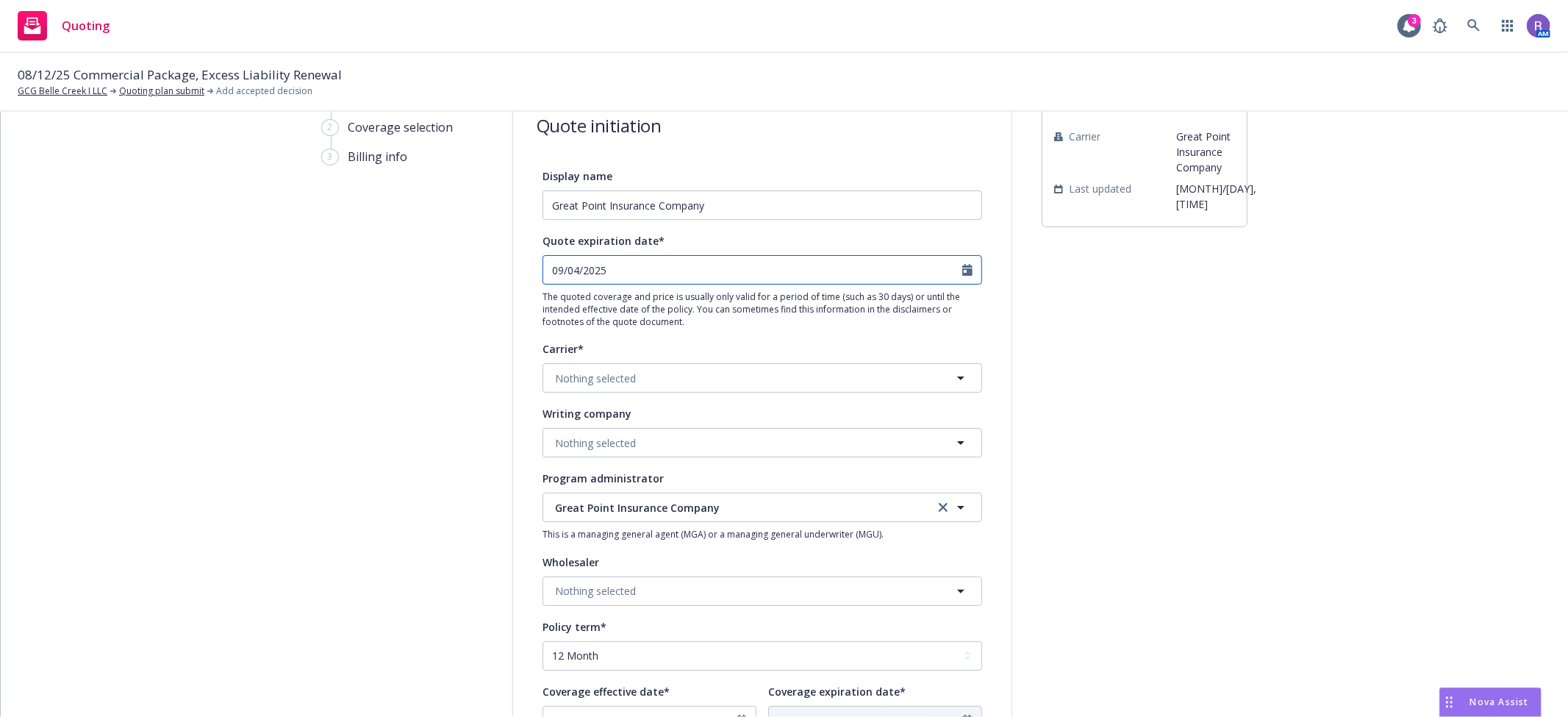 click on "09/04/2025" at bounding box center (753, 270) 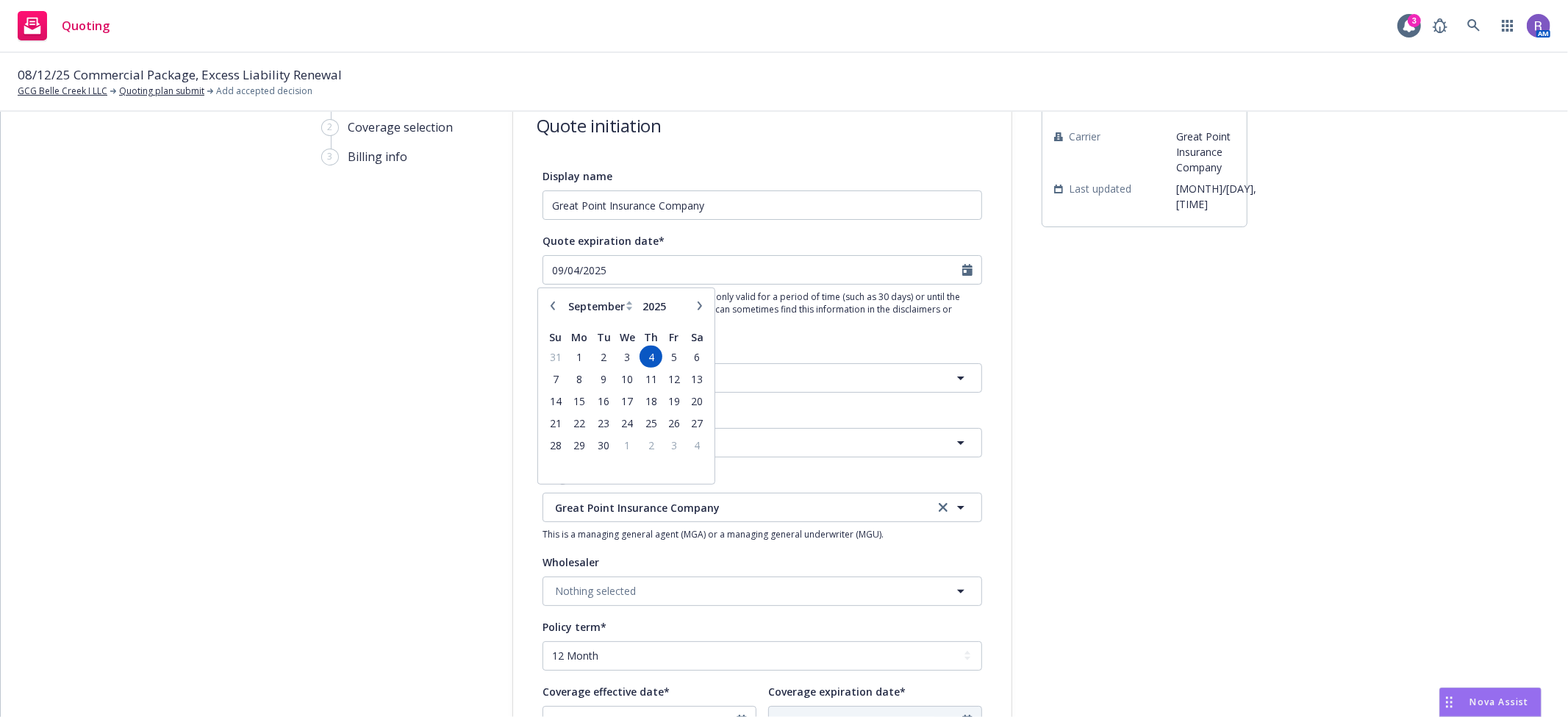 click 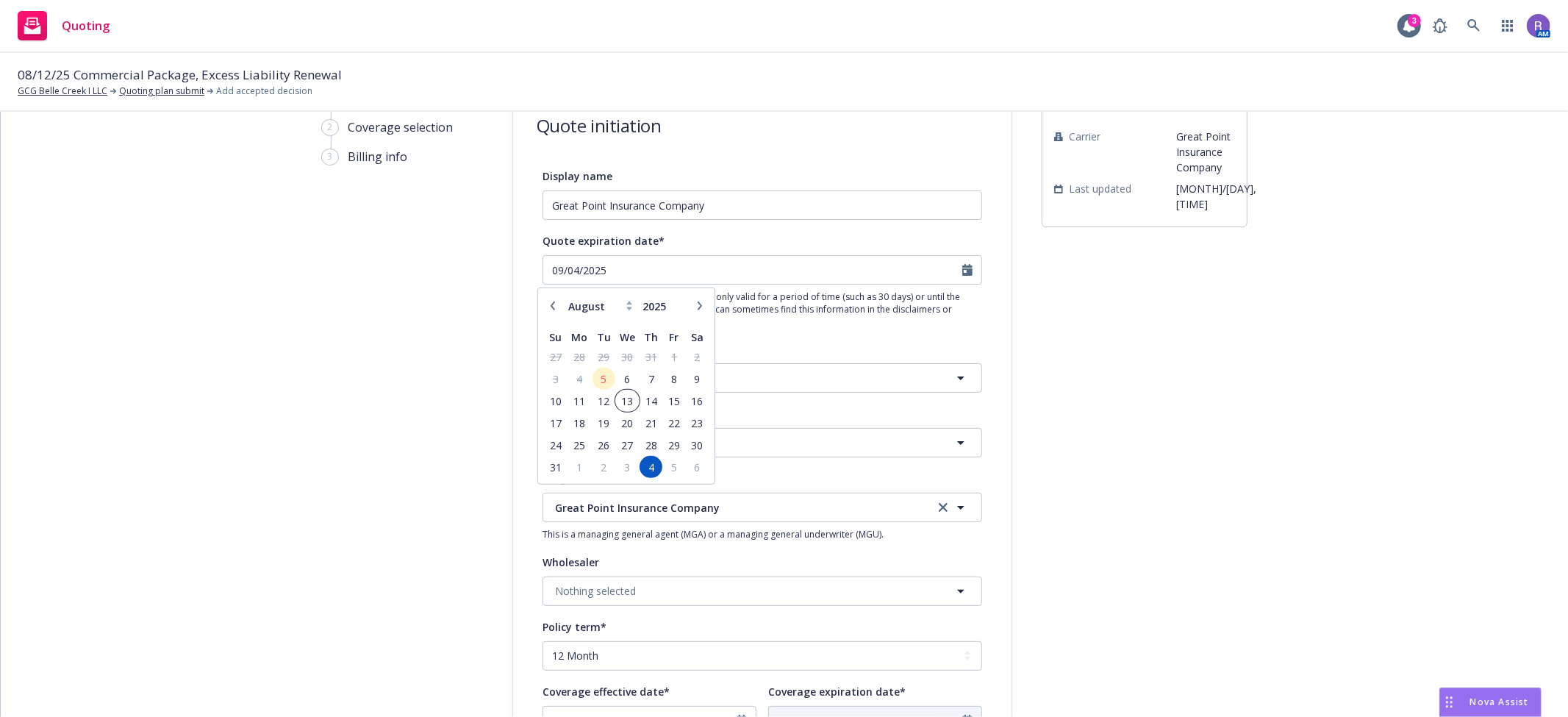 click on "13" at bounding box center [627, 400] 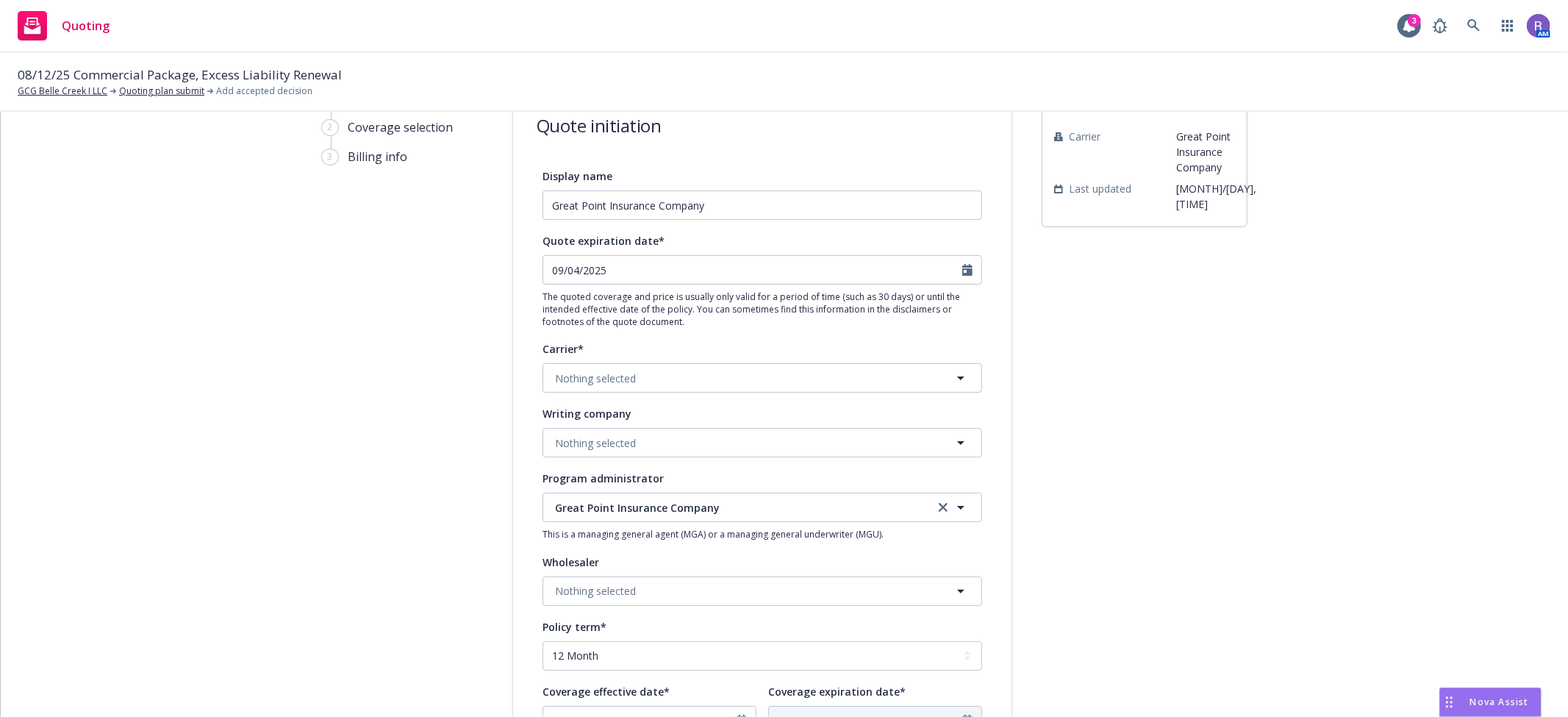 type on "08/13/2025" 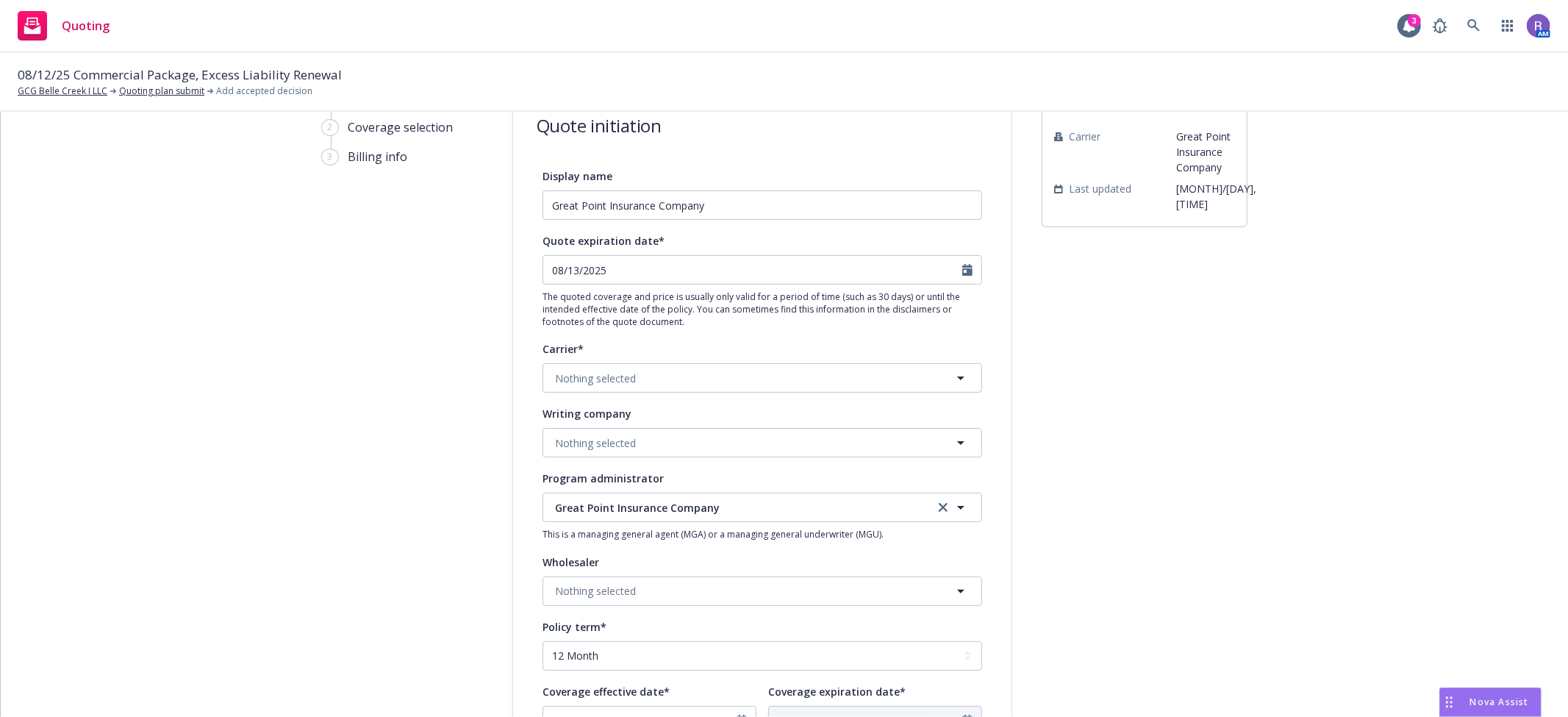 drag, startPoint x: 404, startPoint y: 481, endPoint x: 582, endPoint y: 441, distance: 182.43903 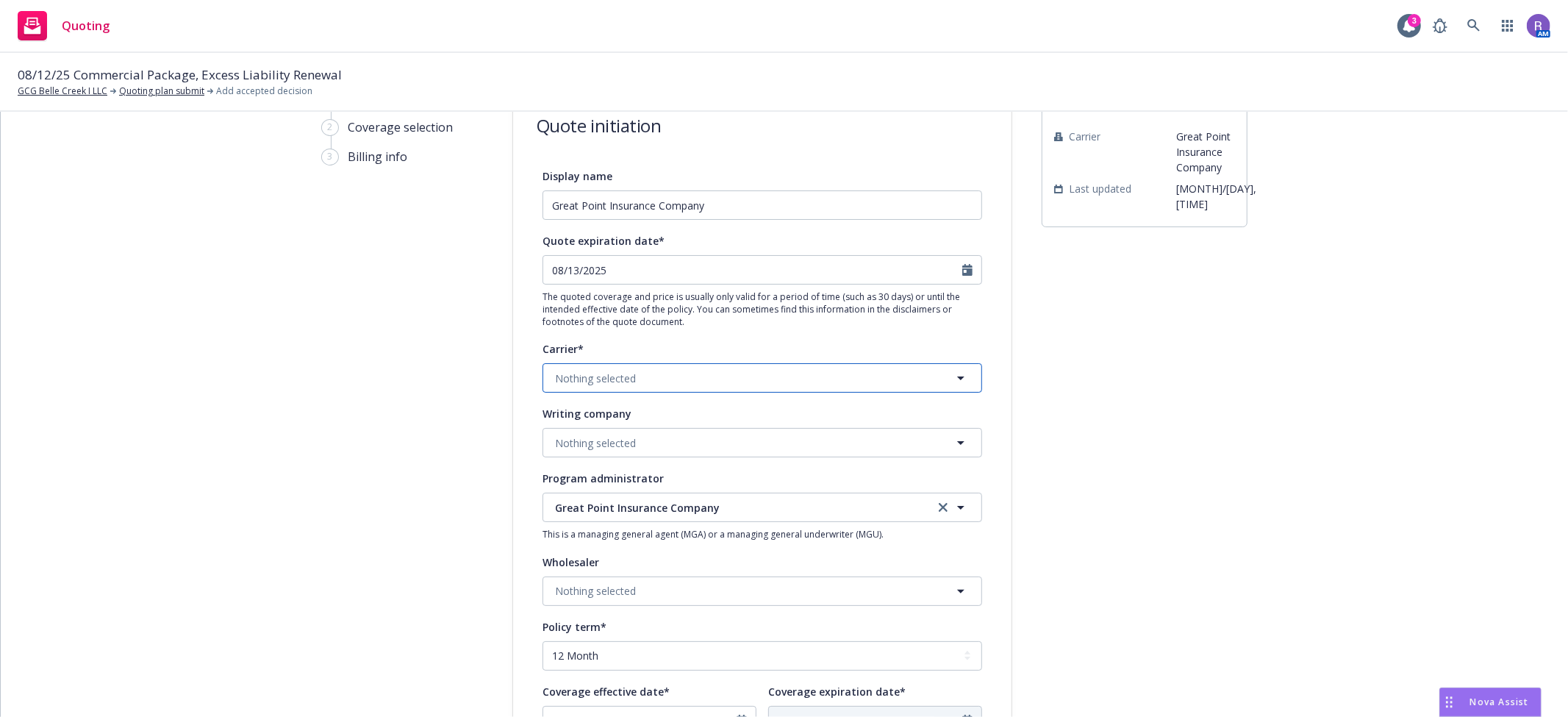 click on "Nothing selected" at bounding box center [762, 378] 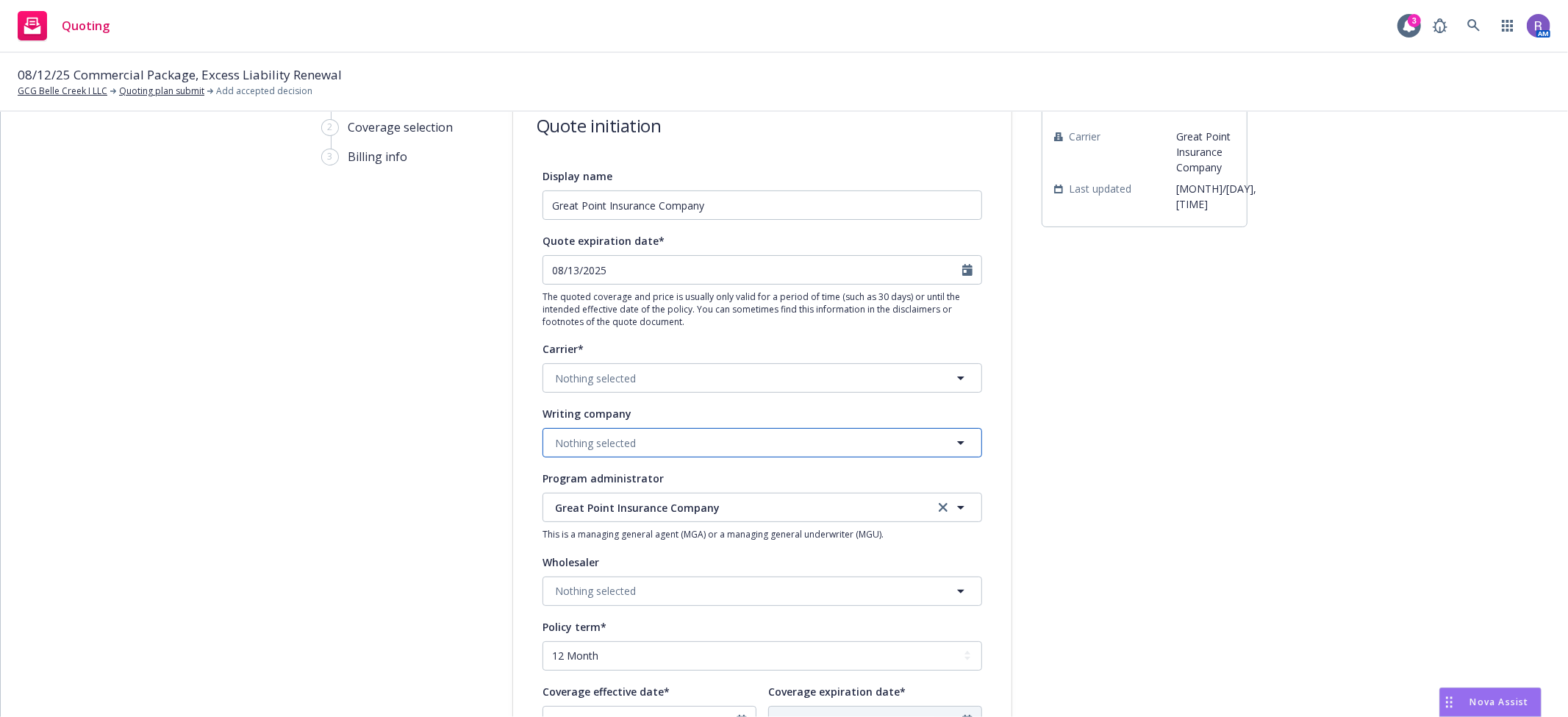 click on "Nothing selected" at bounding box center (762, 443) 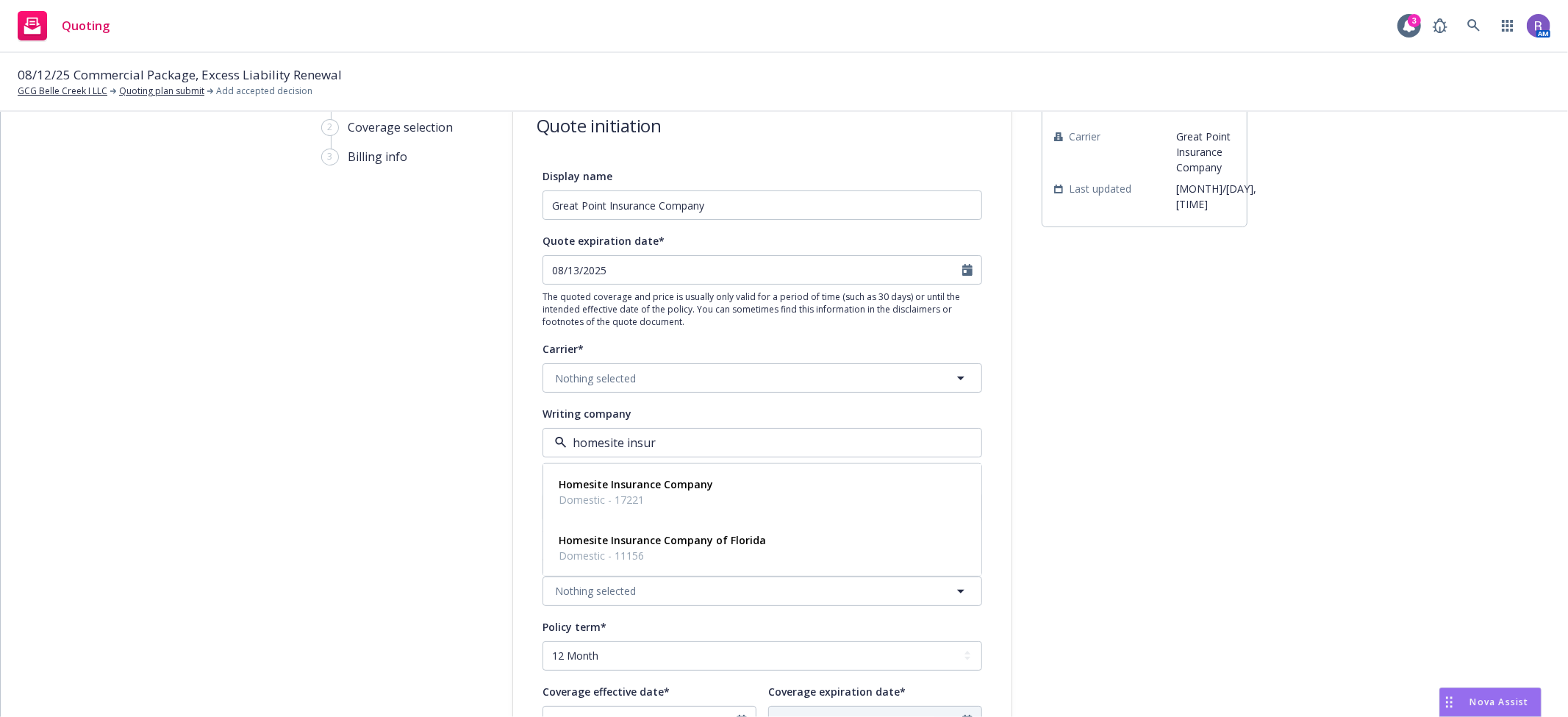 type on "homesite insura" 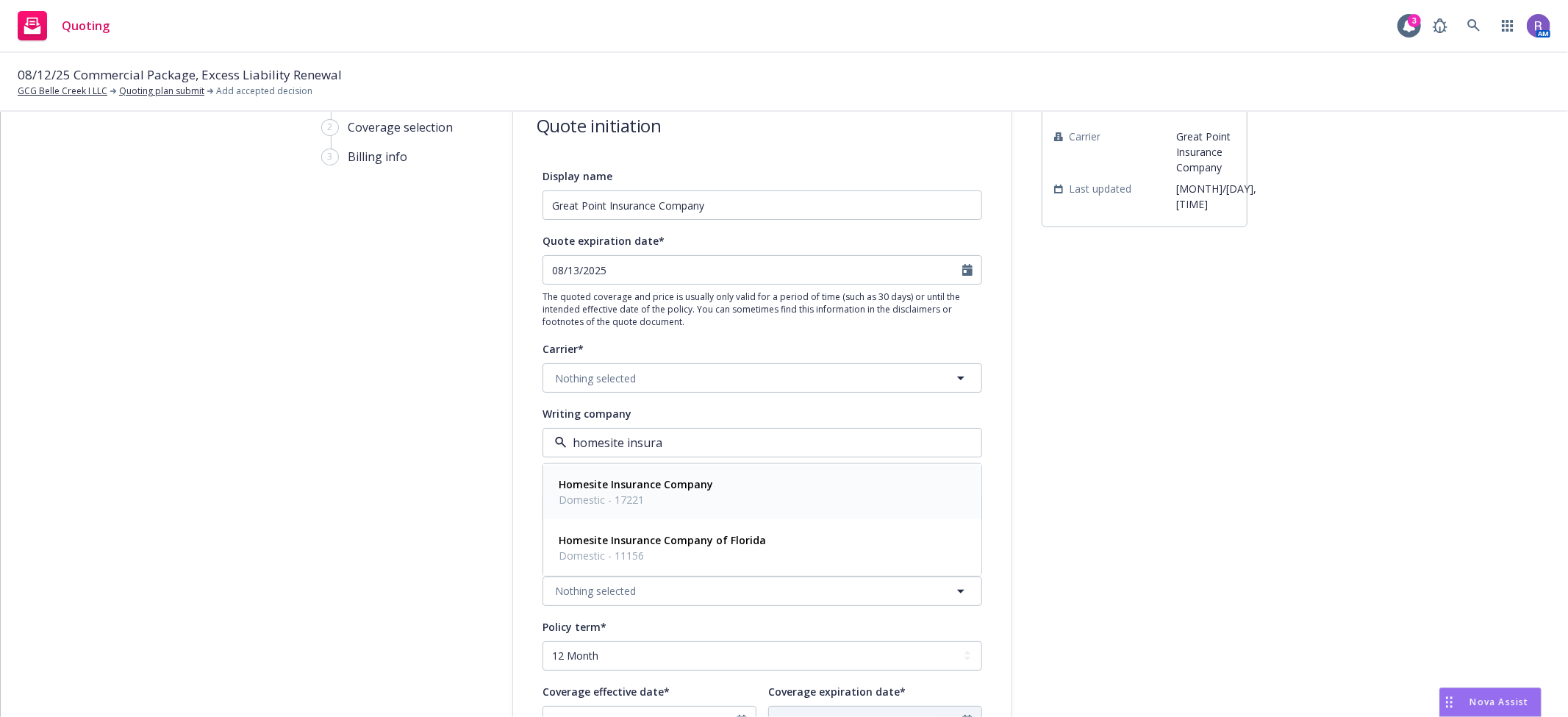 click on "Homesite Insurance Company" at bounding box center [636, 484] 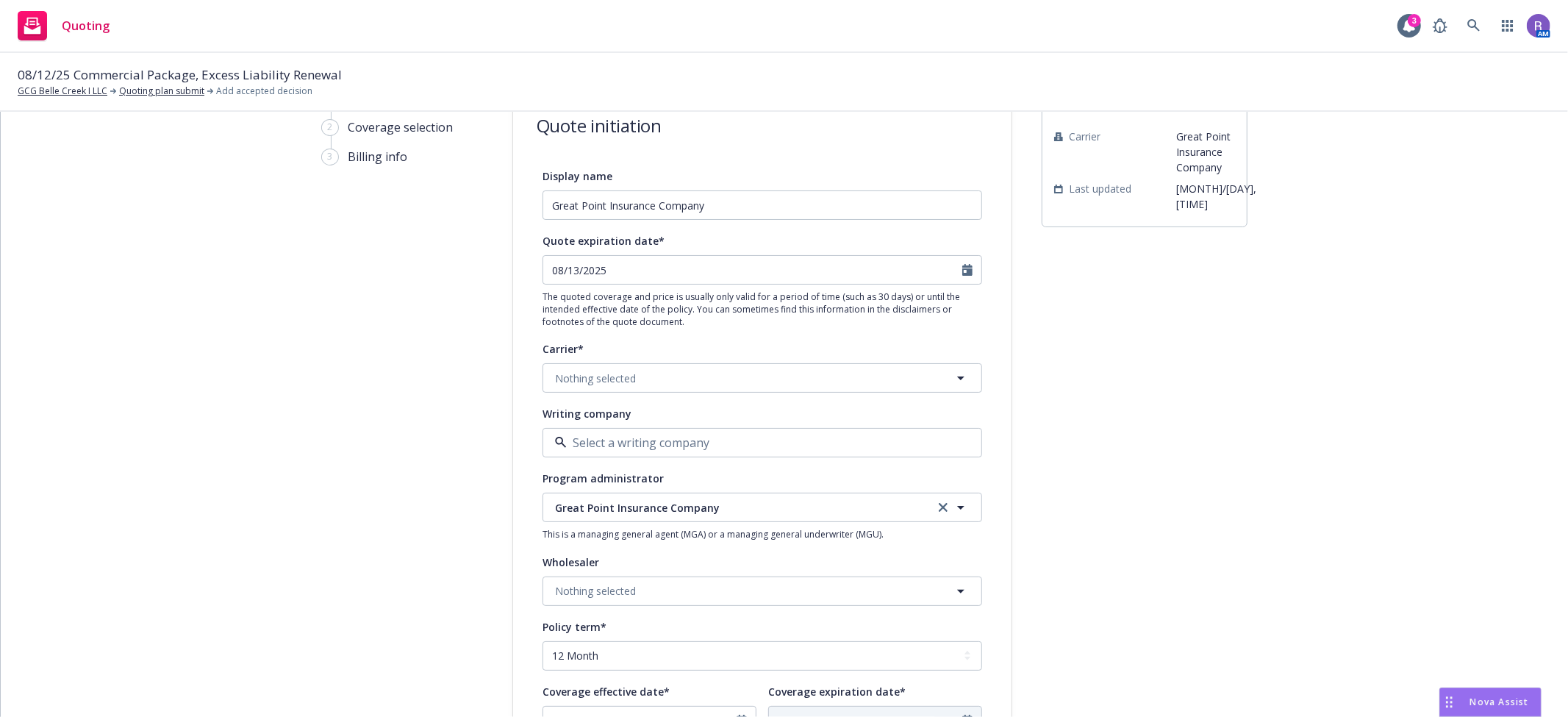 click on "1 Quote initiation 2 Coverage selection 3 Billing info" at bounding box center [402, 582] 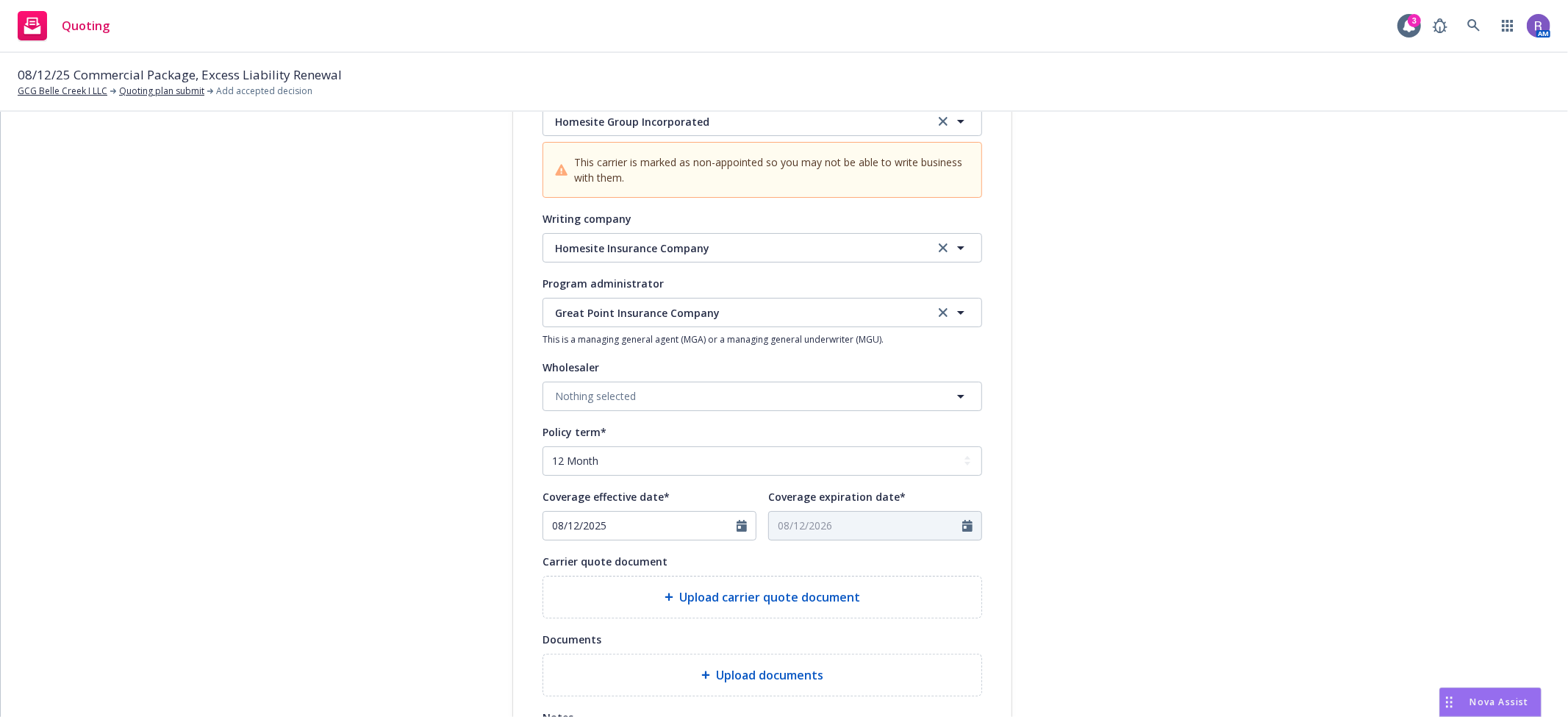 scroll, scrollTop: 563, scrollLeft: 0, axis: vertical 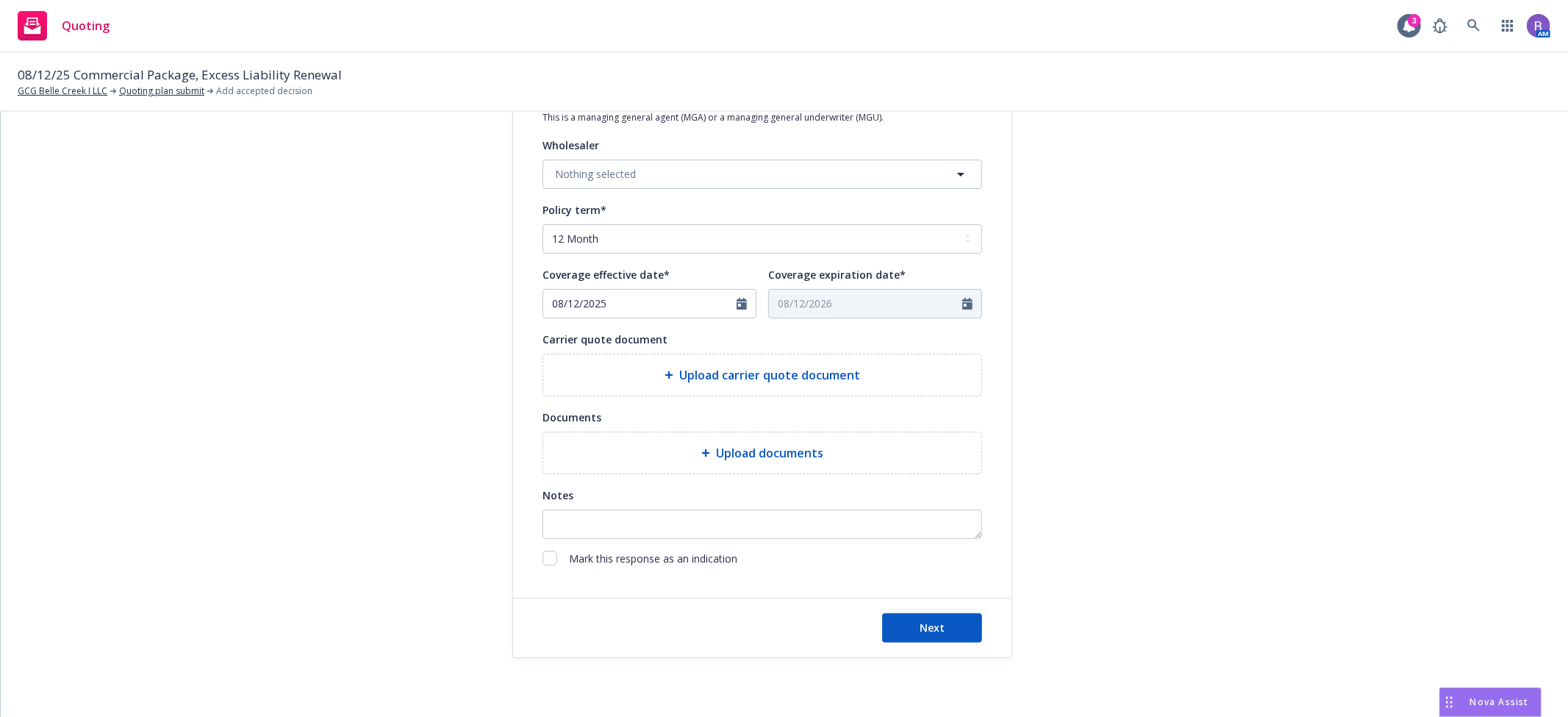 click on "Upload carrier quote document" at bounding box center [770, 375] 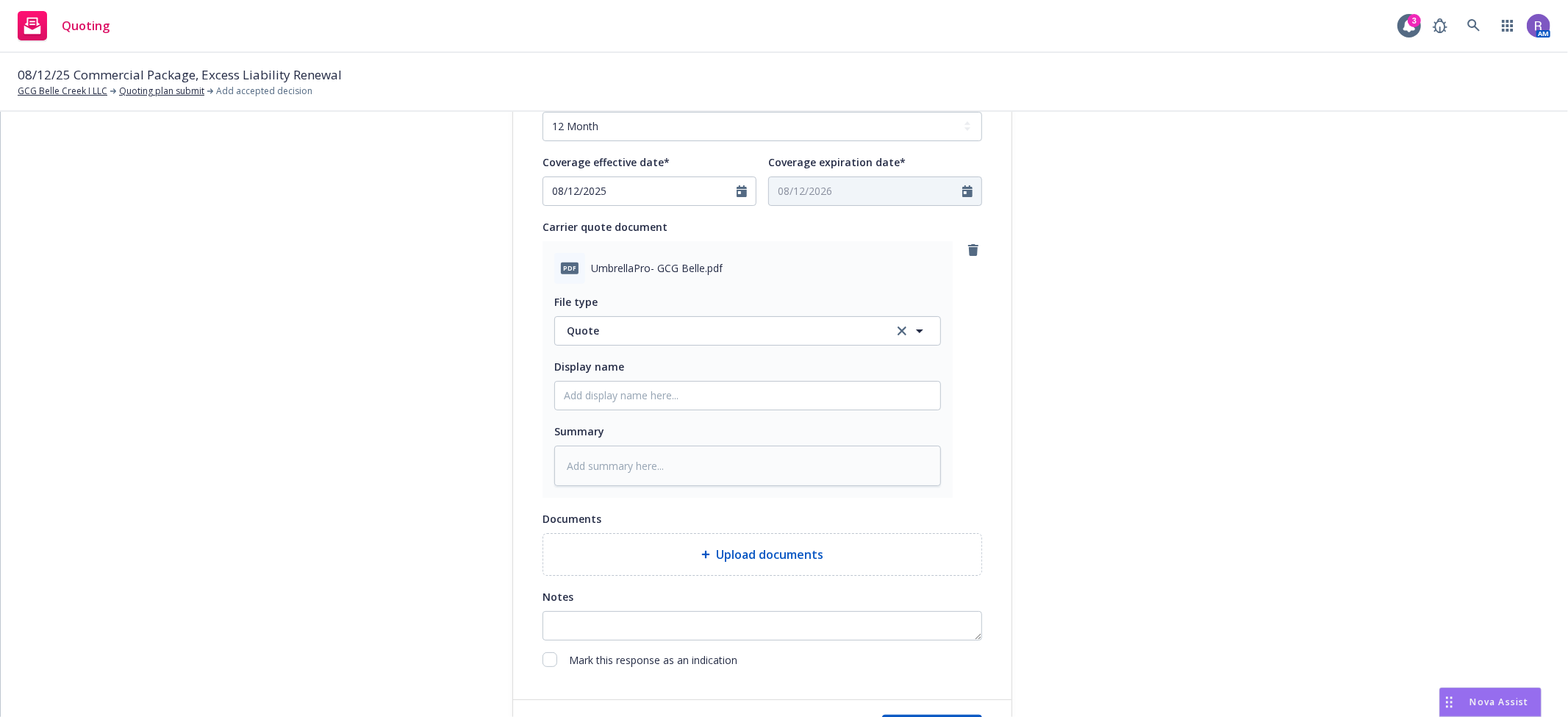 scroll, scrollTop: 777, scrollLeft: 0, axis: vertical 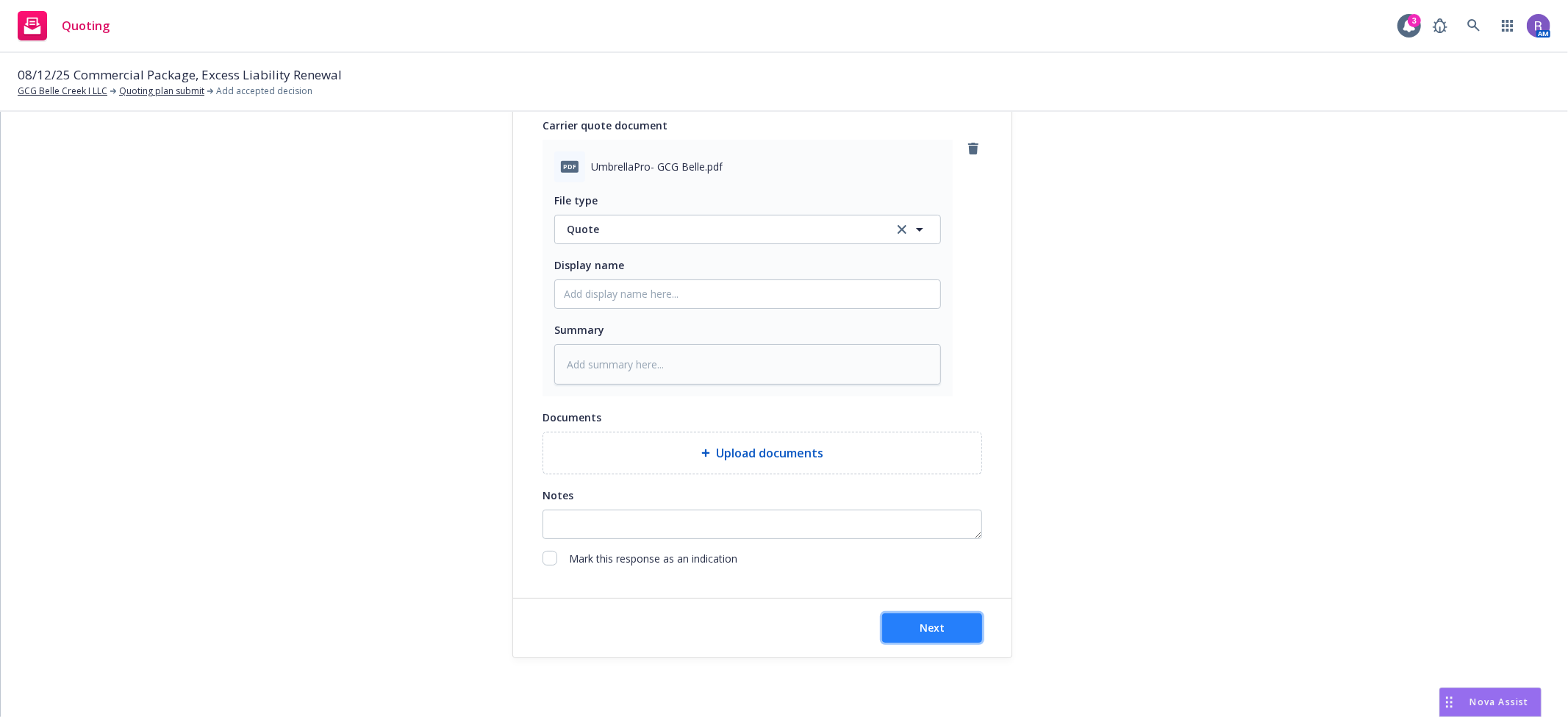 click on "Next" at bounding box center (932, 628) 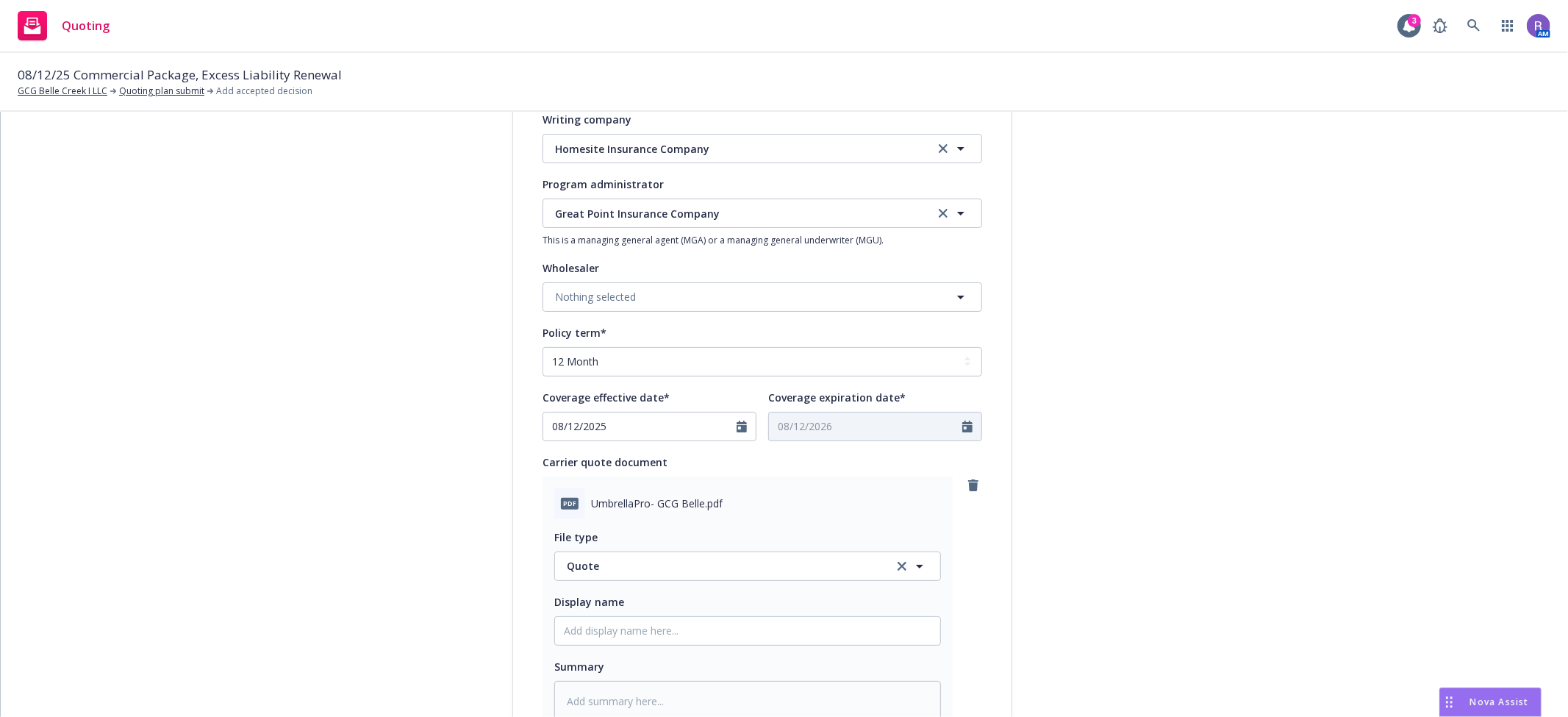 scroll, scrollTop: 204, scrollLeft: 0, axis: vertical 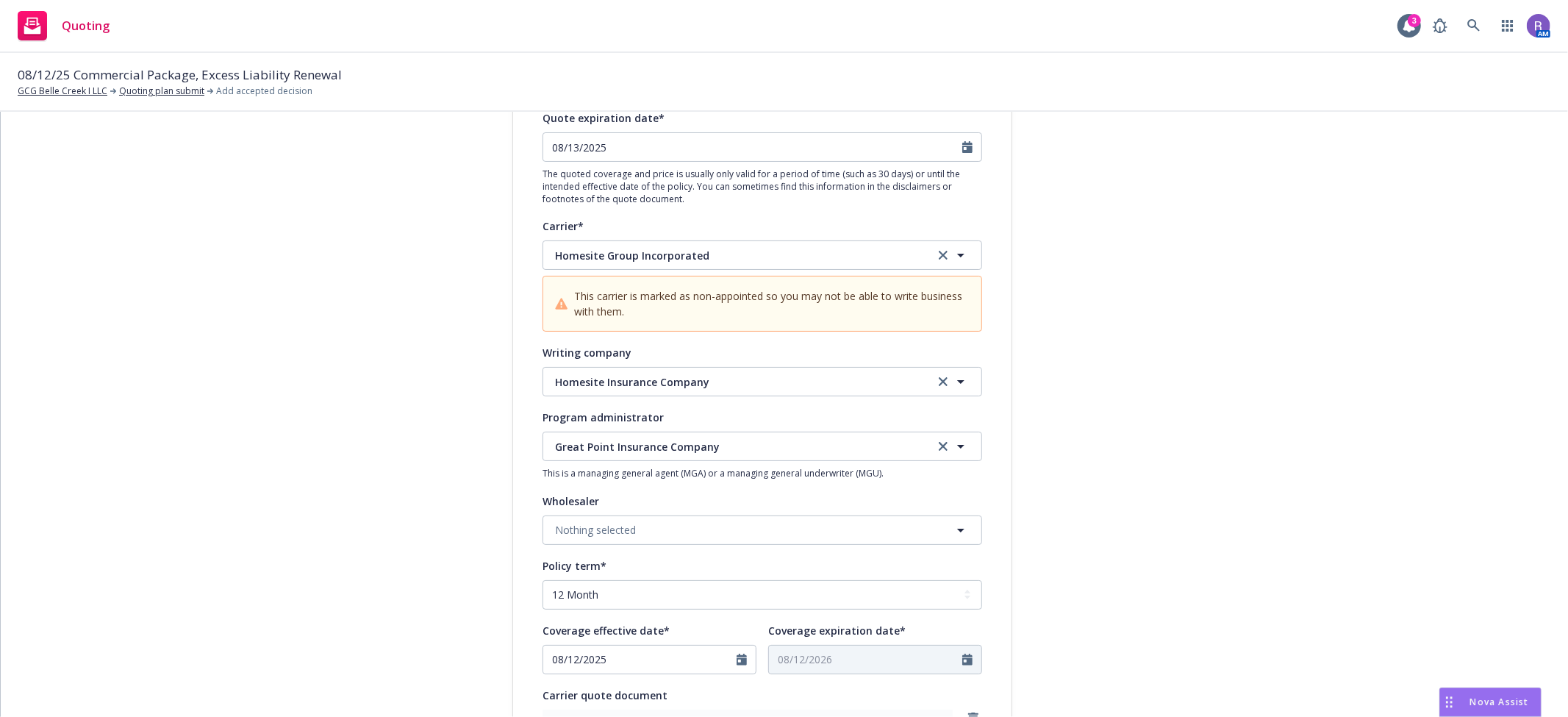 type on "x" 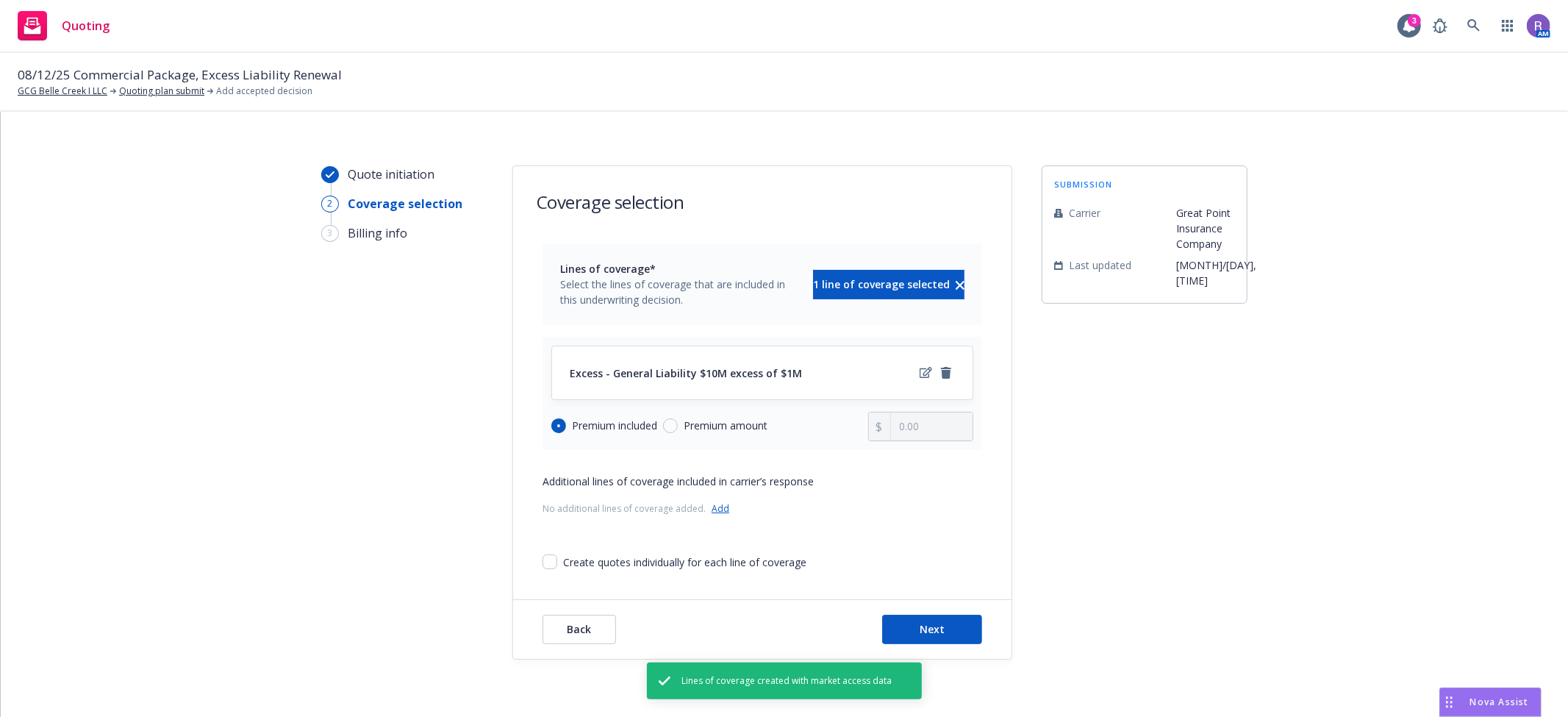 scroll, scrollTop: 6, scrollLeft: 0, axis: vertical 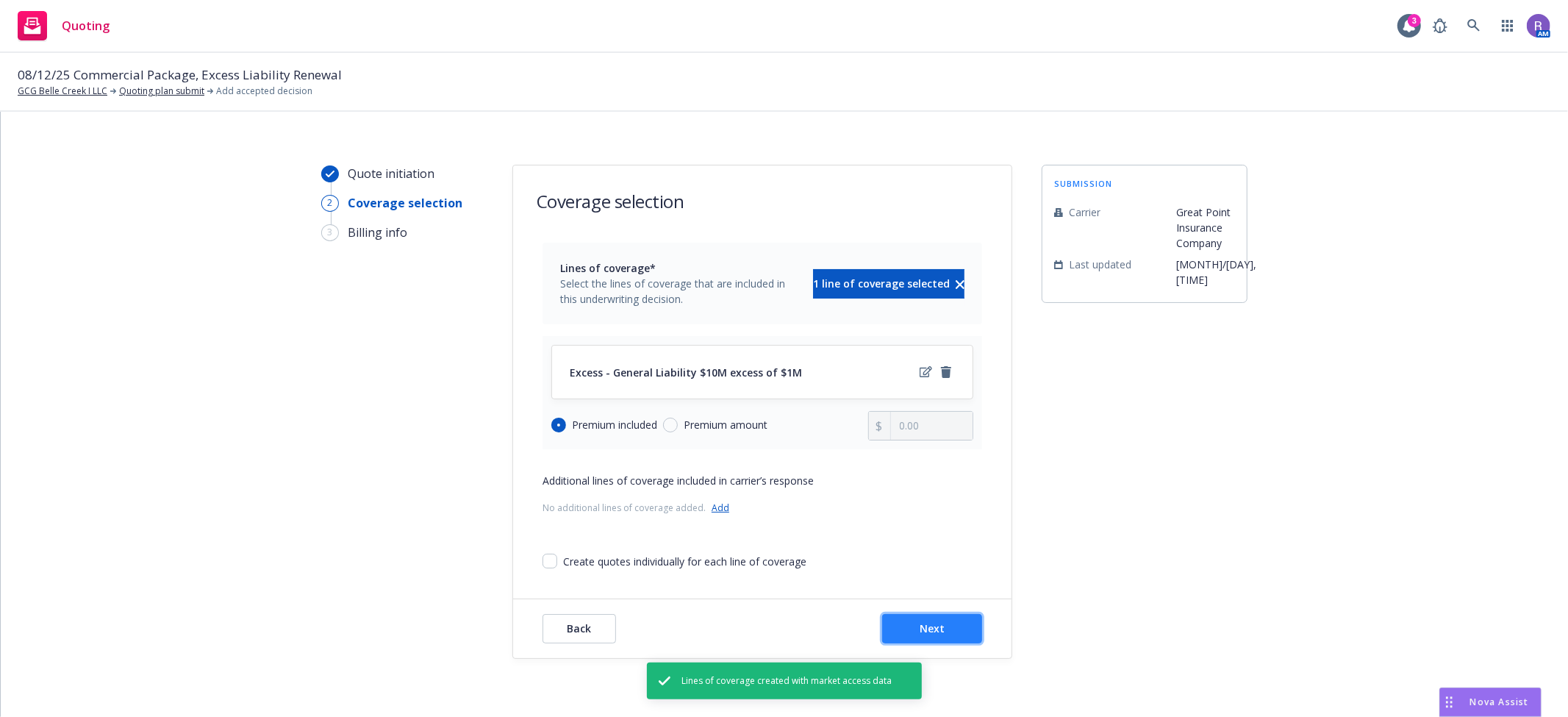 click on "Next" at bounding box center [932, 629] 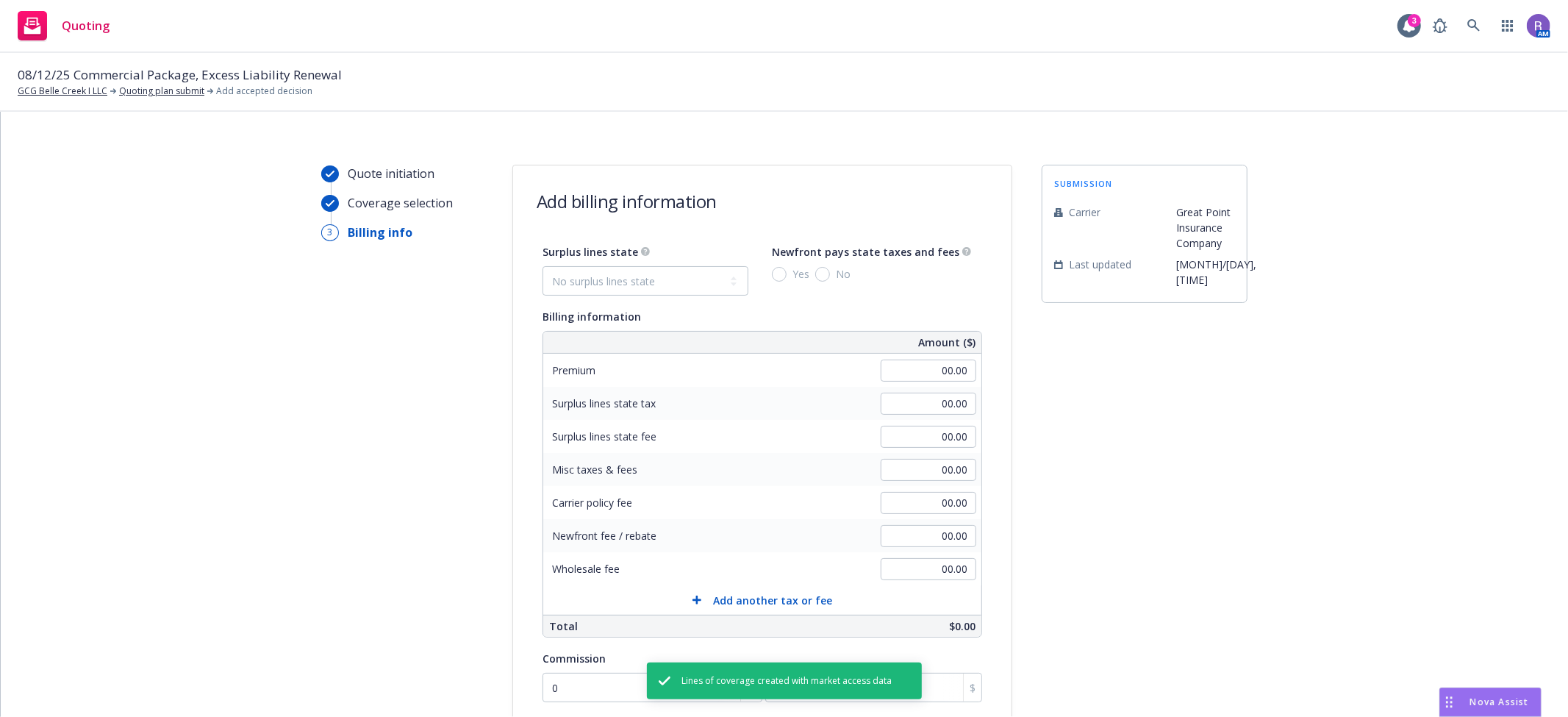 click on "$0.00" at bounding box center [869, 626] 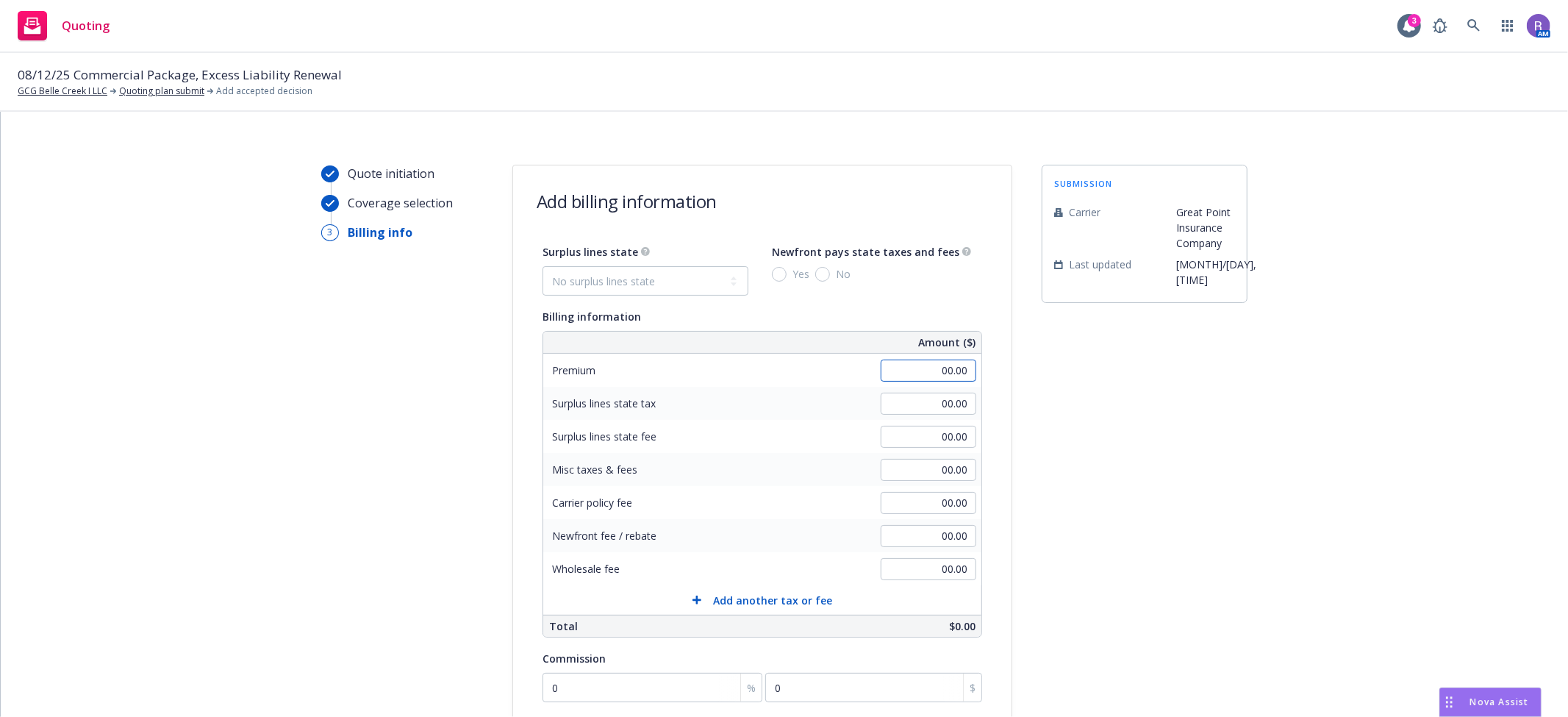 click on "00.00" at bounding box center (928, 371) 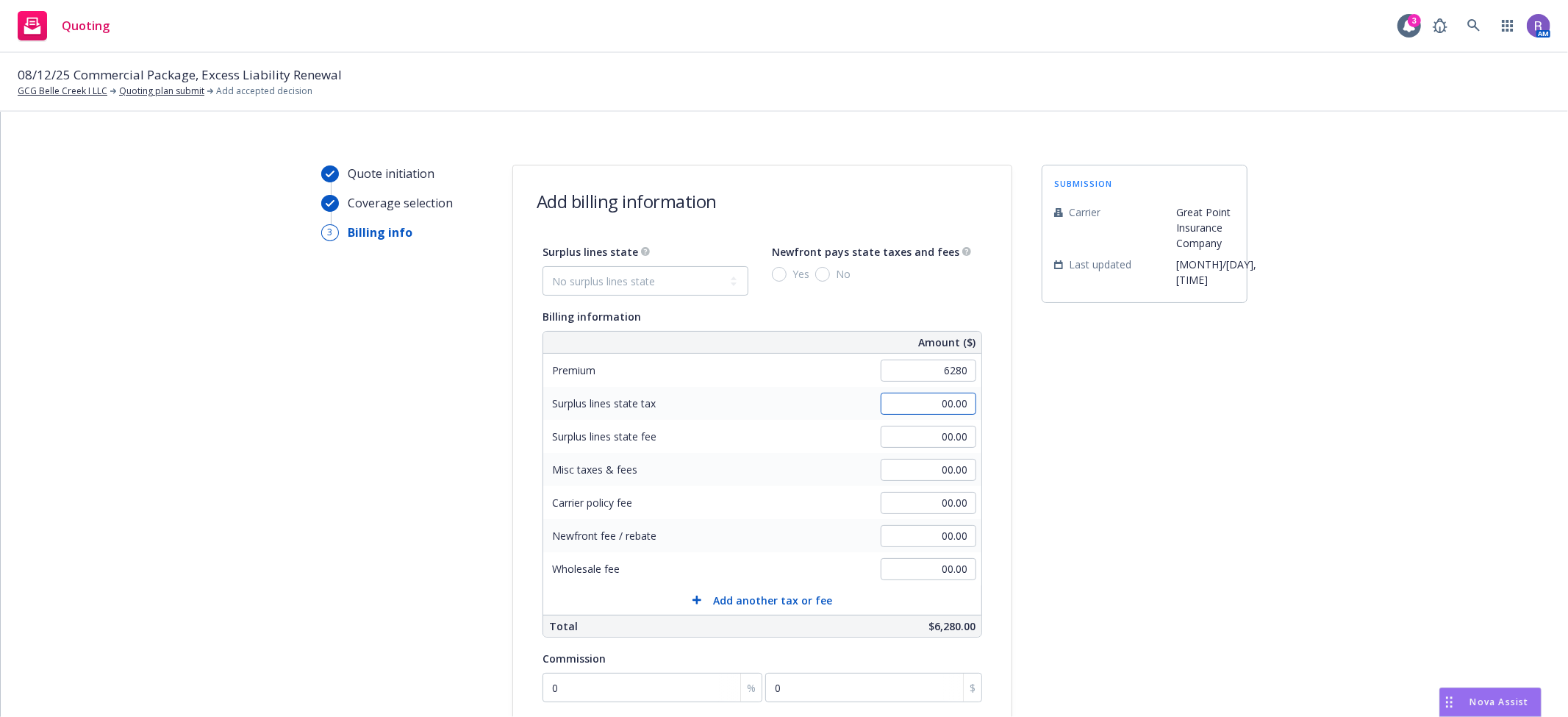 type on "6,280.00" 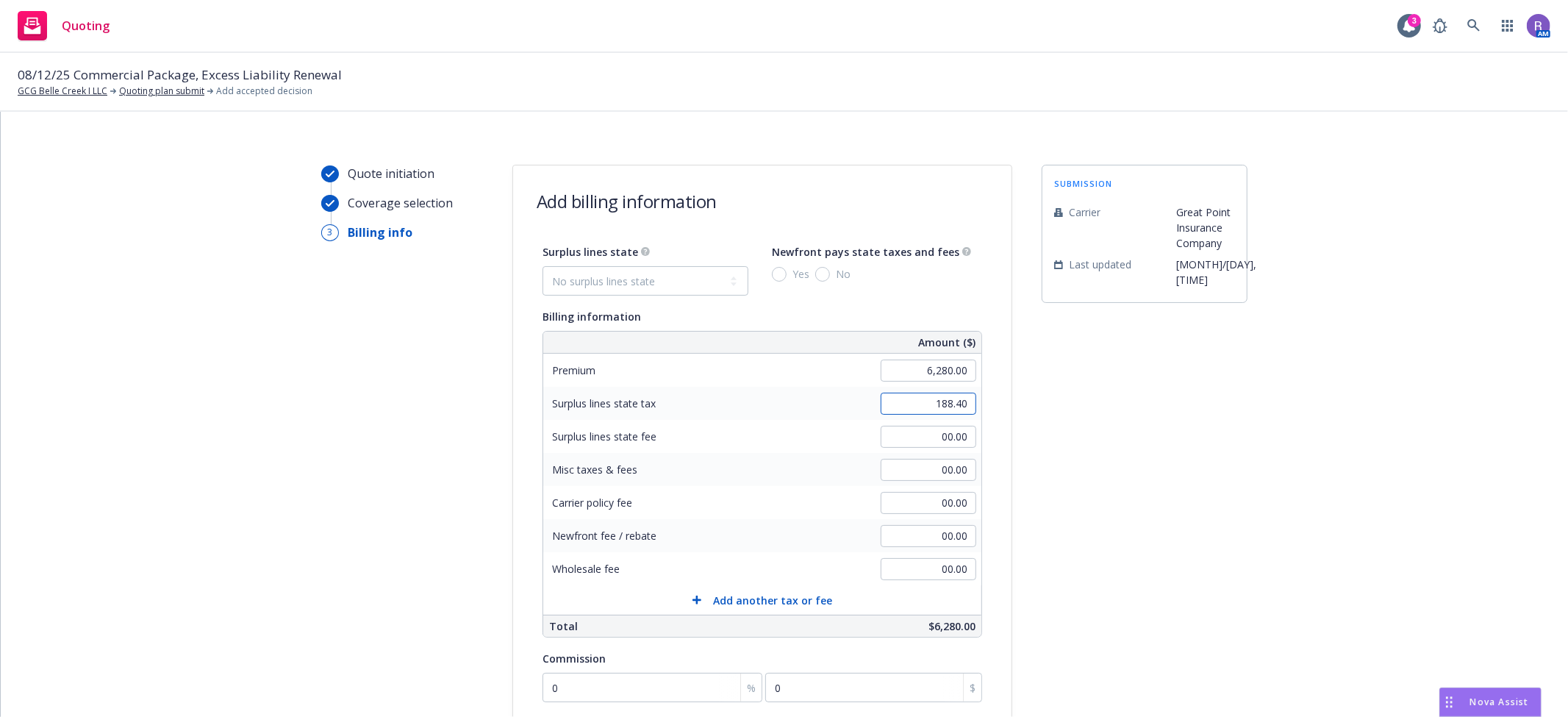 type on "188.40" 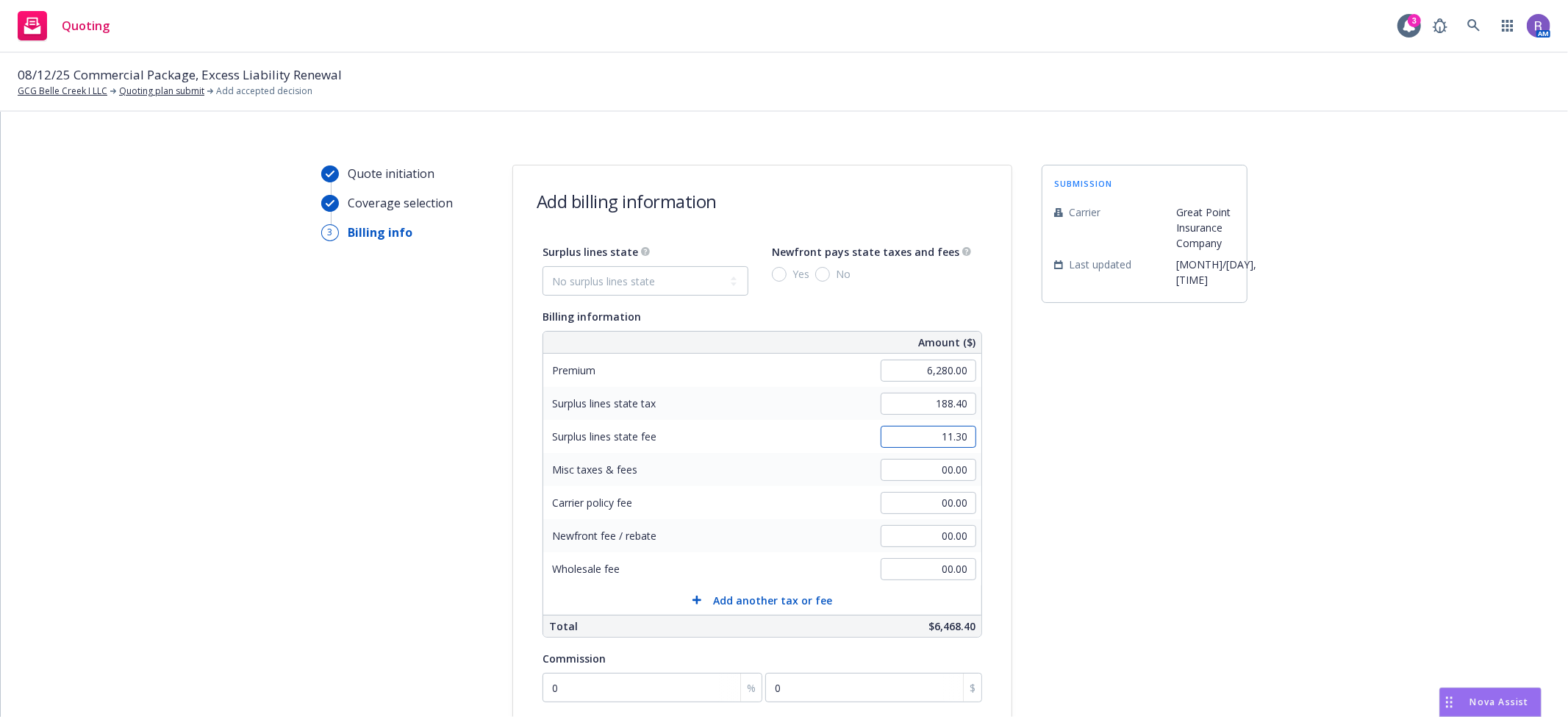 type on "11.30" 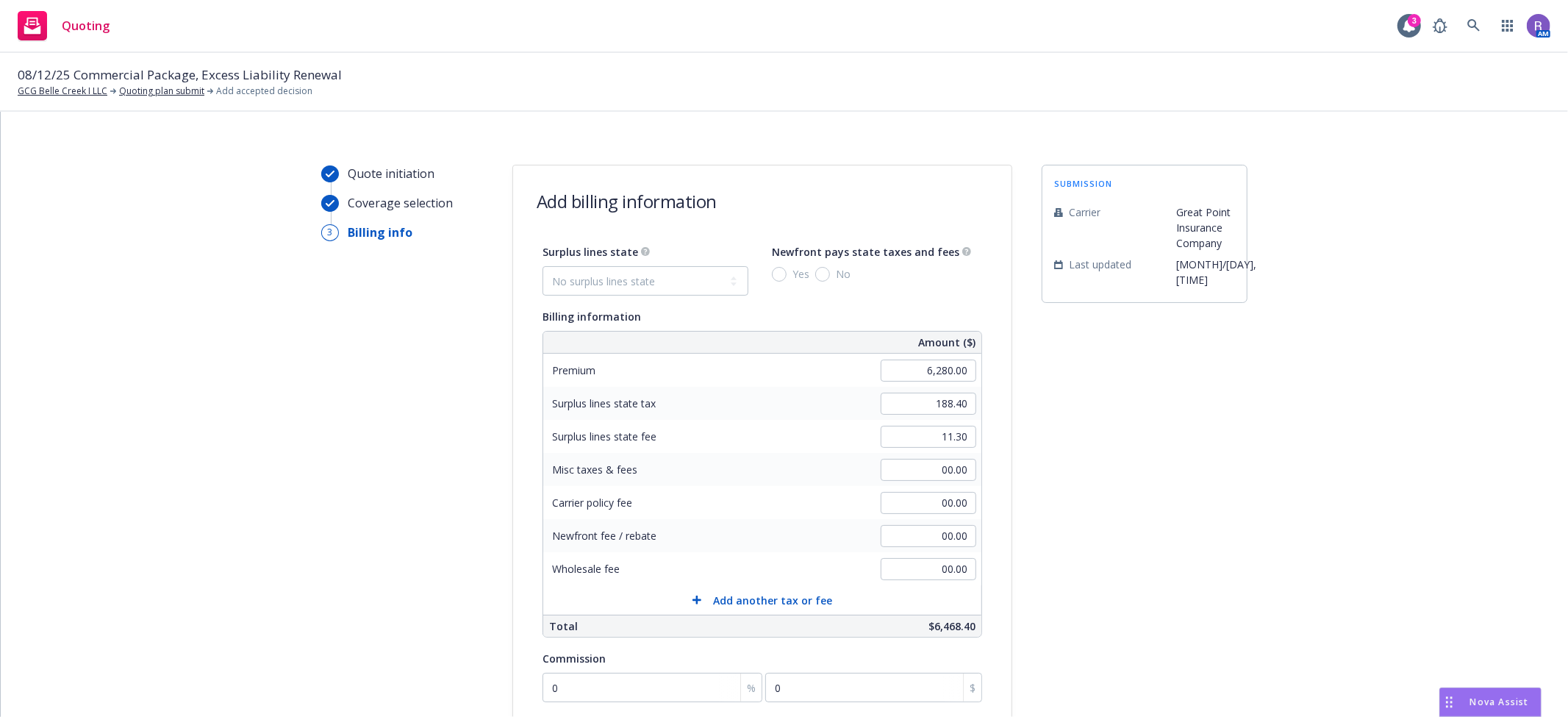 click on "submission Carrier Great Point Insurance Company Last updated 7/21, 12:26 PM" at bounding box center (1145, 541) 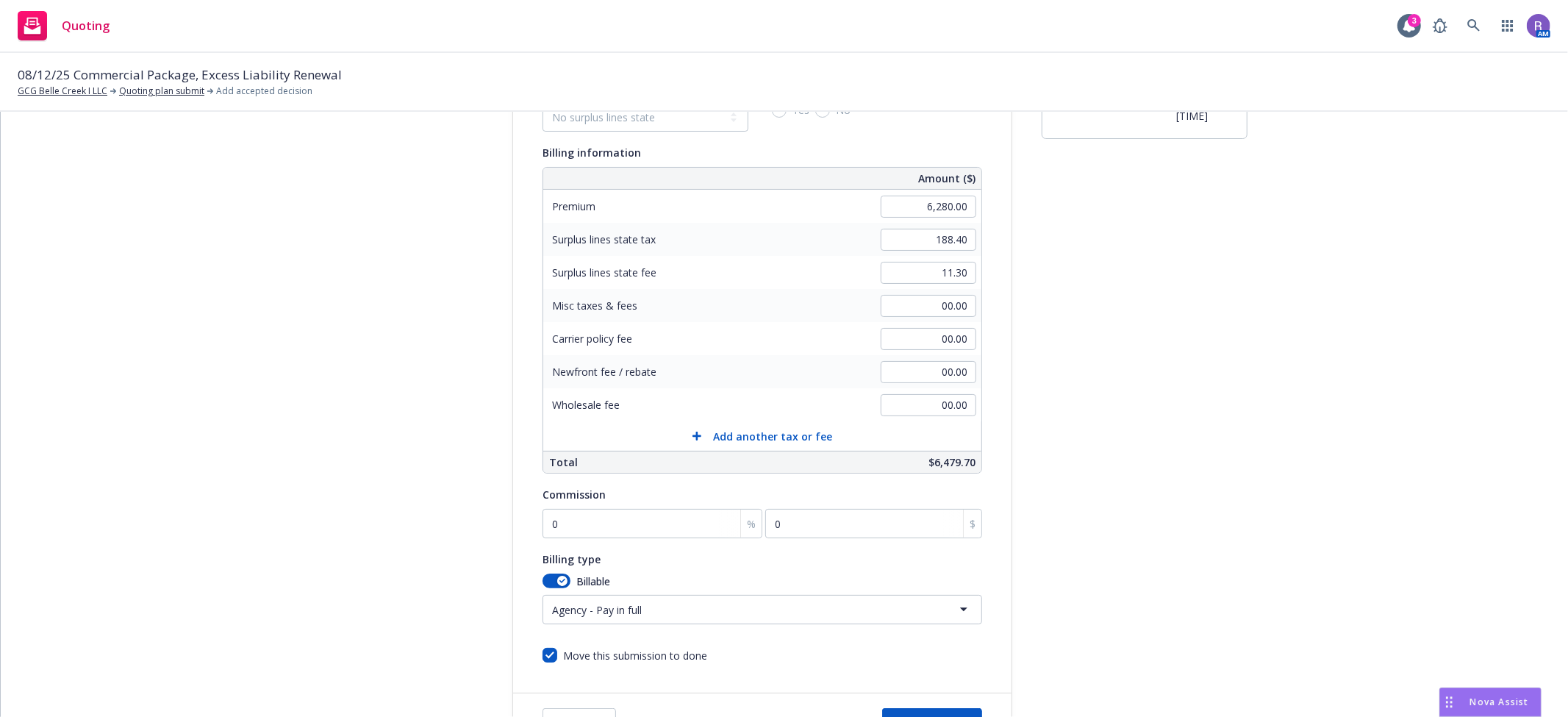 scroll, scrollTop: 265, scrollLeft: 0, axis: vertical 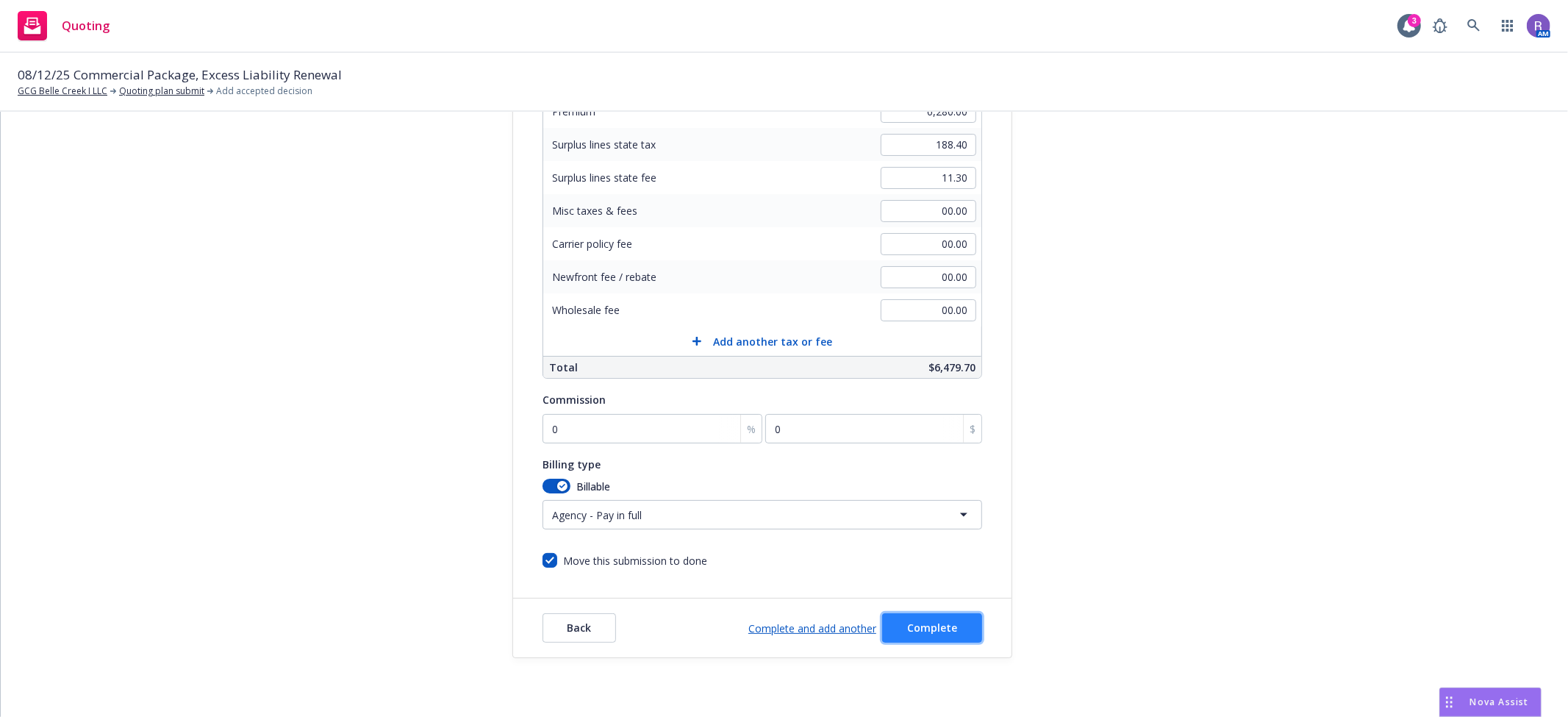 click on "Complete" at bounding box center (932, 628) 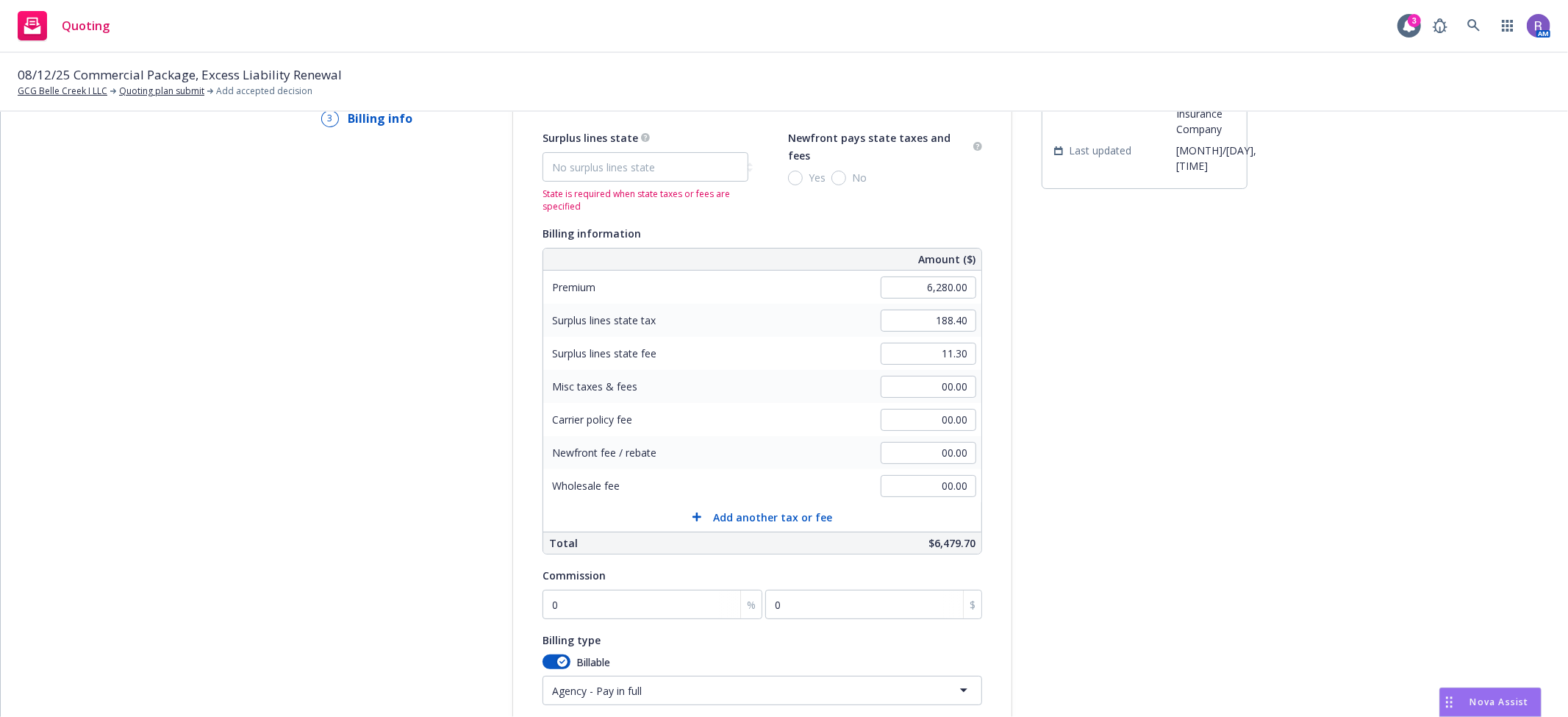 scroll, scrollTop: 0, scrollLeft: 0, axis: both 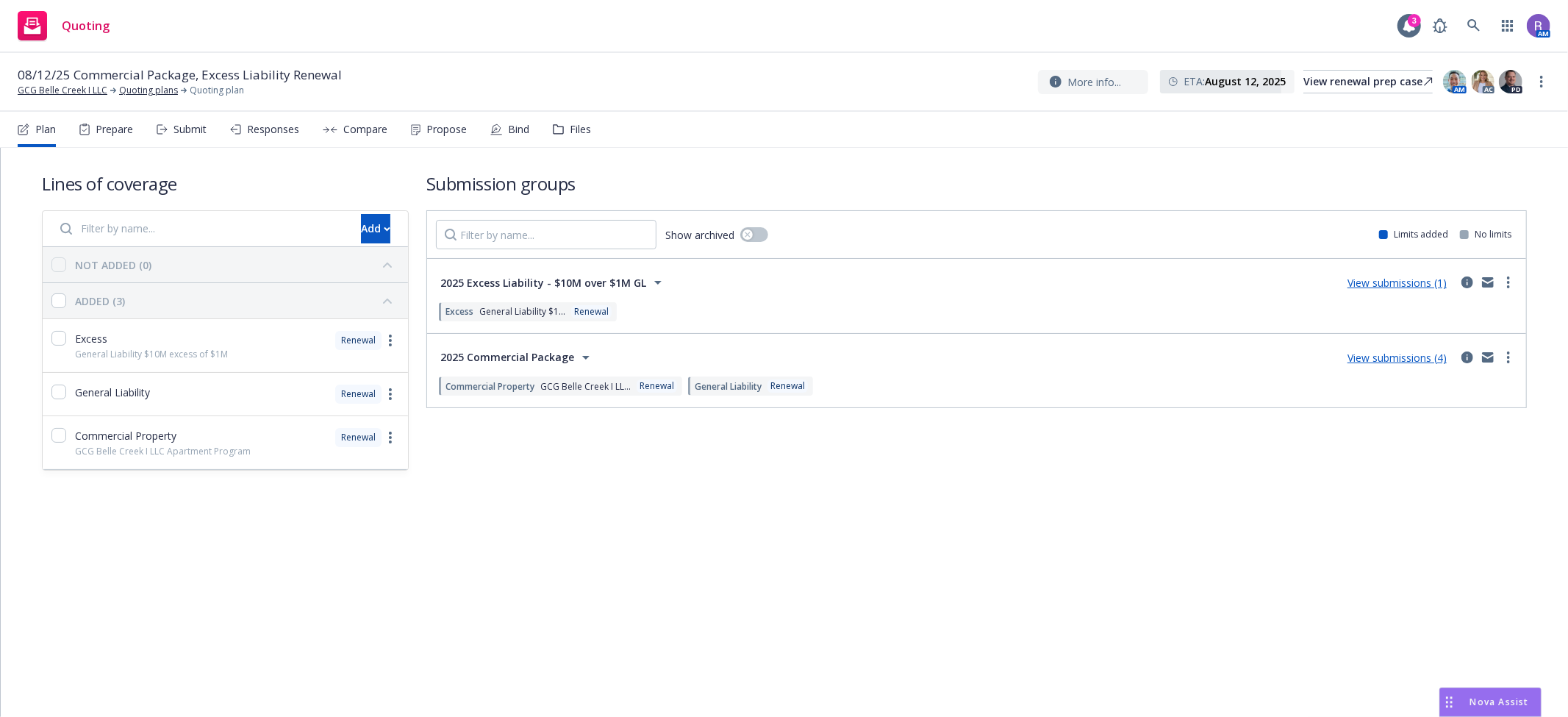 click on "Submit" at bounding box center (182, 129) 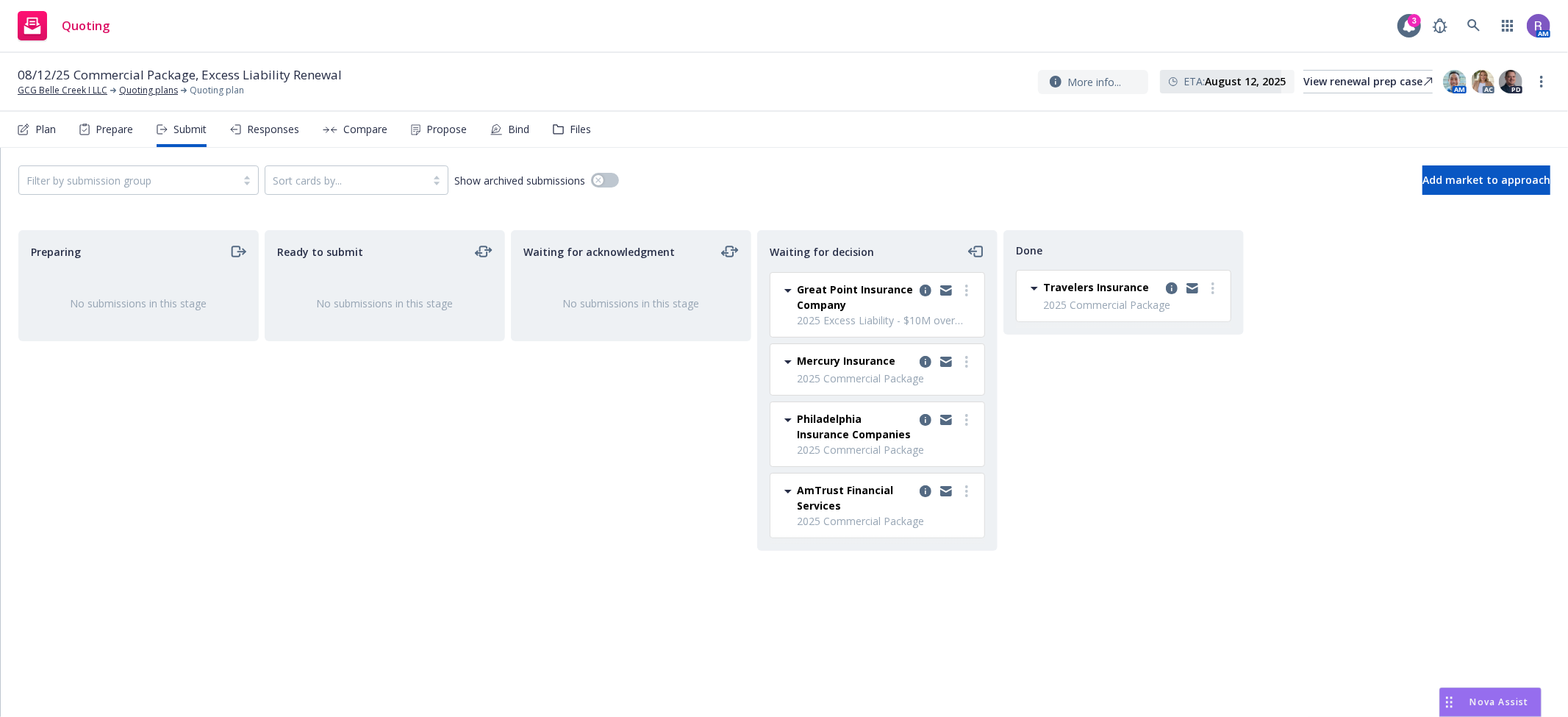 drag, startPoint x: 450, startPoint y: 127, endPoint x: 484, endPoint y: 132, distance: 34.36568 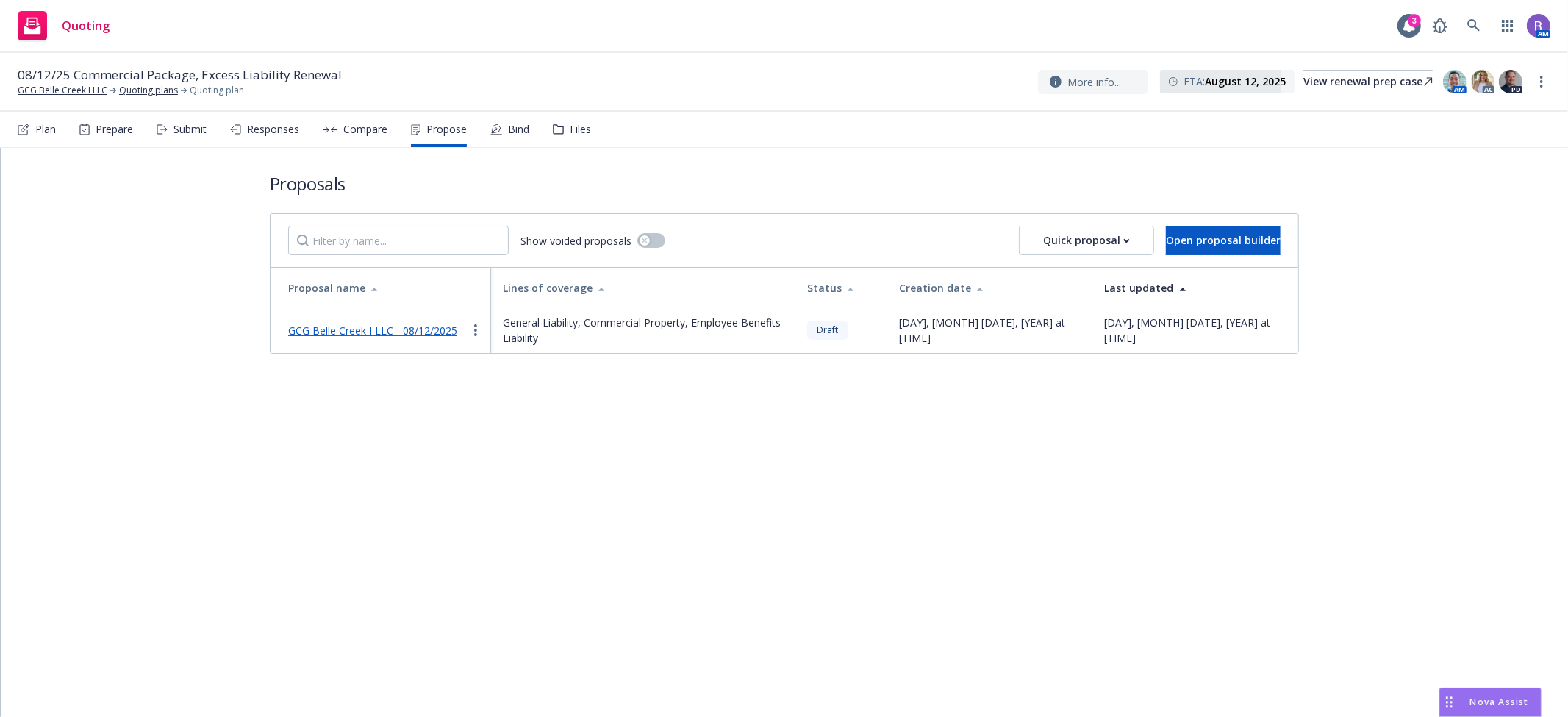 click on "GCG Belle Creek I LLC - 08/12/2025" at bounding box center [373, 330] 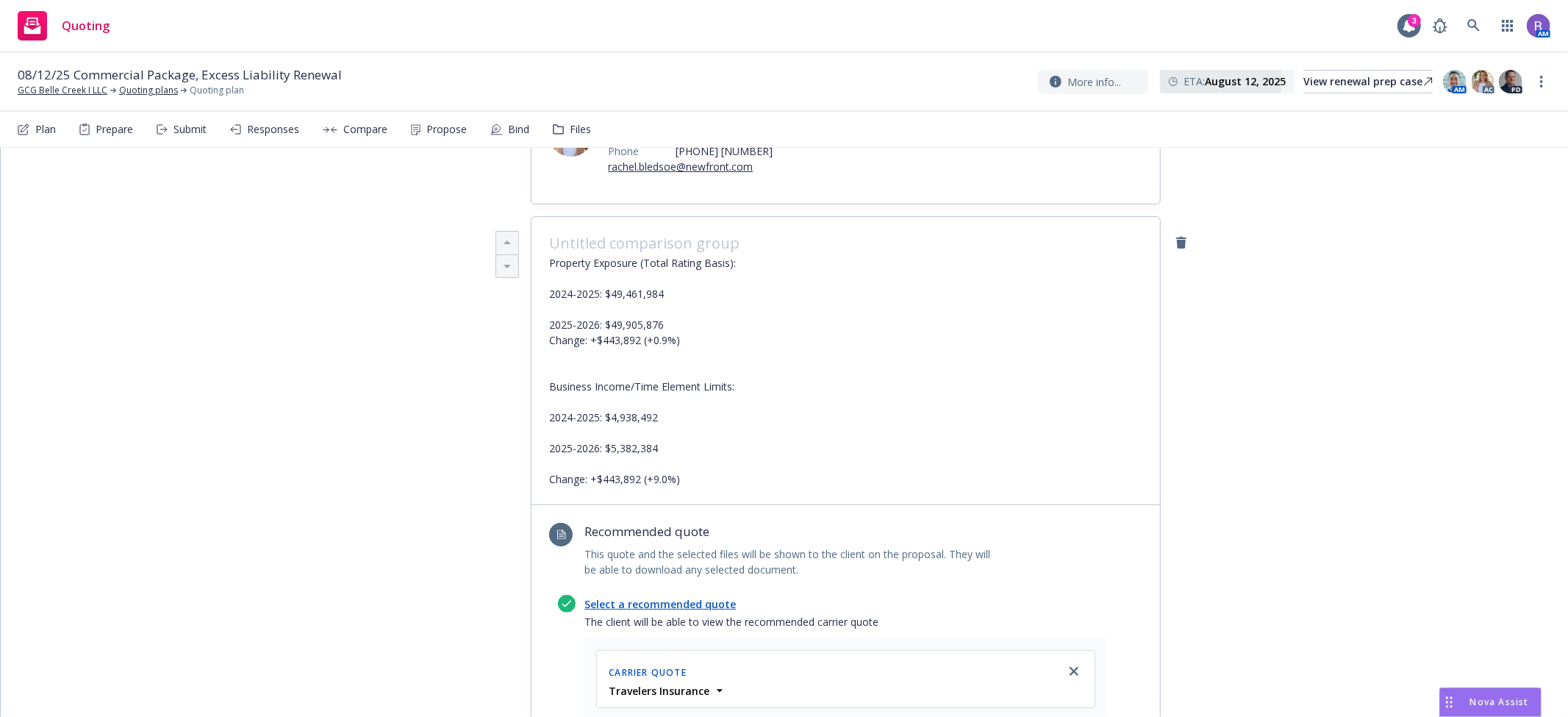 scroll, scrollTop: 0, scrollLeft: 0, axis: both 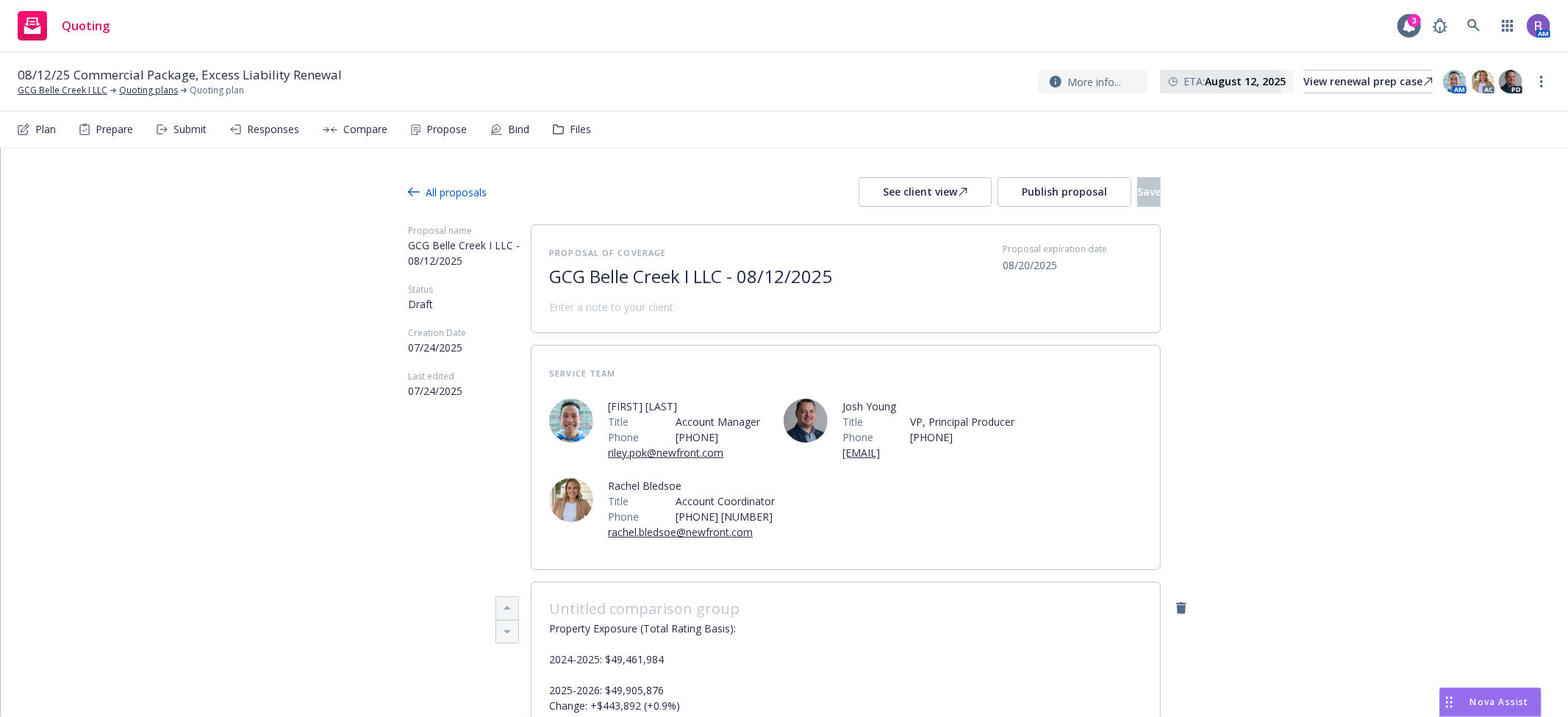 click on "Propose" at bounding box center [439, 129] 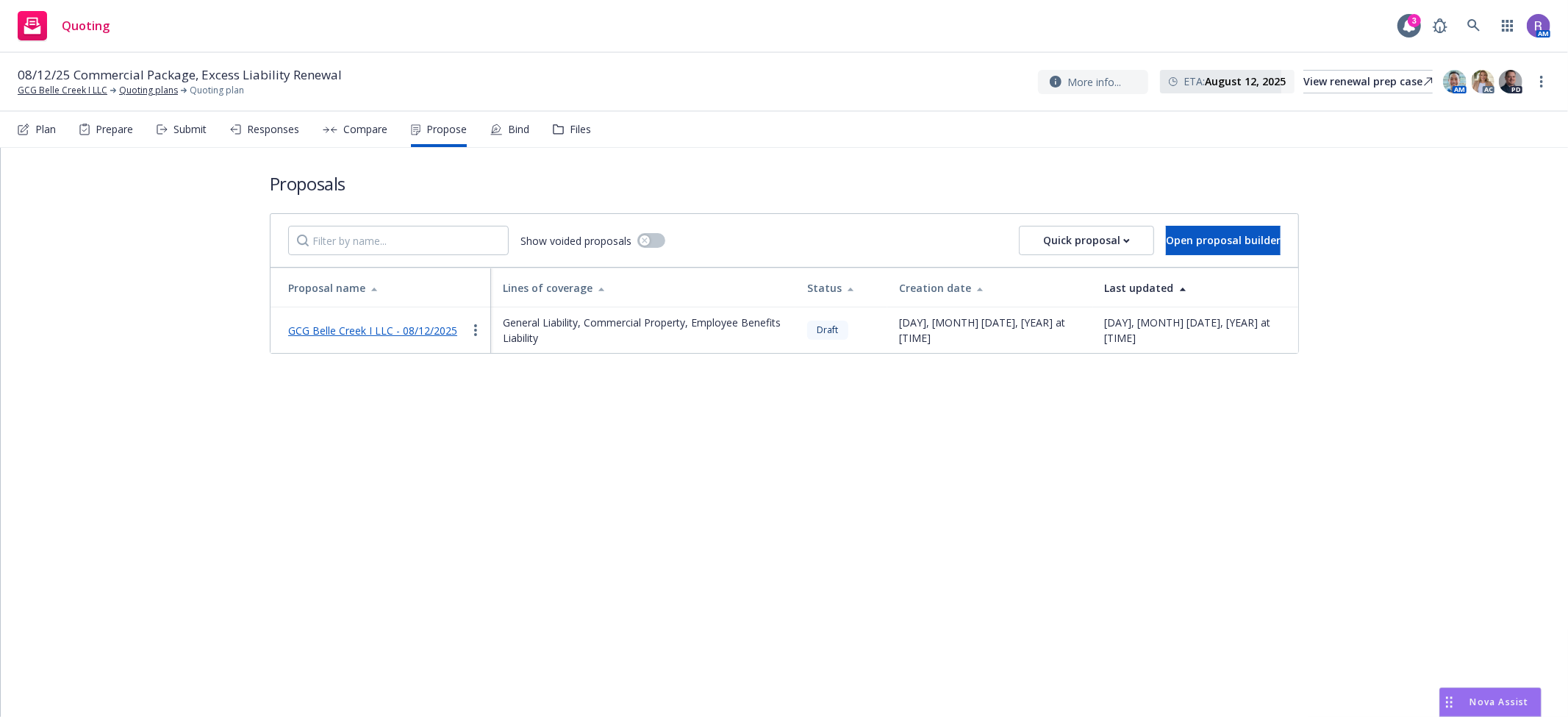 click on "GCG Belle Creek I LLC - 08/12/2025" at bounding box center (373, 330) 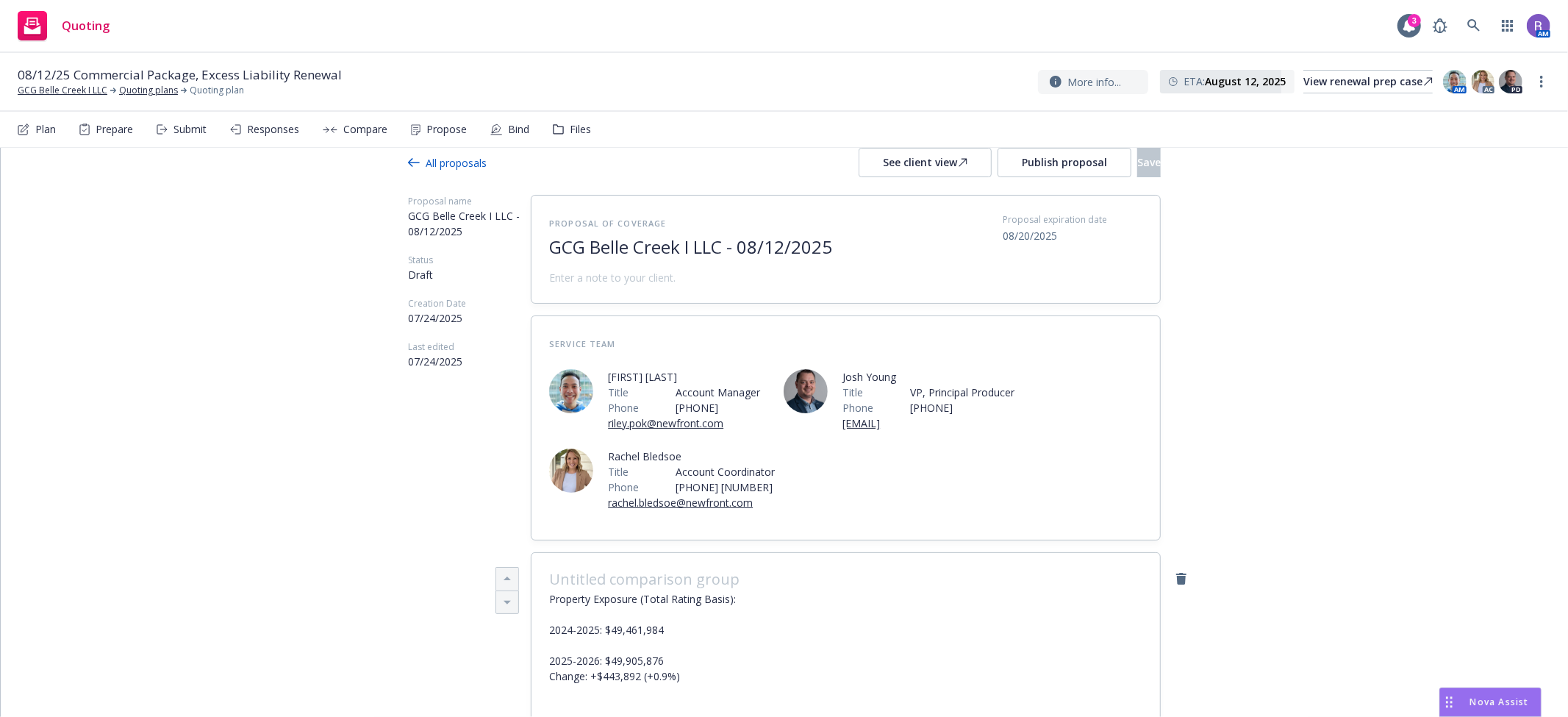 scroll, scrollTop: 0, scrollLeft: 0, axis: both 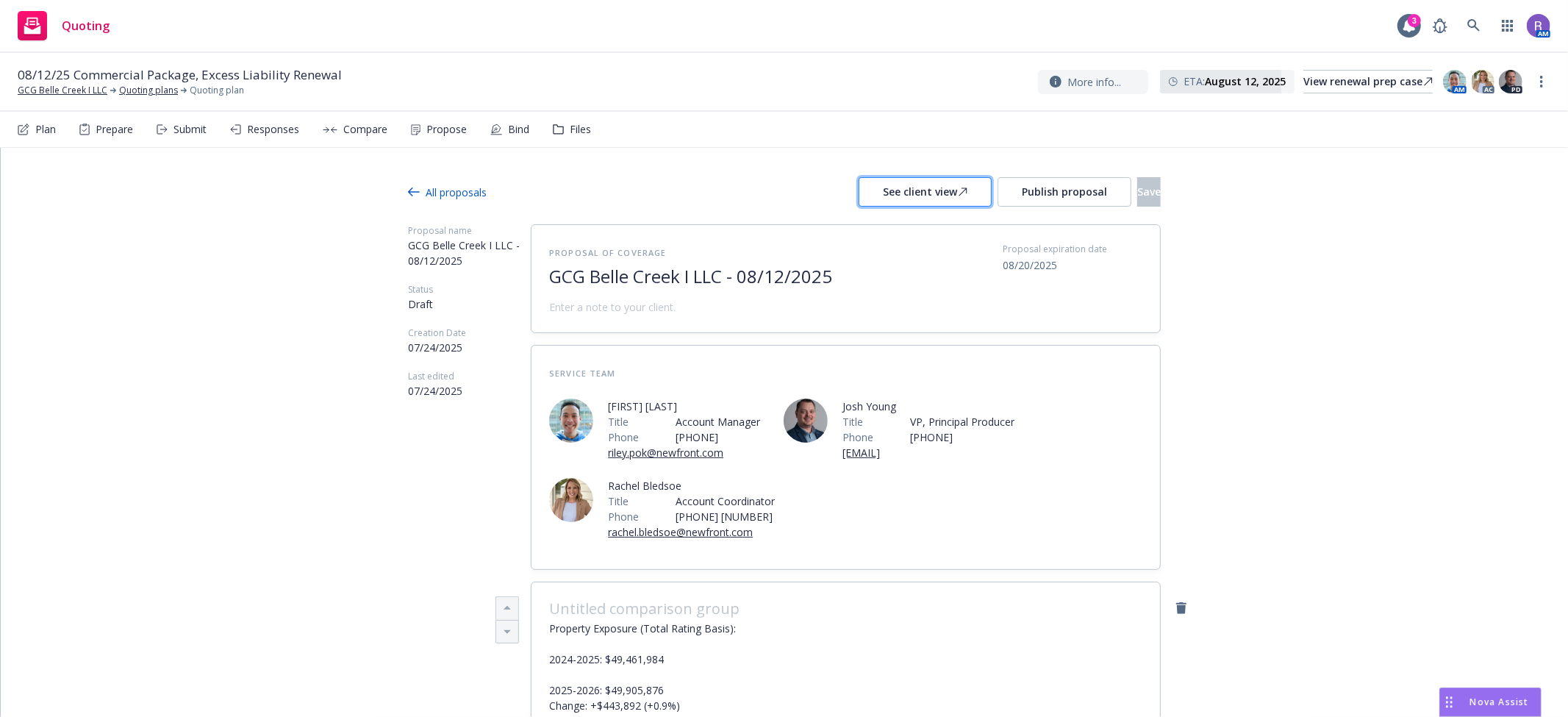 click on "See client view" at bounding box center (925, 192) 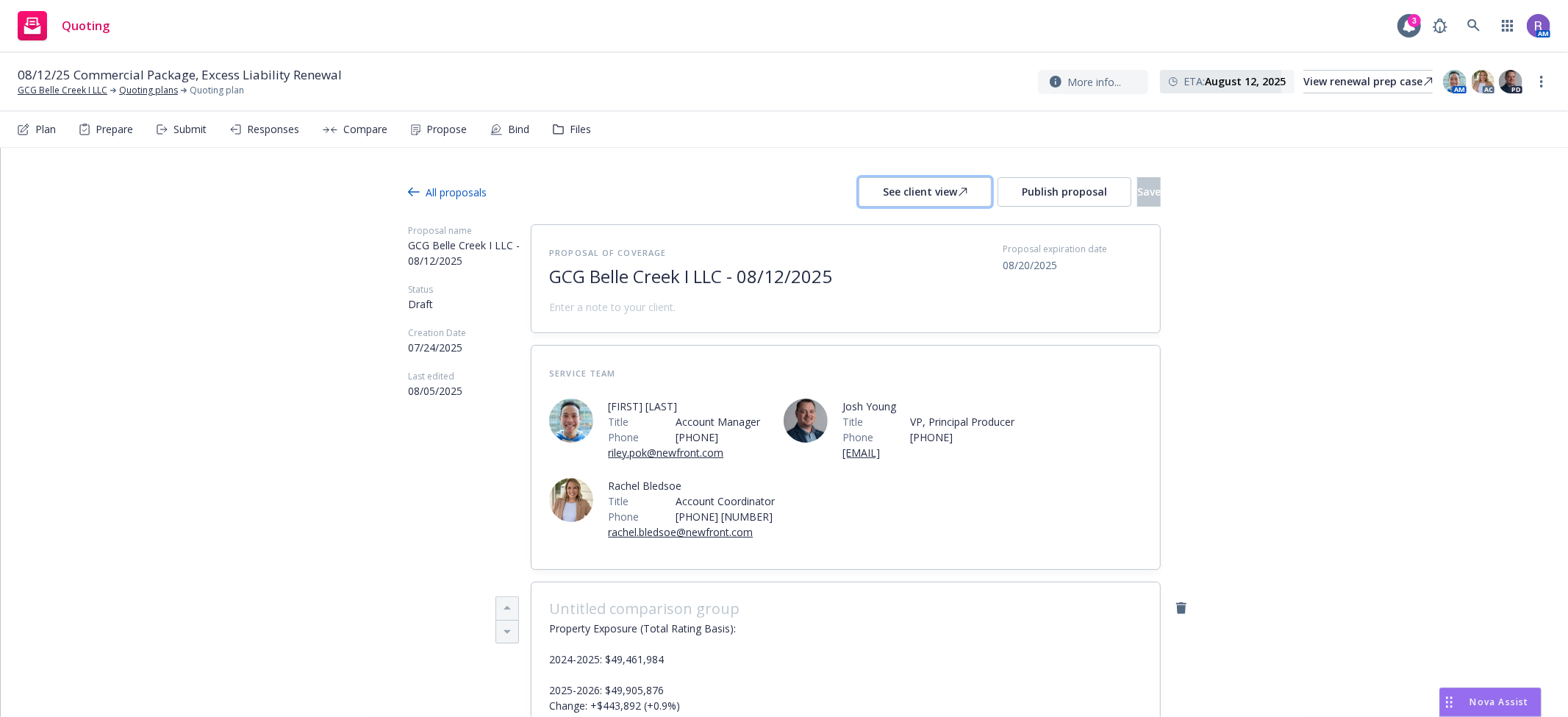 type on "x" 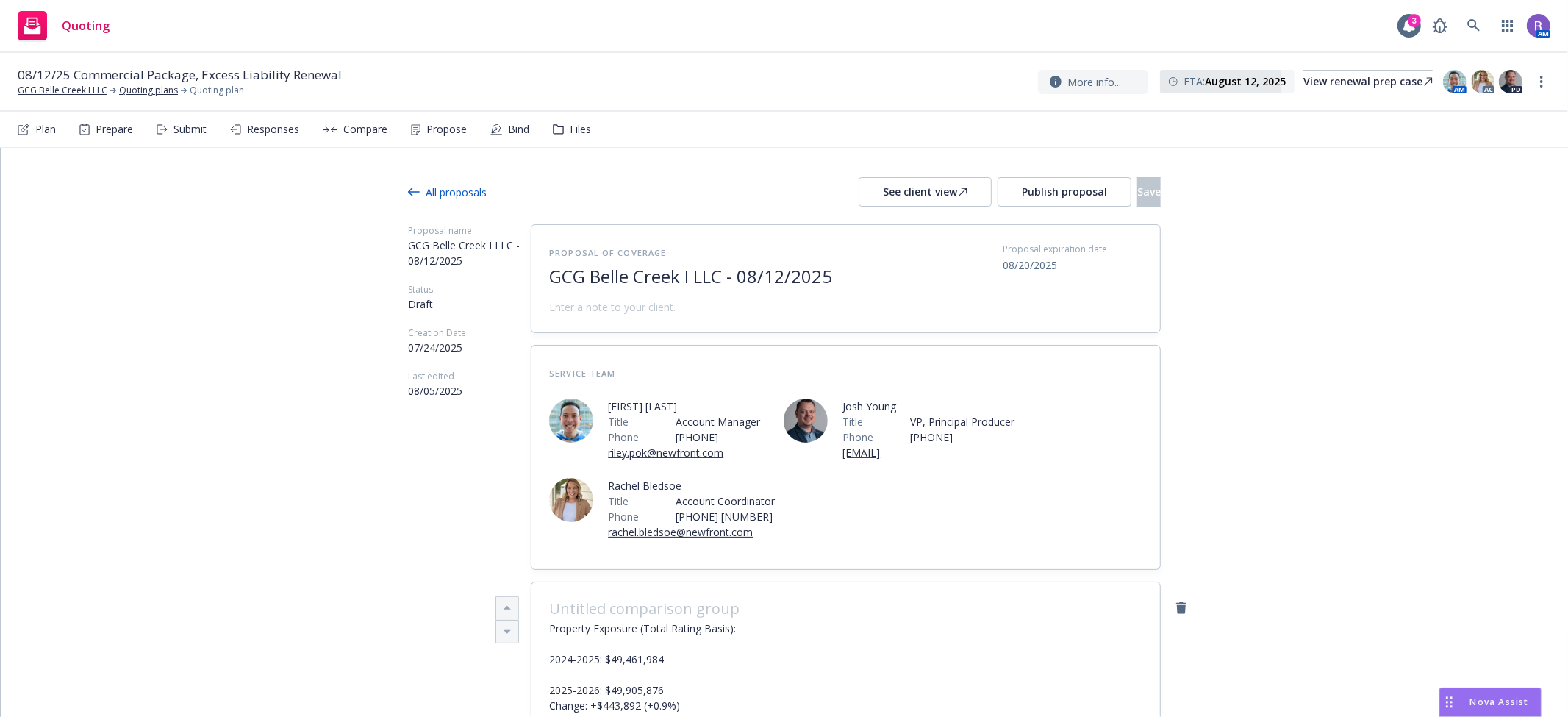 click on "Responses" at bounding box center (273, 129) 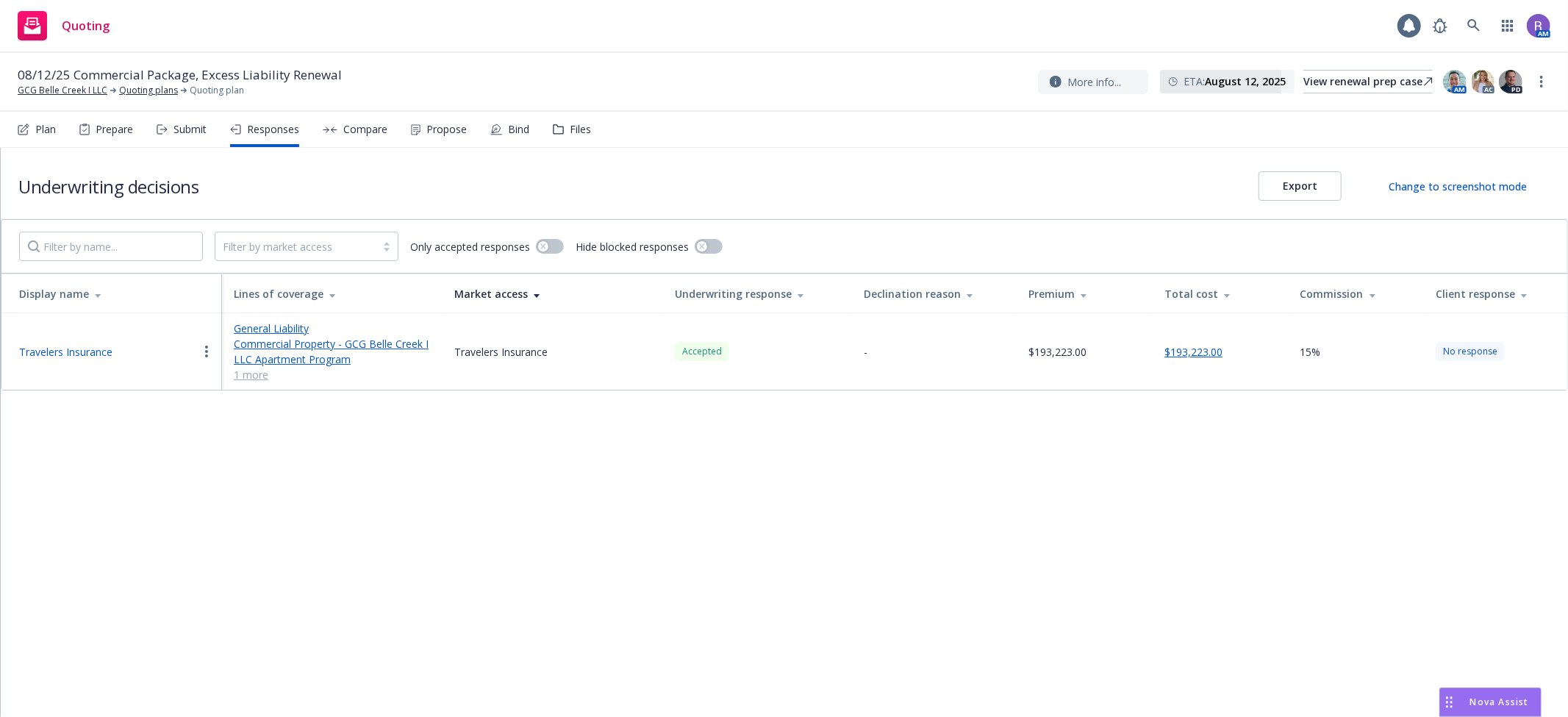 click on "Submit" at bounding box center (190, 129) 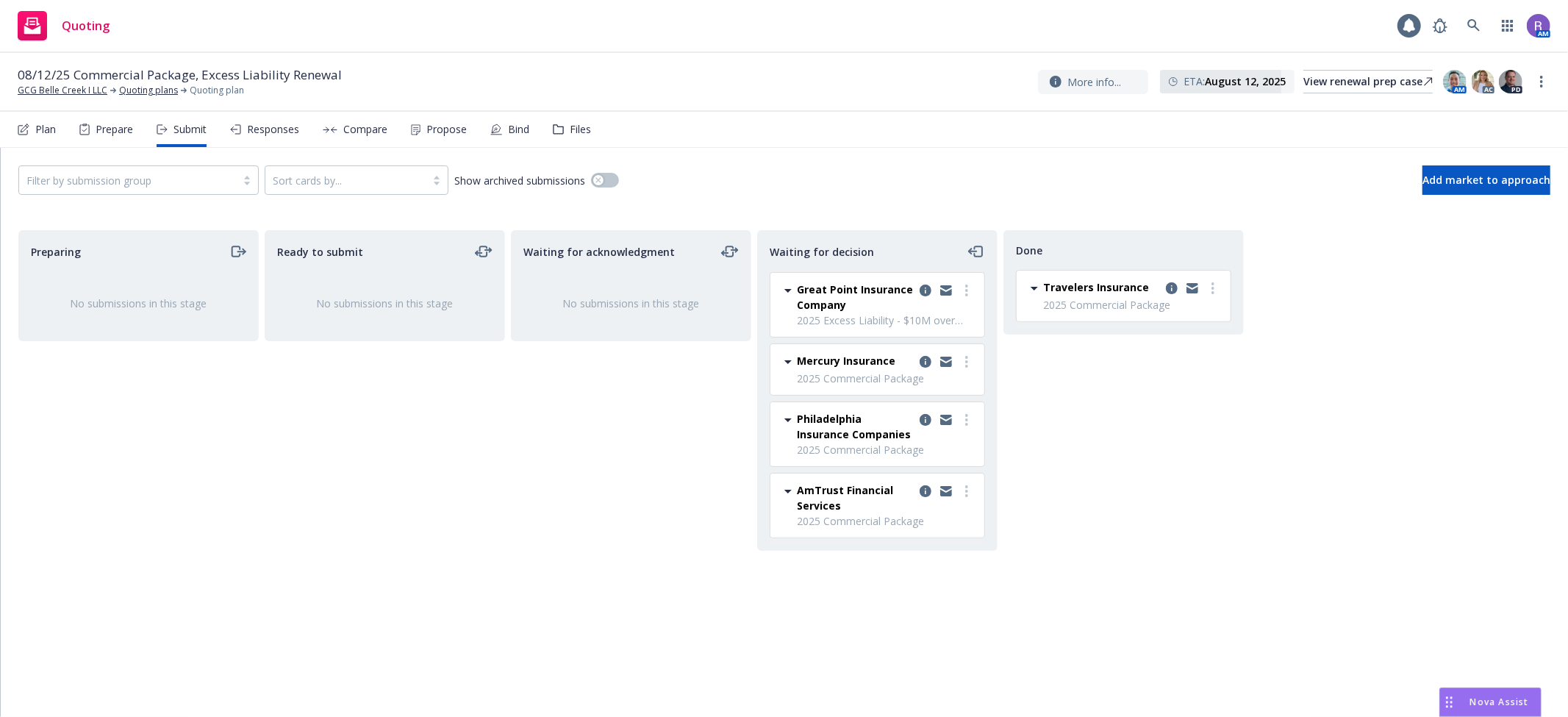click on "Responses" at bounding box center (265, 129) 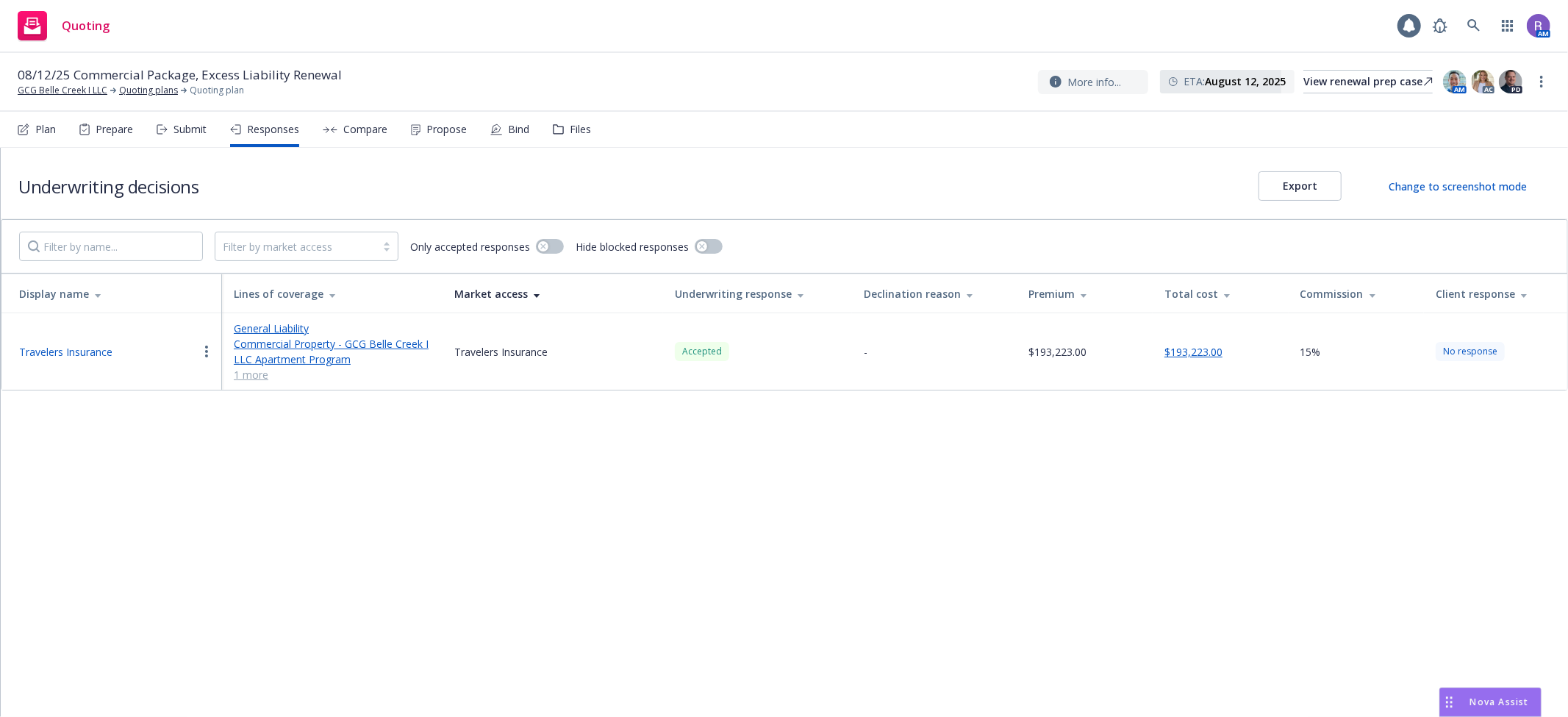 click on "Prepare" at bounding box center [114, 129] 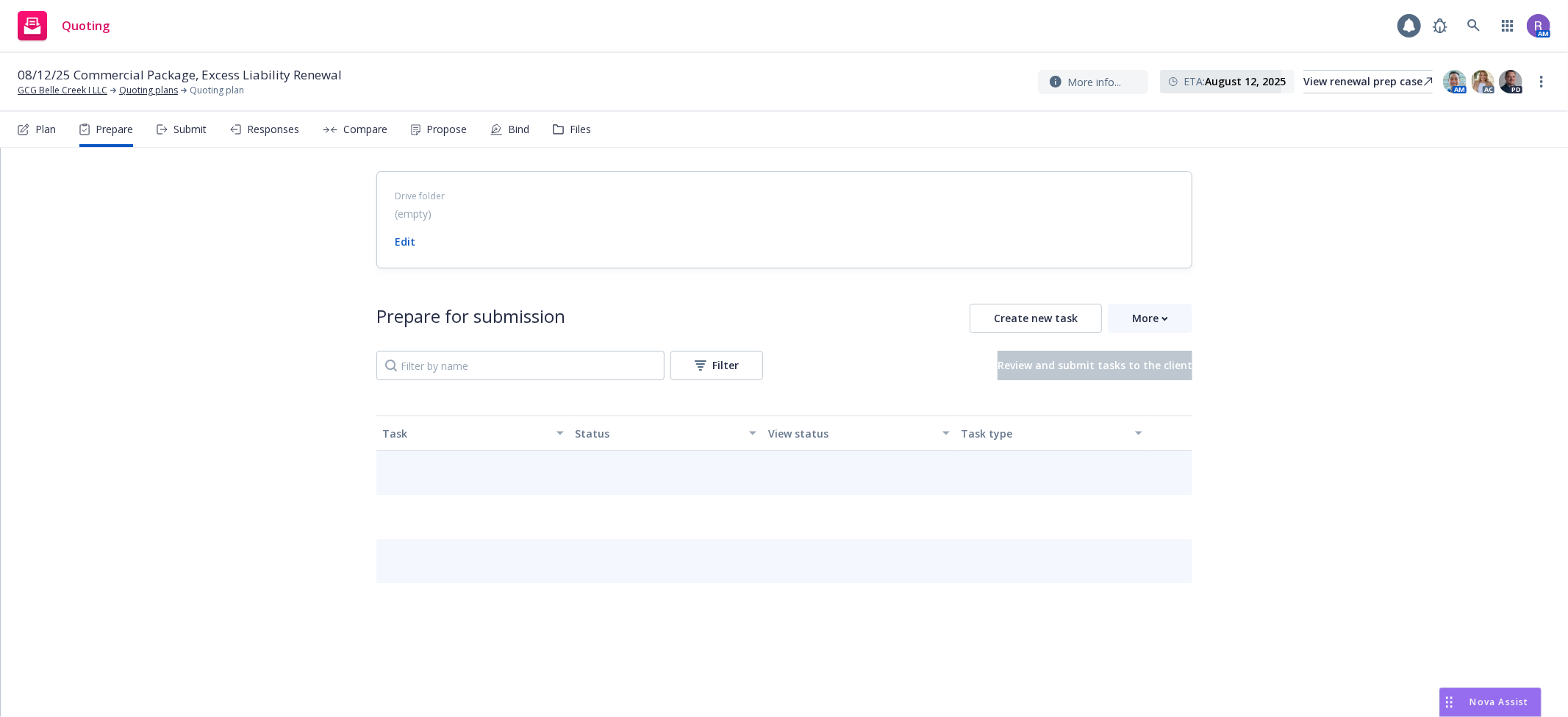 click on "Submit" at bounding box center (190, 129) 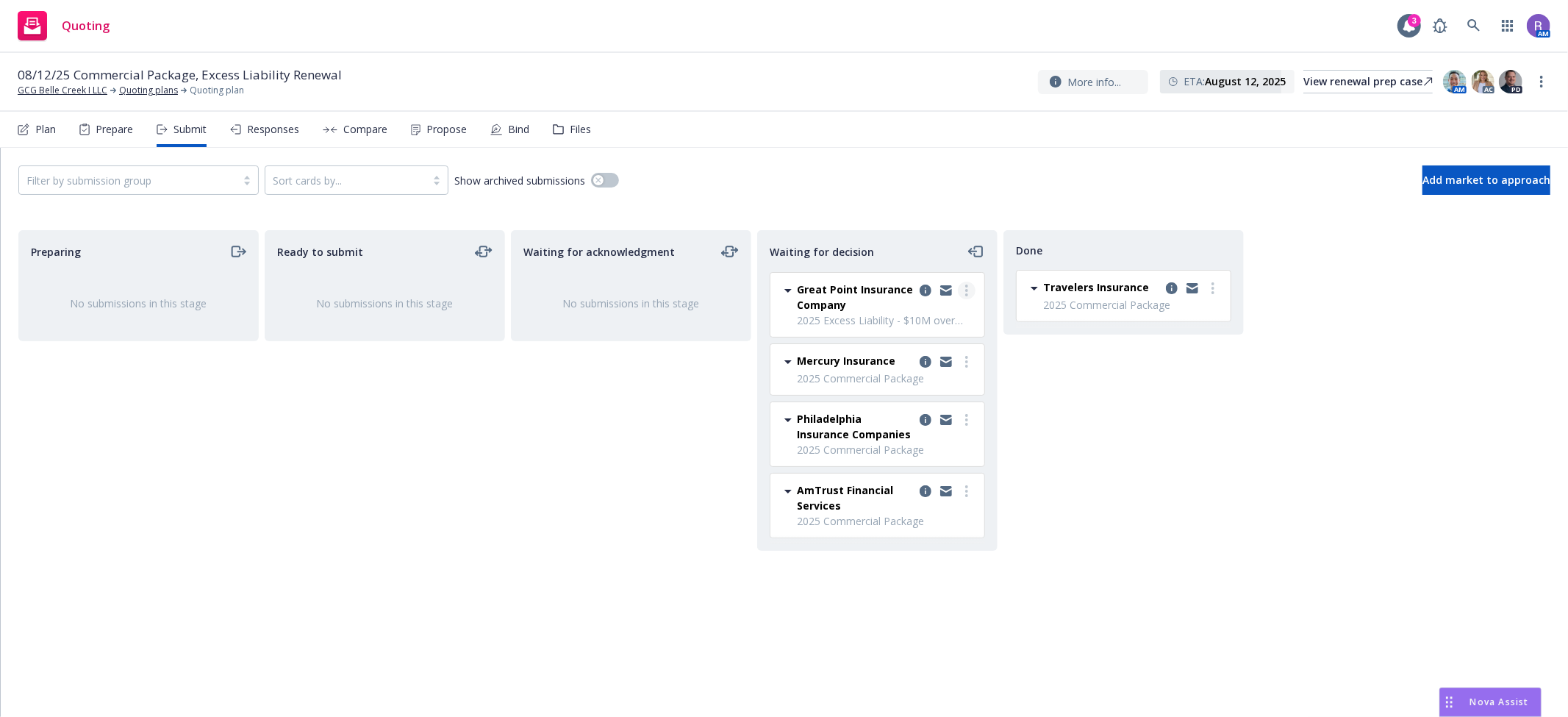 click at bounding box center [967, 290] 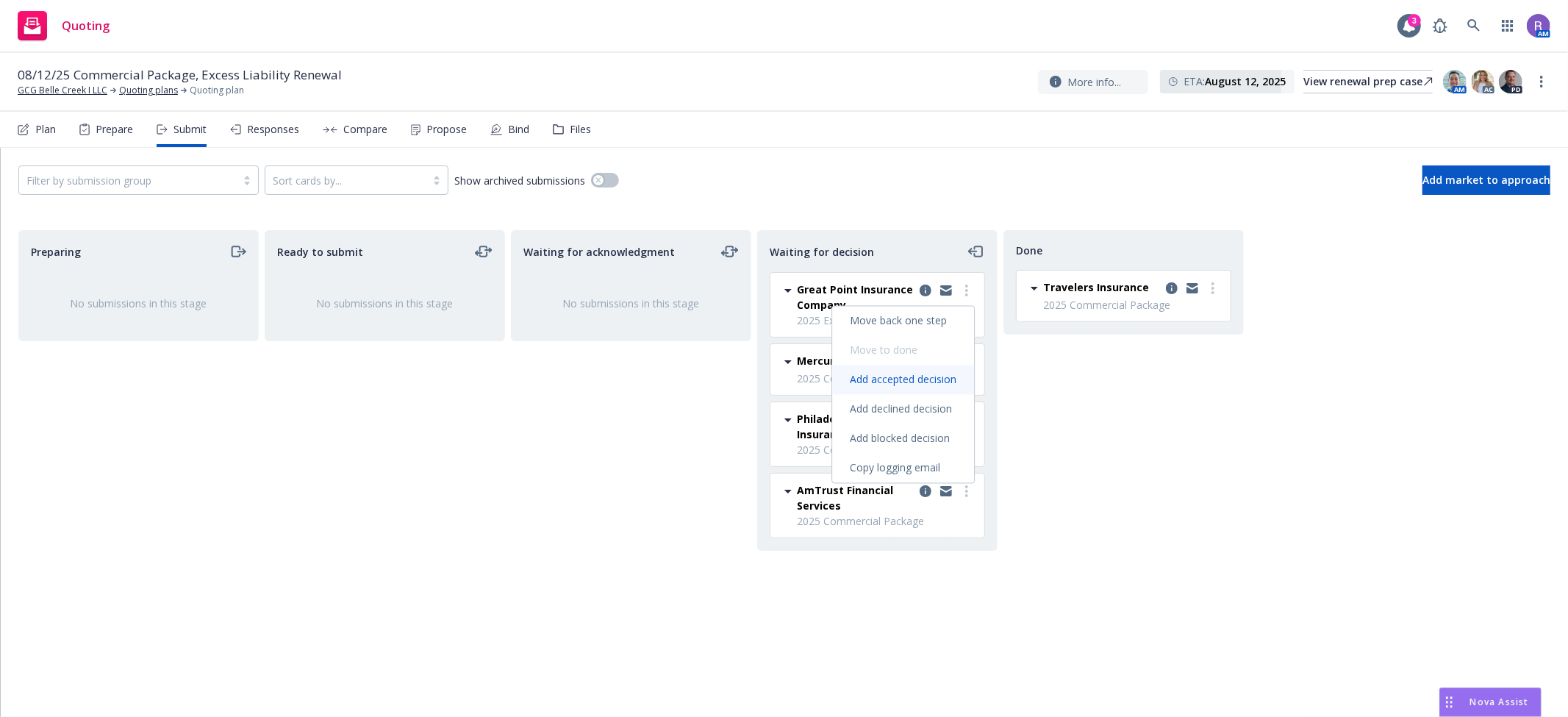 click on "Add accepted decision" at bounding box center [903, 379] 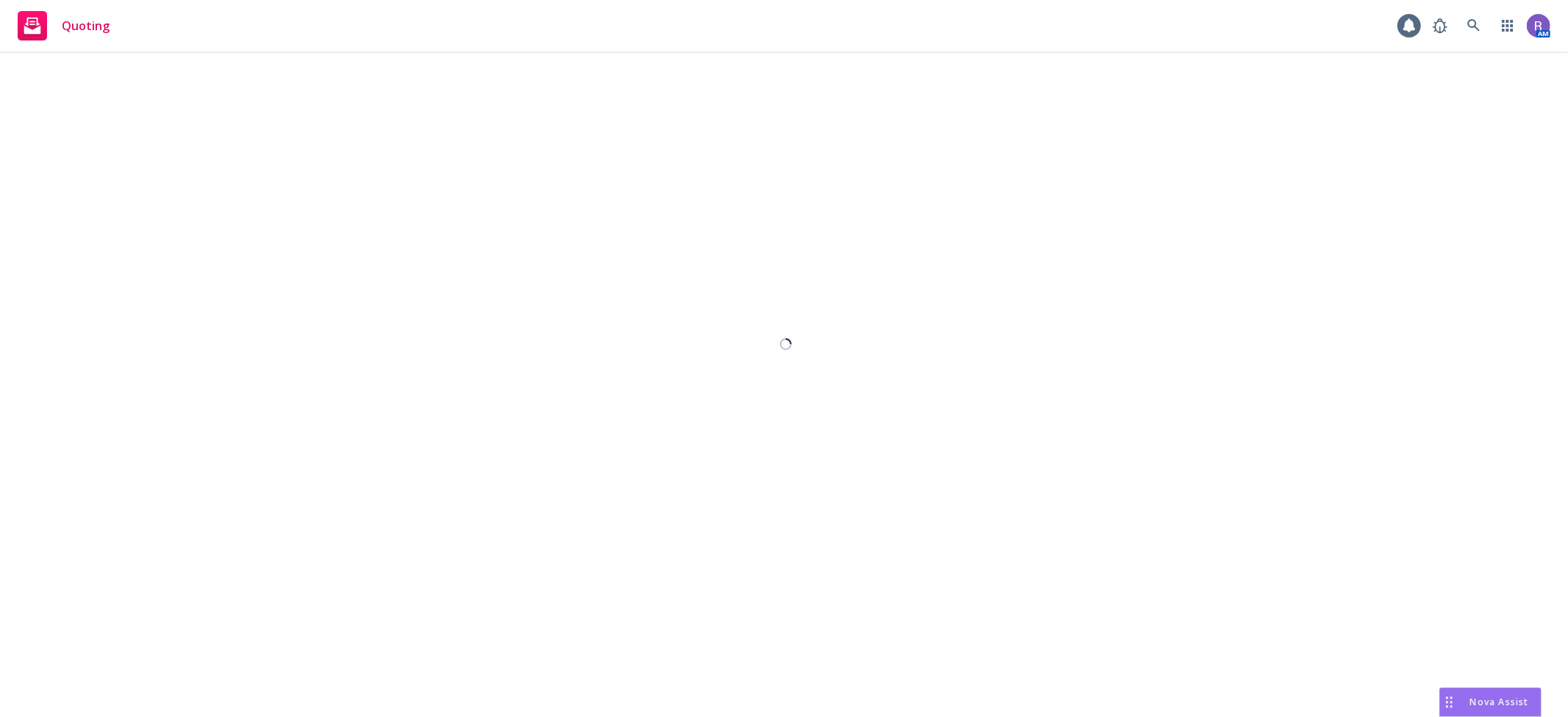 select on "12" 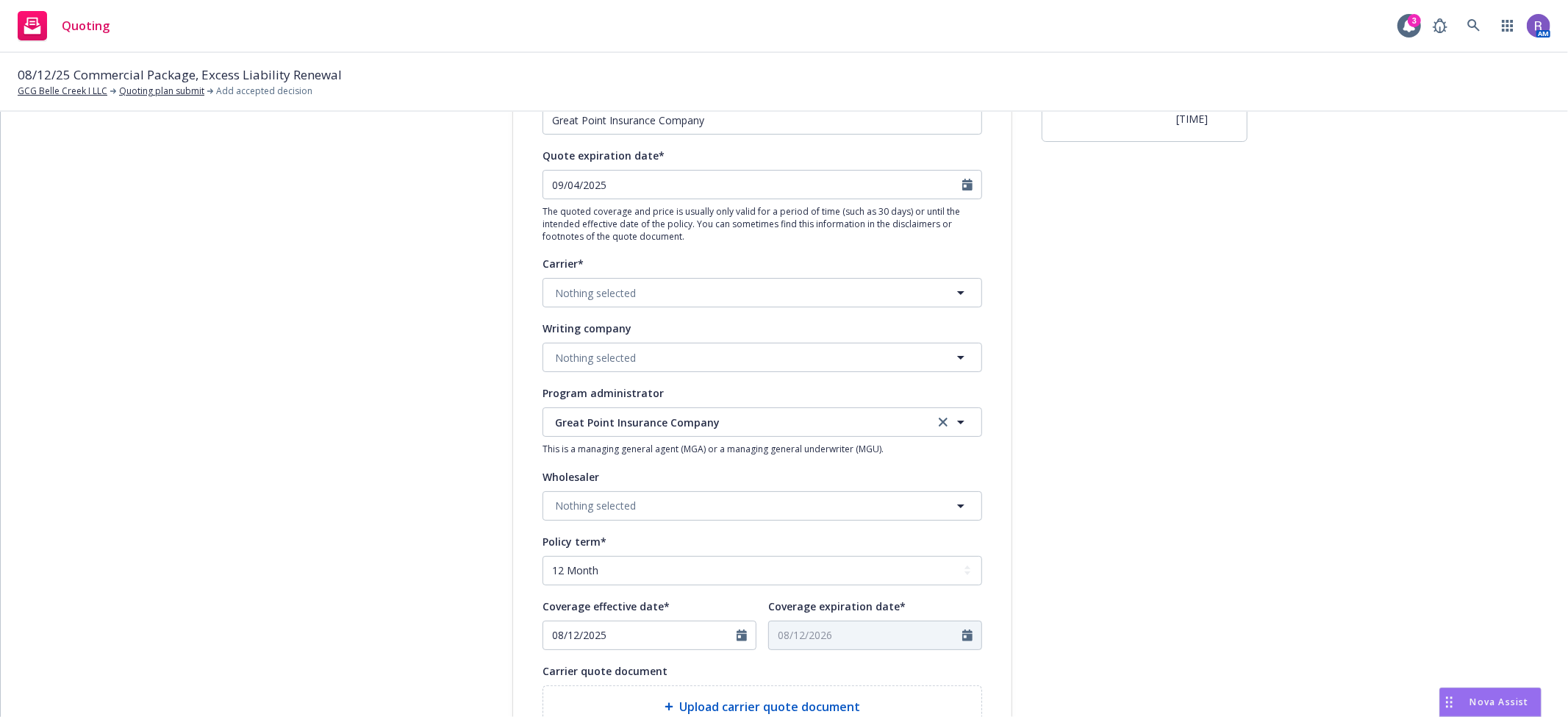 scroll, scrollTop: 245, scrollLeft: 0, axis: vertical 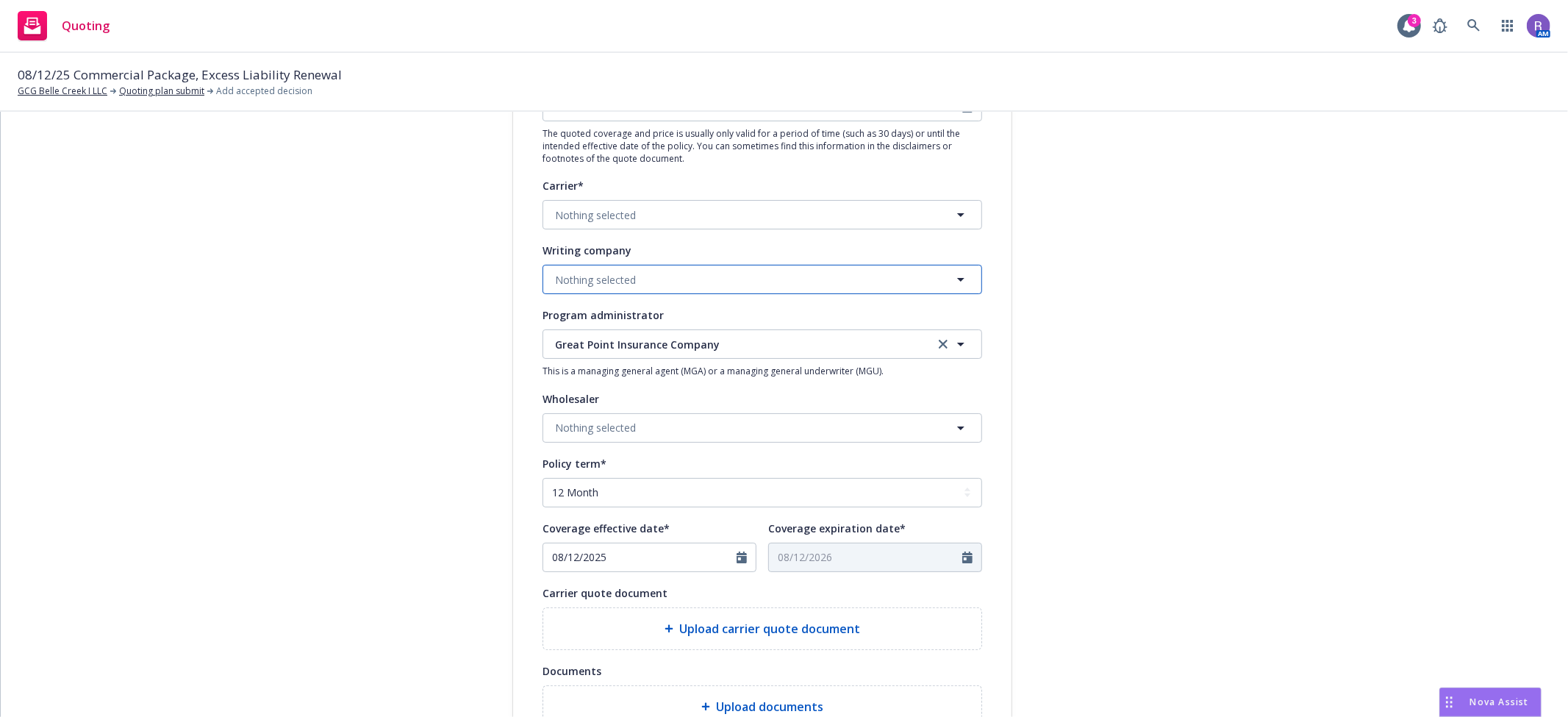 click on "Nothing selected" at bounding box center (595, 279) 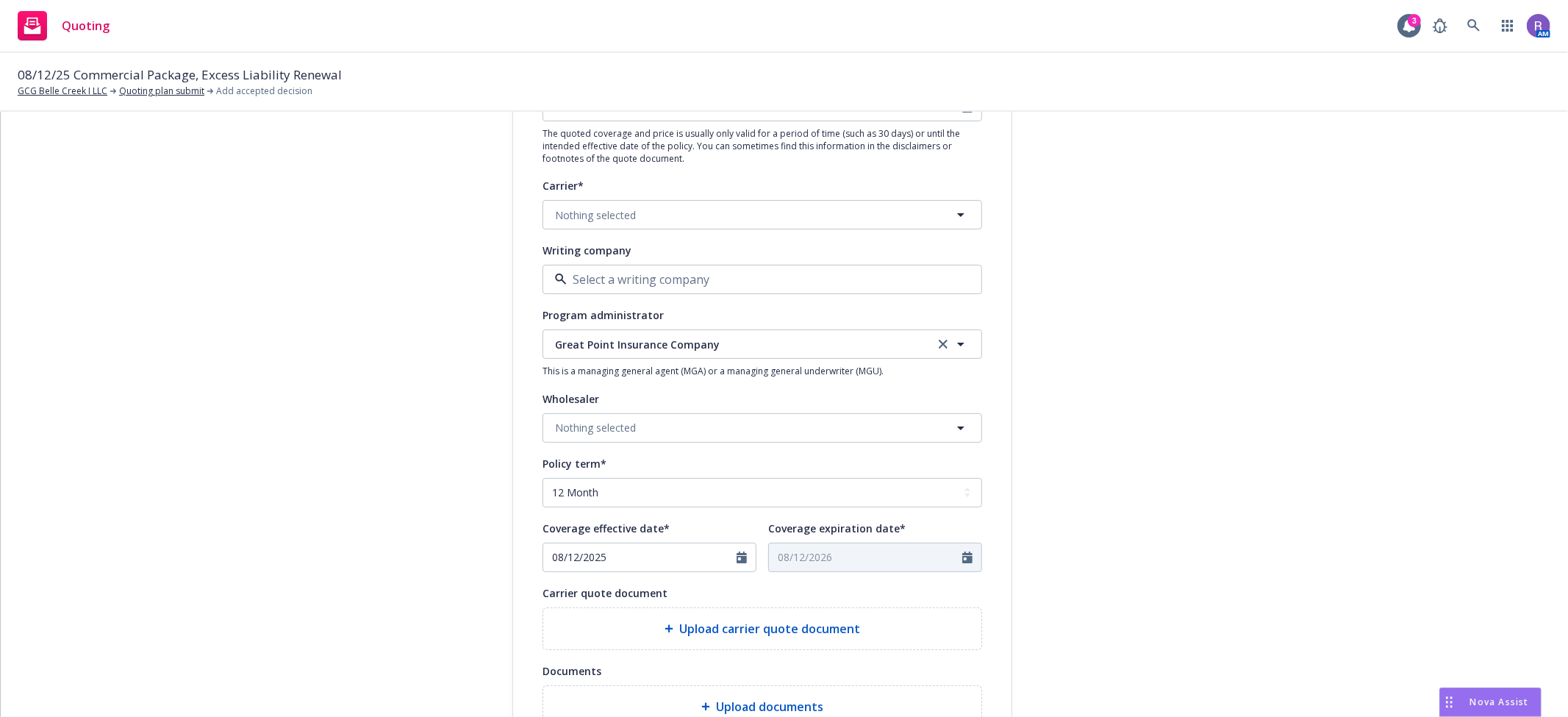 click on "[DATE] The quoted coverage and price is usually only valid for a period of time (such as 30 days) or until the intended effective date of the policy. You can sometimes find this information in the disclaimers or footnotes of the quote document. Carrier* Nothing selected Writing company 21st Century Advantage Insurance Company Domestic - 25232 21st Century Casualty Company Domestic - 36404 21st Century Insurance Company Domestic - 12963 21st Century North America Insurance Company Domestic - 32220 21st Century Premier Insurance Company Domestic - 20796 AAI Limited Alien - No alien insurer ID number Accelerant National Insurance Company Domestic - 10220 Accelerant Specialty Insurance Company Domestic - 16890 Program administrator Great Point Insurance Company Great Point Insurance Company This is a managing general agent (MGA) or a managing general underwriter (MGU). Next" at bounding box center (784, 418) 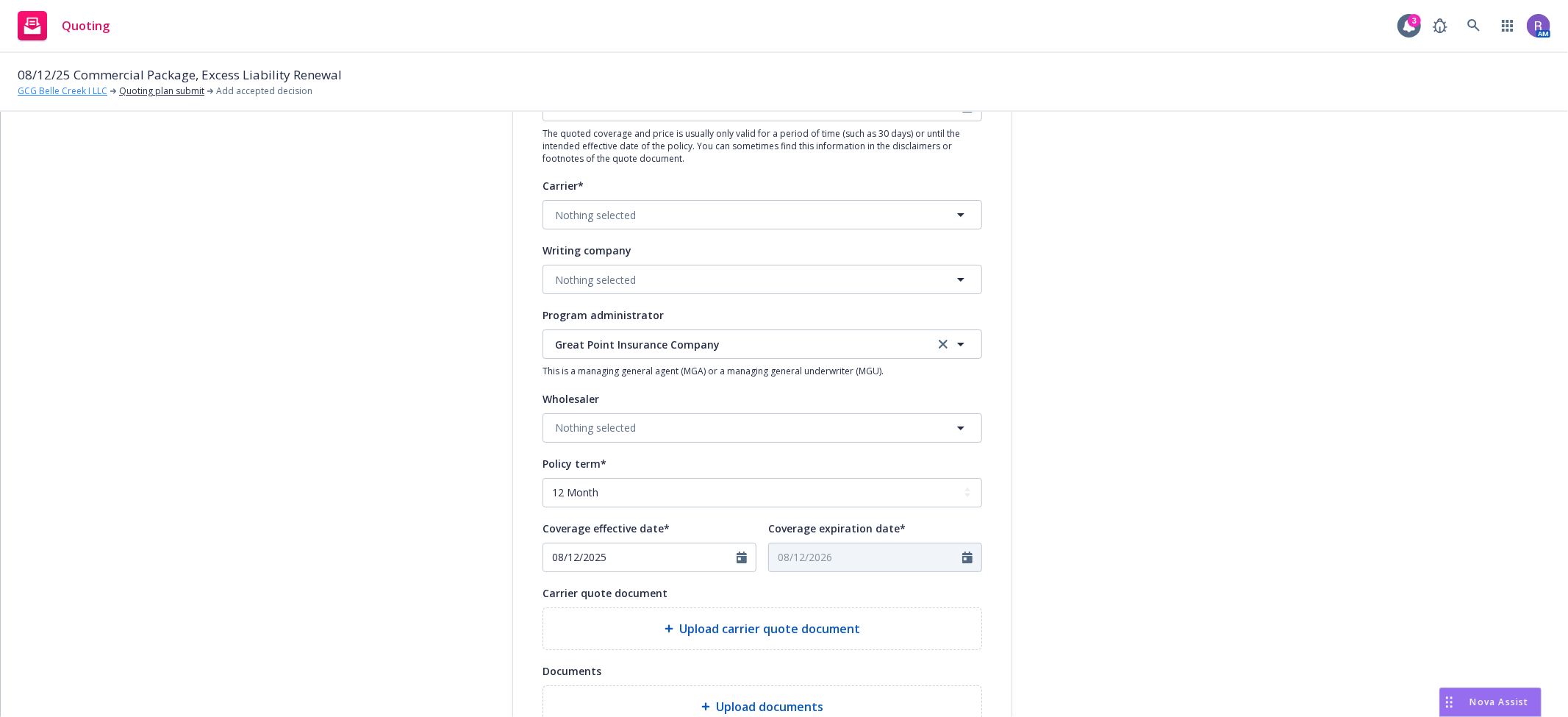 click on "GCG Belle Creek I LLC" at bounding box center [62, 91] 